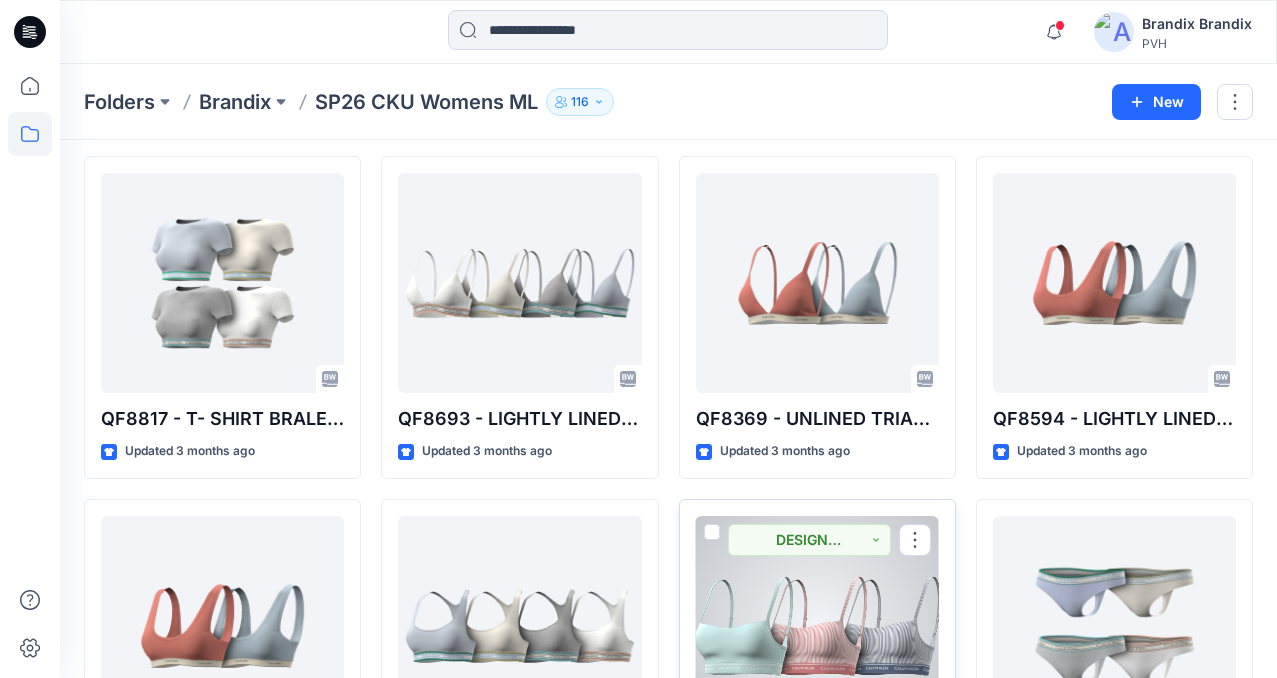scroll, scrollTop: 2805, scrollLeft: 0, axis: vertical 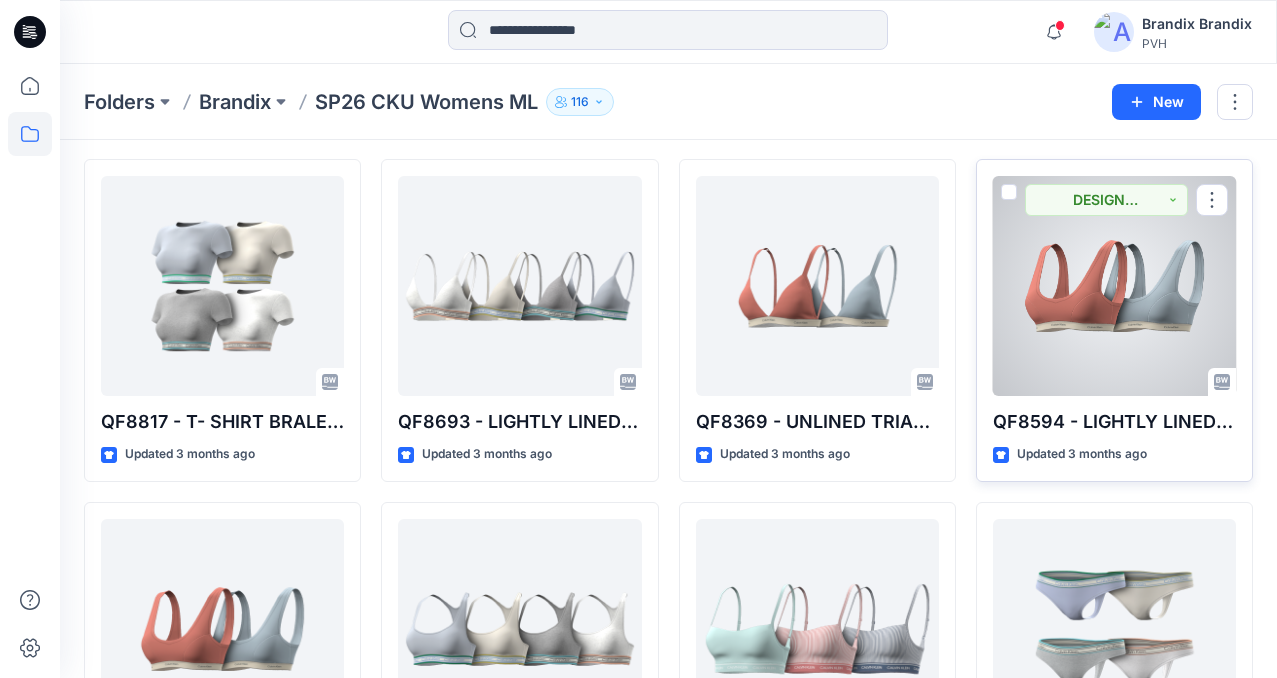 click at bounding box center [1114, 286] 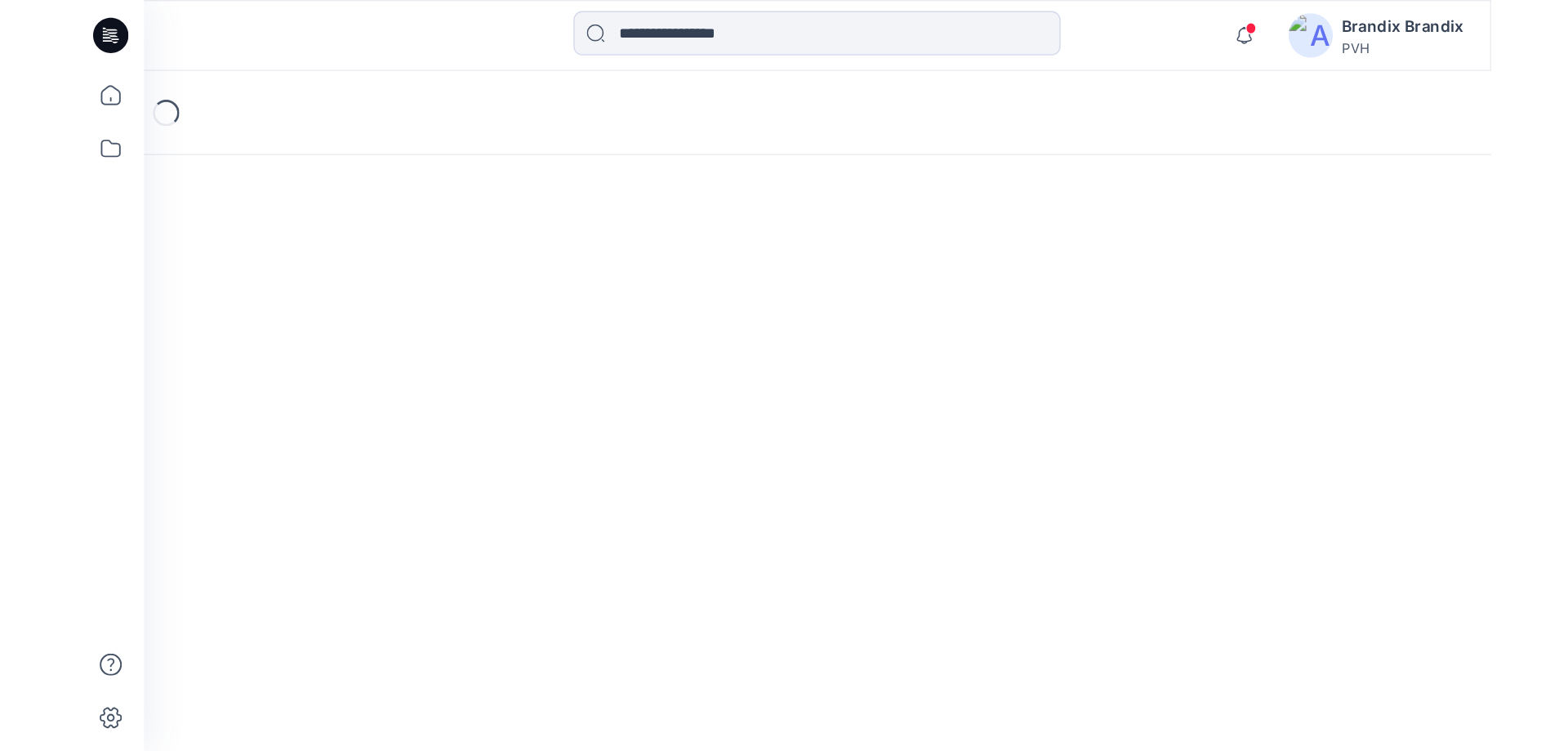 scroll, scrollTop: 0, scrollLeft: 0, axis: both 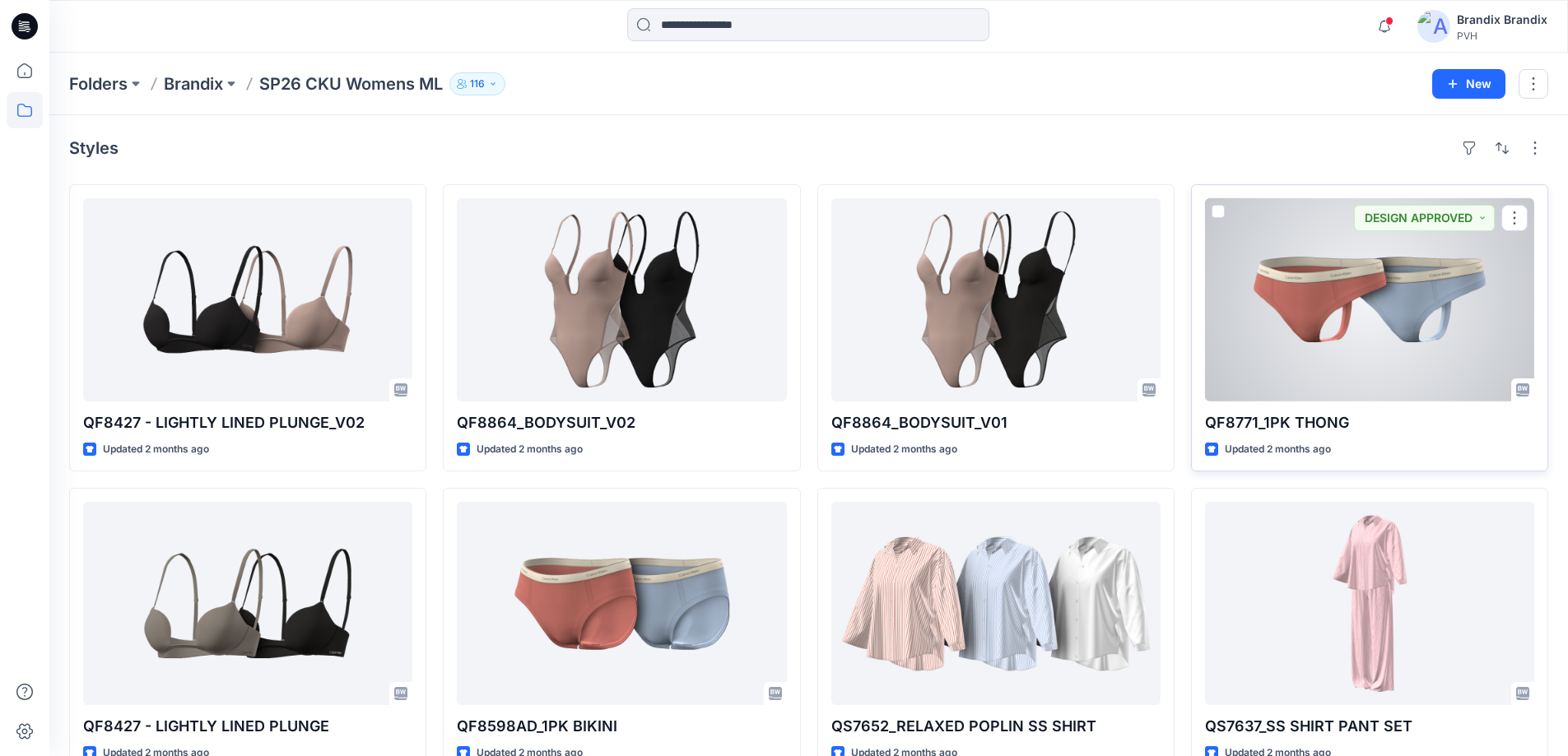 click at bounding box center (1370, 299) 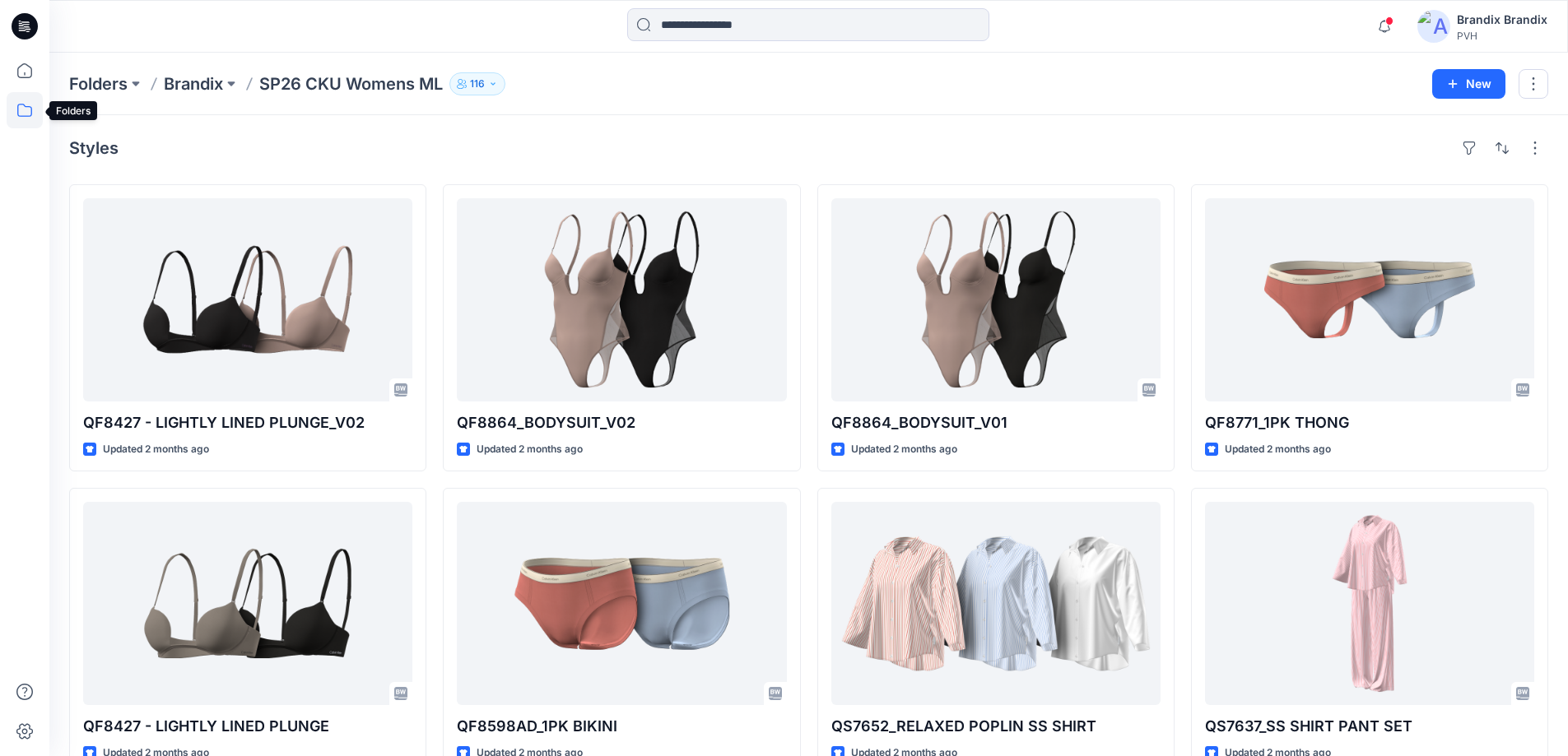 click 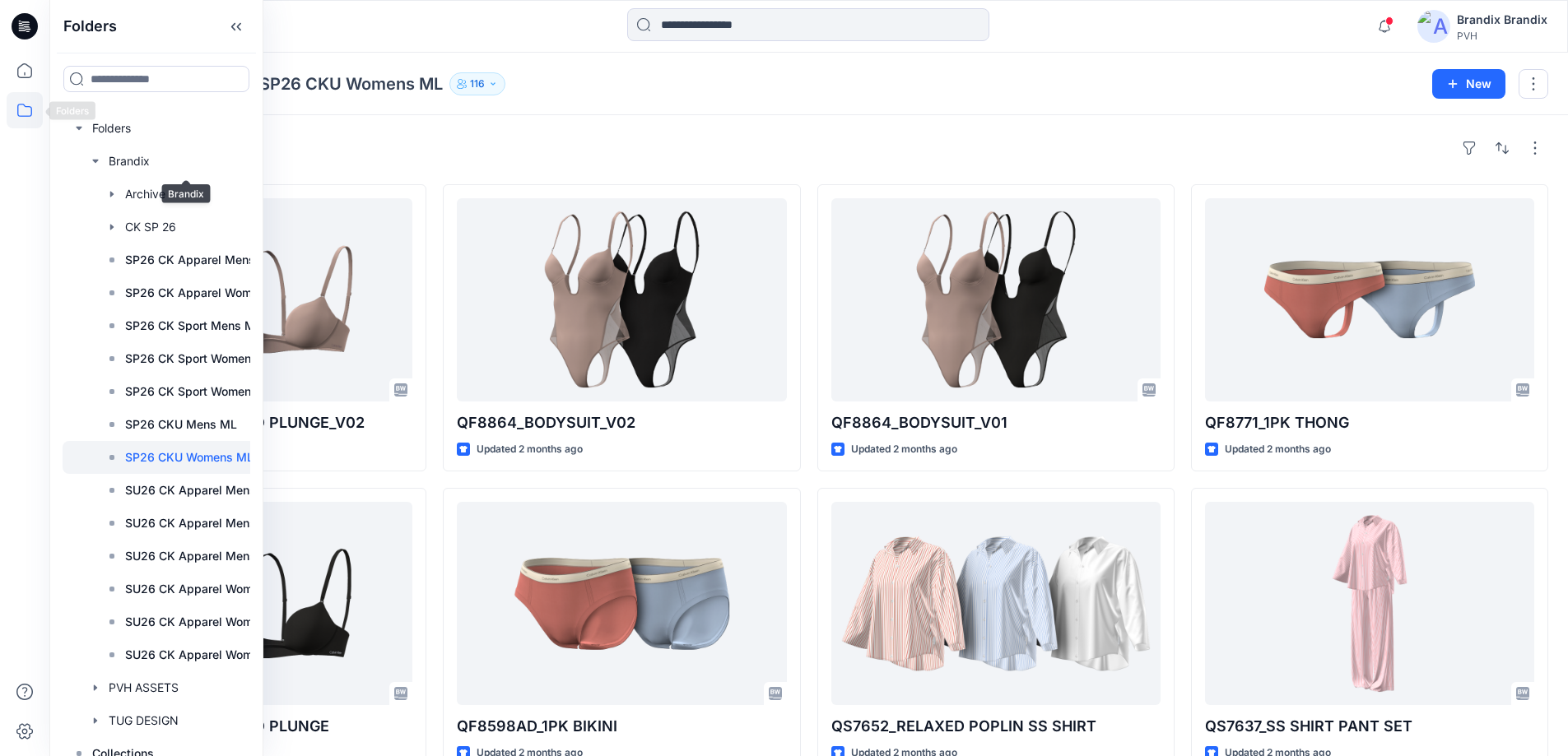 drag, startPoint x: 110, startPoint y: 162, endPoint x: 21, endPoint y: 110, distance: 103.078 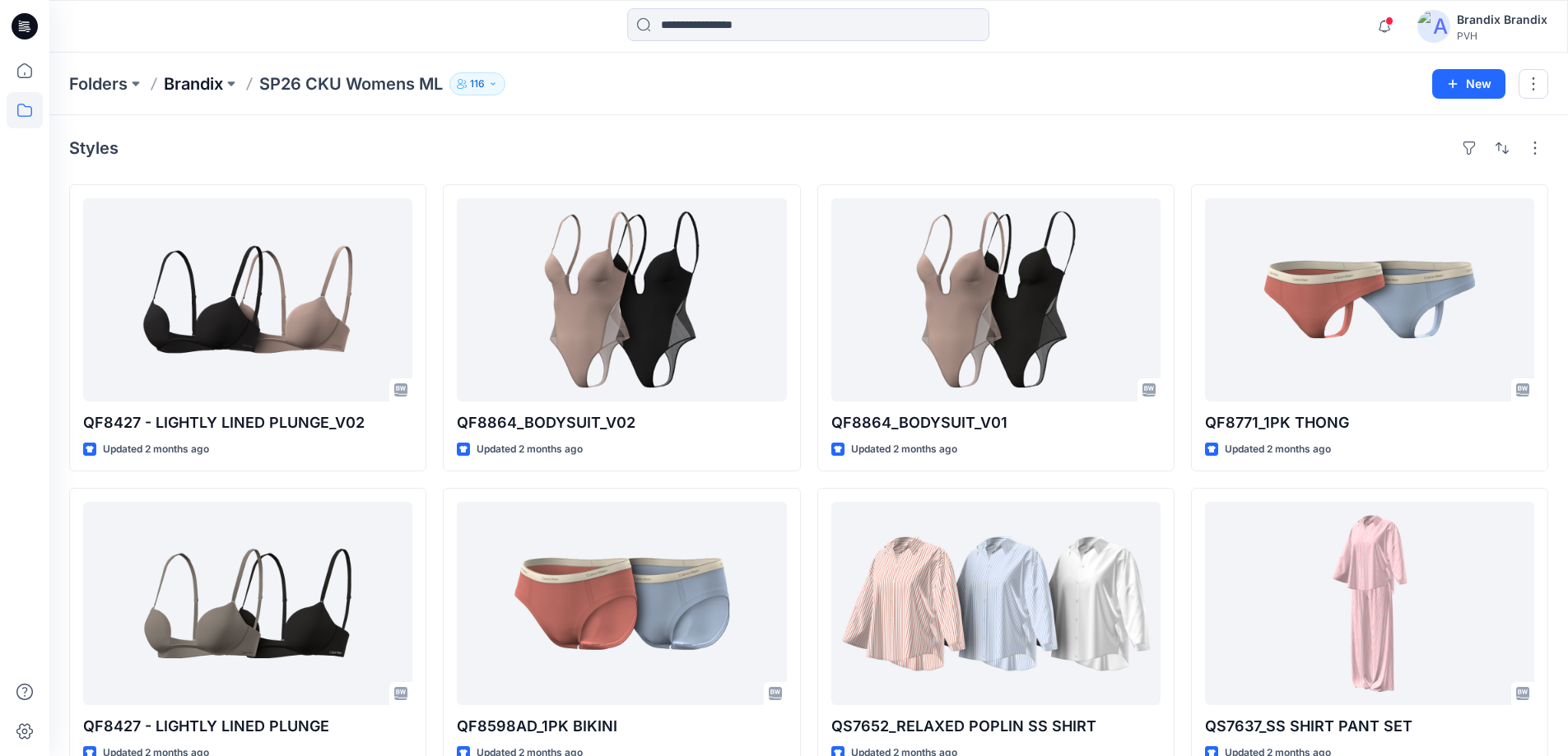 drag, startPoint x: 331, startPoint y: 77, endPoint x: 200, endPoint y: 90, distance: 131.64346 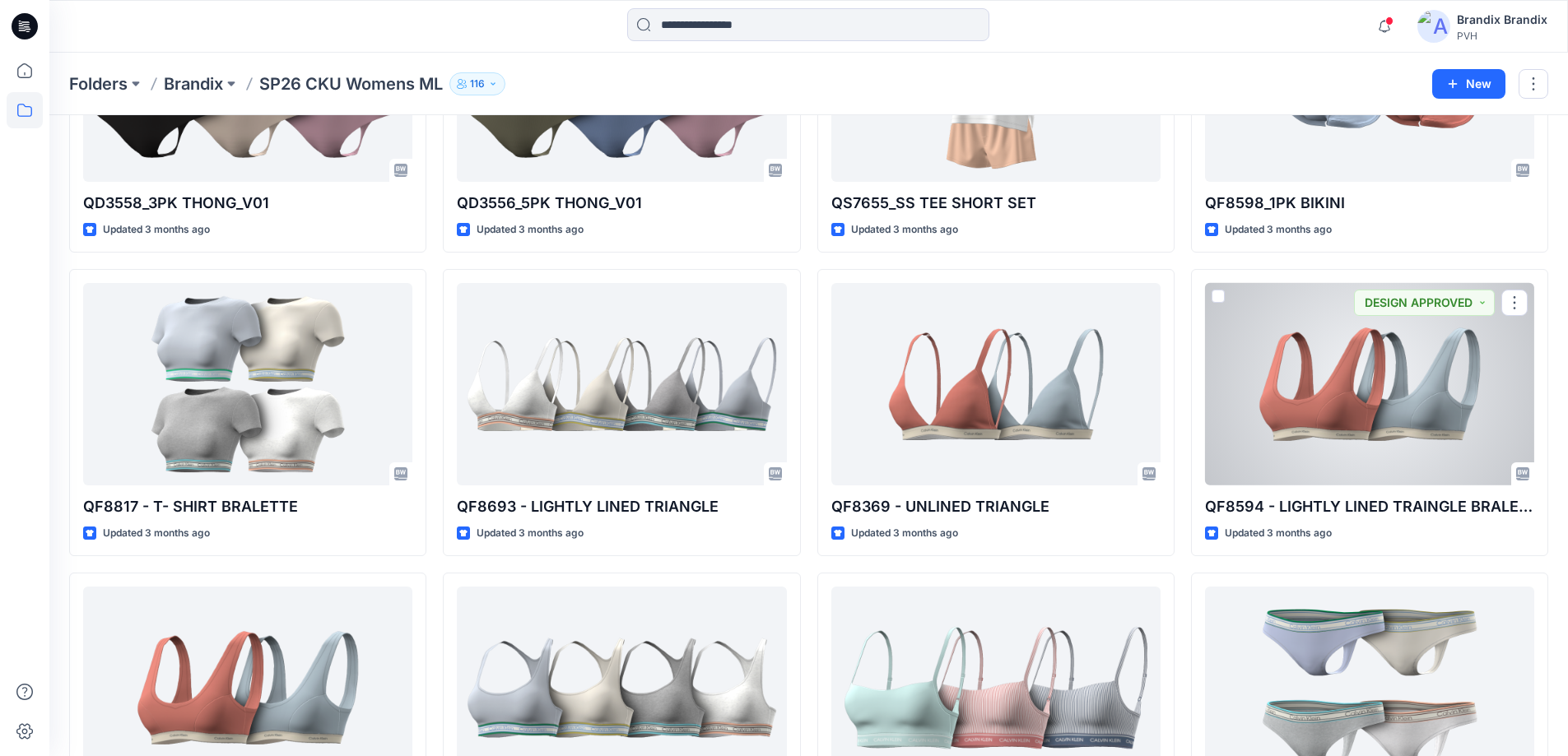 scroll, scrollTop: 2386, scrollLeft: 0, axis: vertical 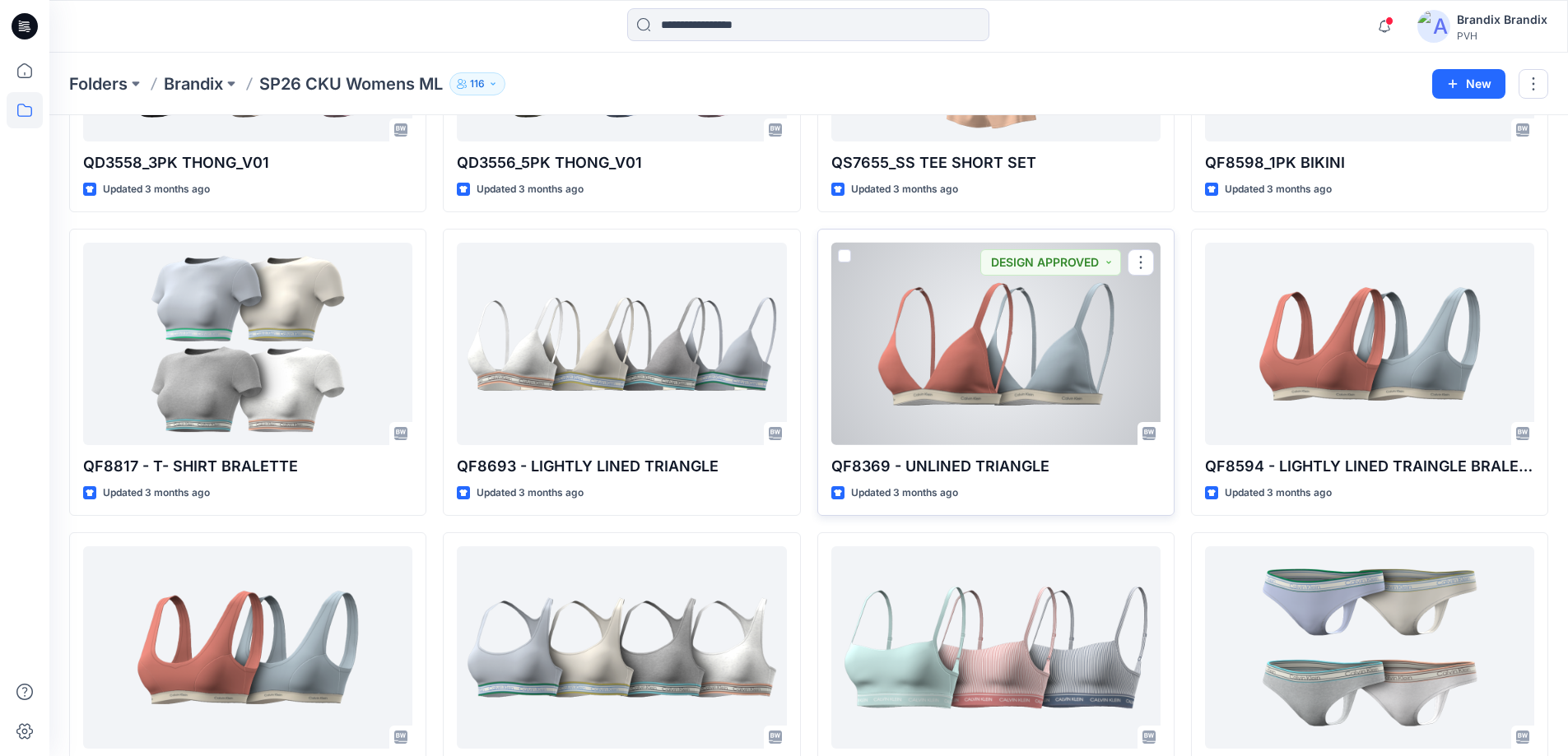click at bounding box center (996, 344) 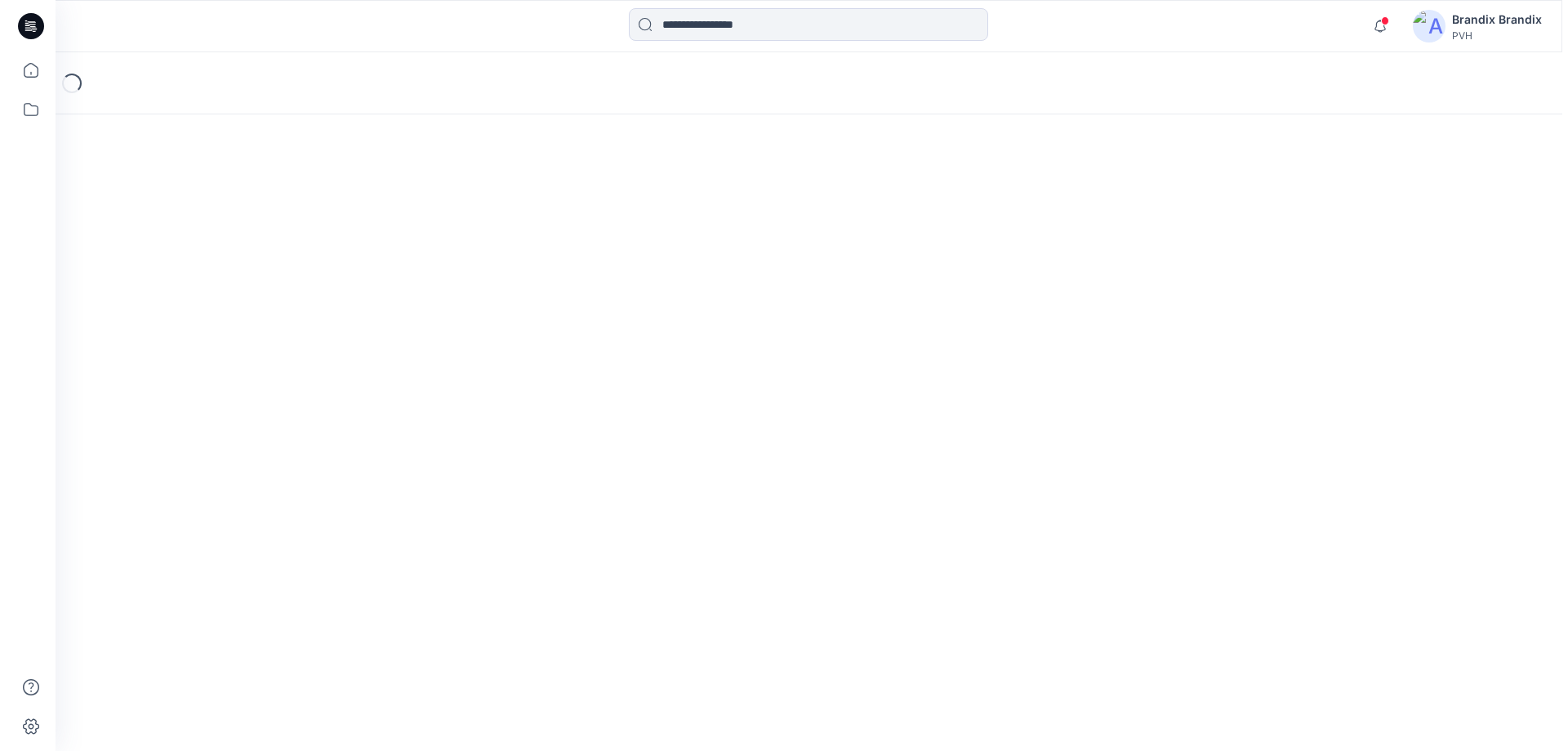 scroll, scrollTop: 0, scrollLeft: 0, axis: both 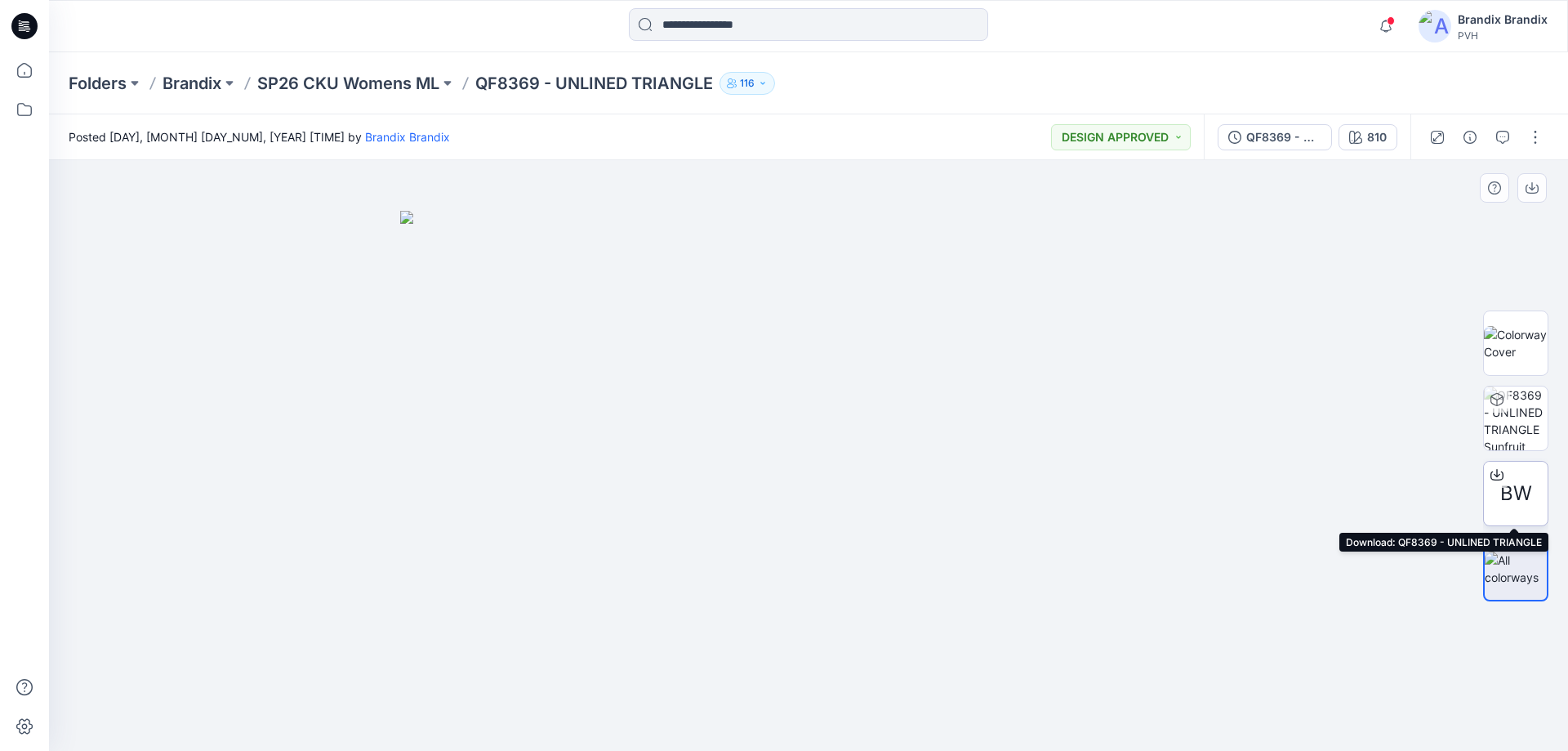 click on "BW" at bounding box center [1516, 494] 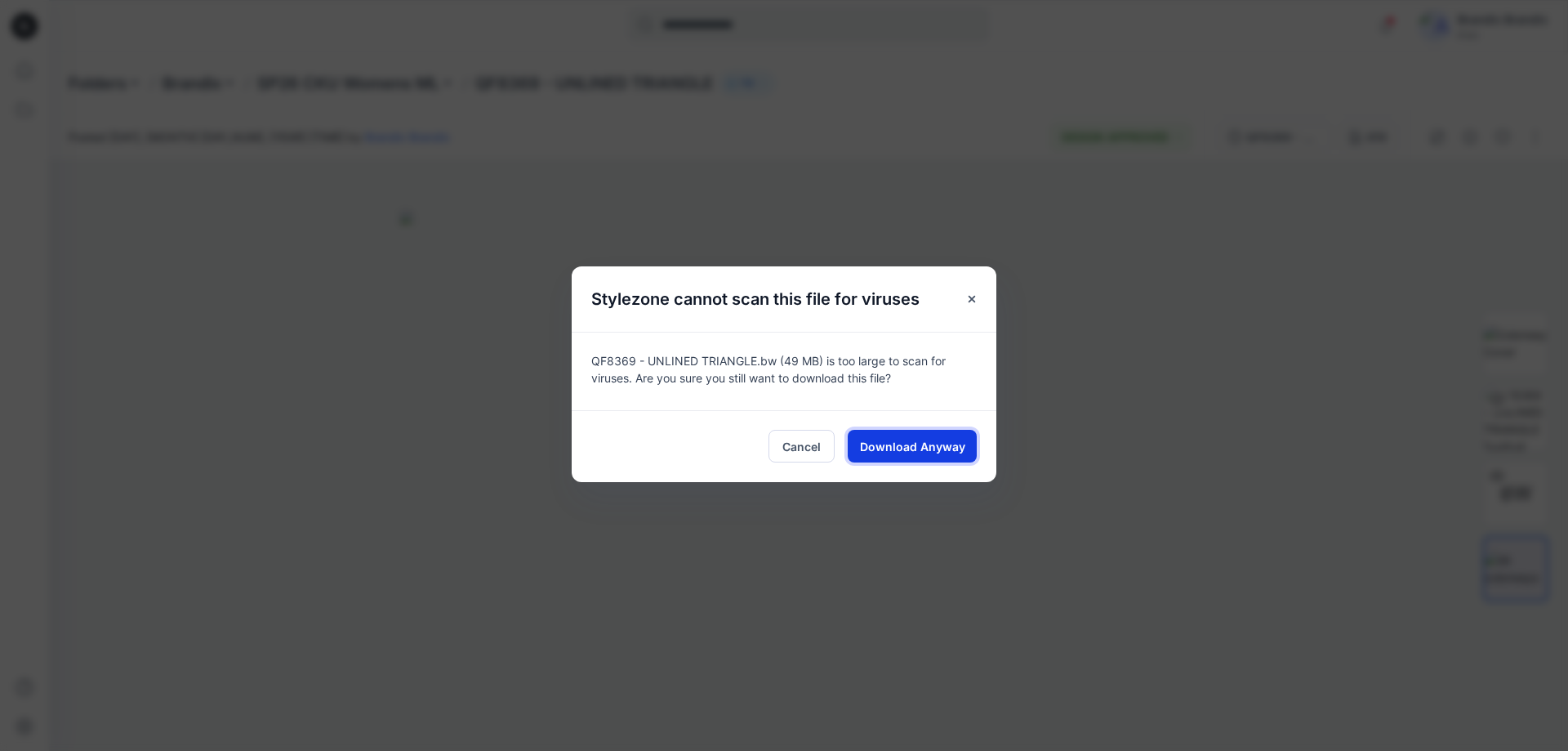 click on "Download Anyway" at bounding box center (912, 446) 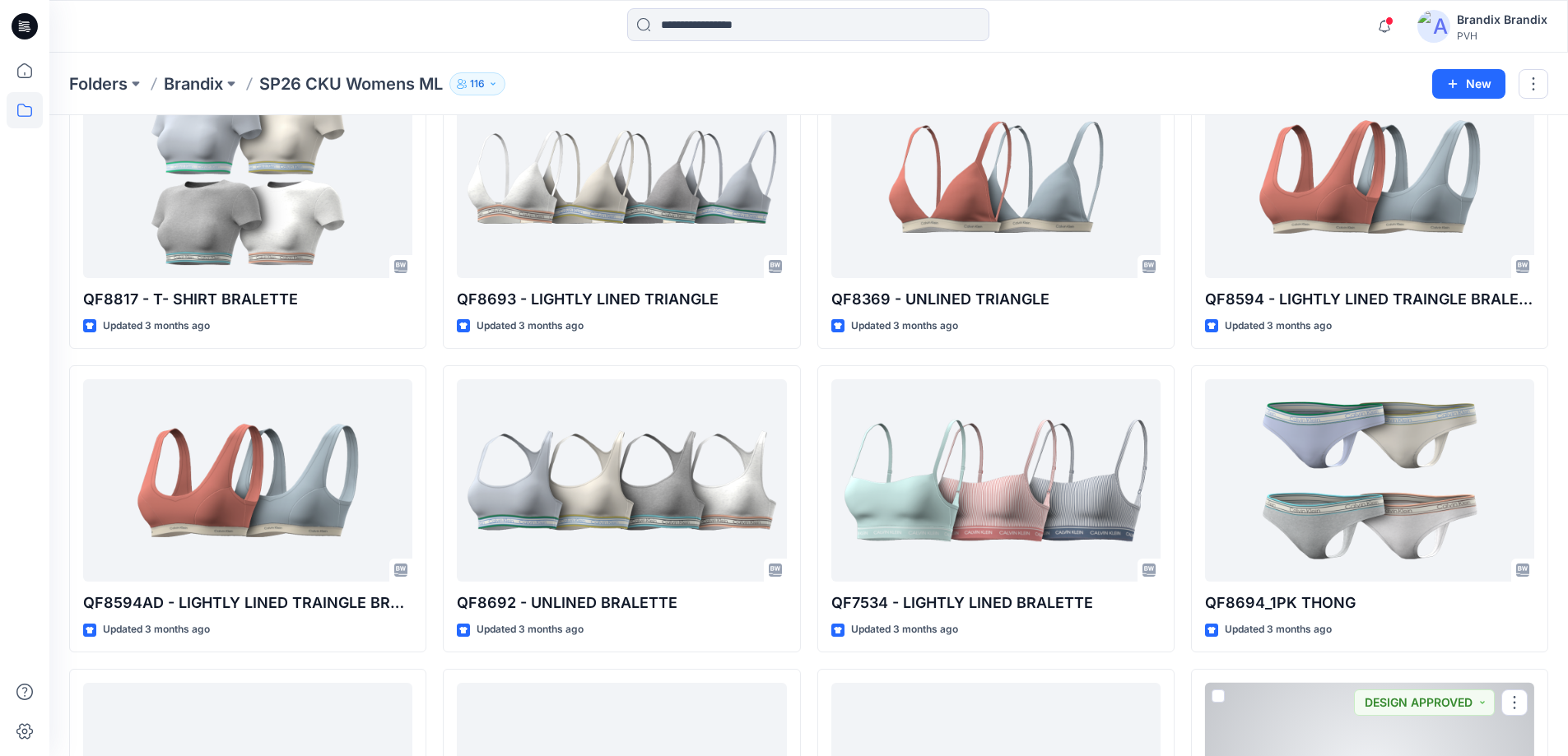 scroll, scrollTop: 2550, scrollLeft: 0, axis: vertical 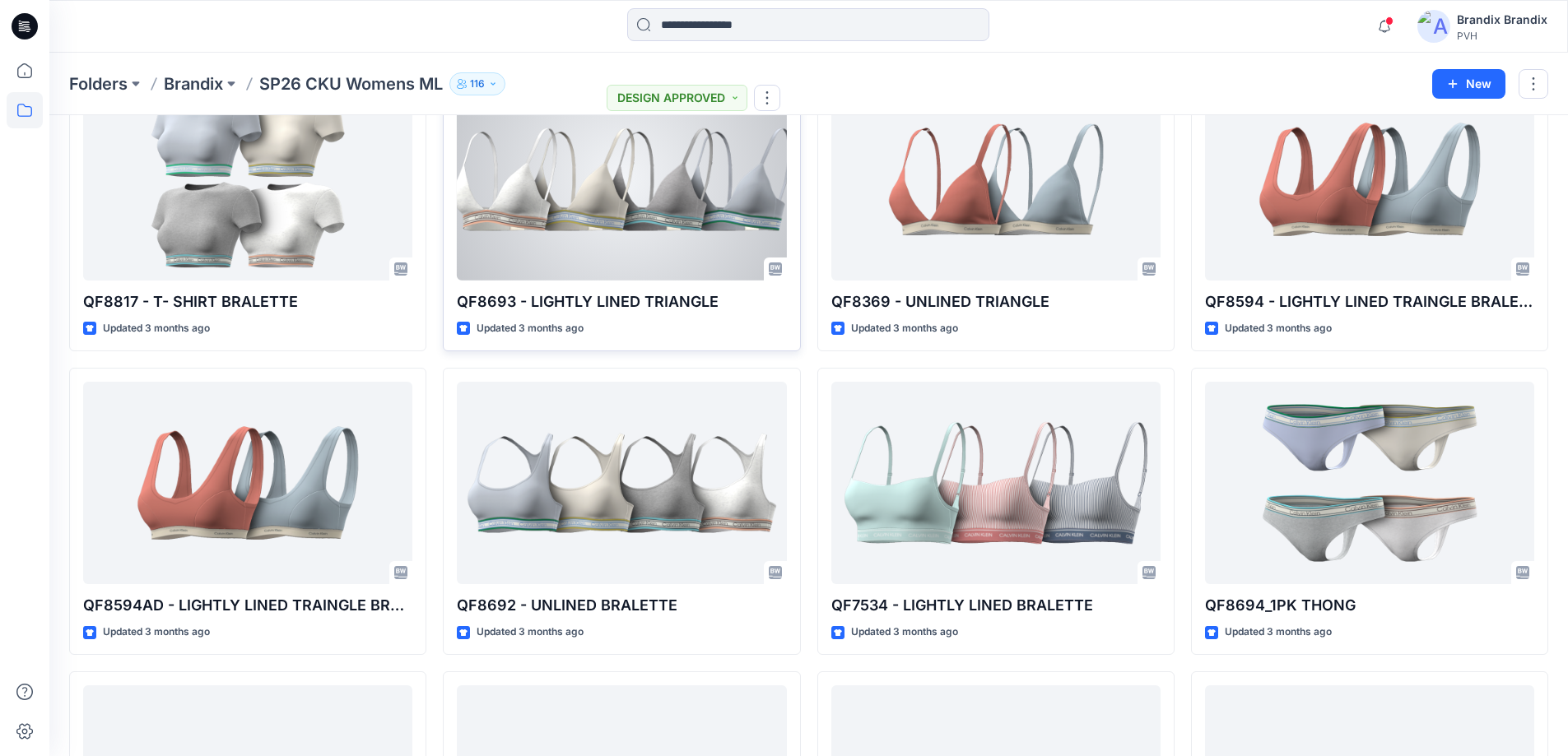 click at bounding box center [621, 179] 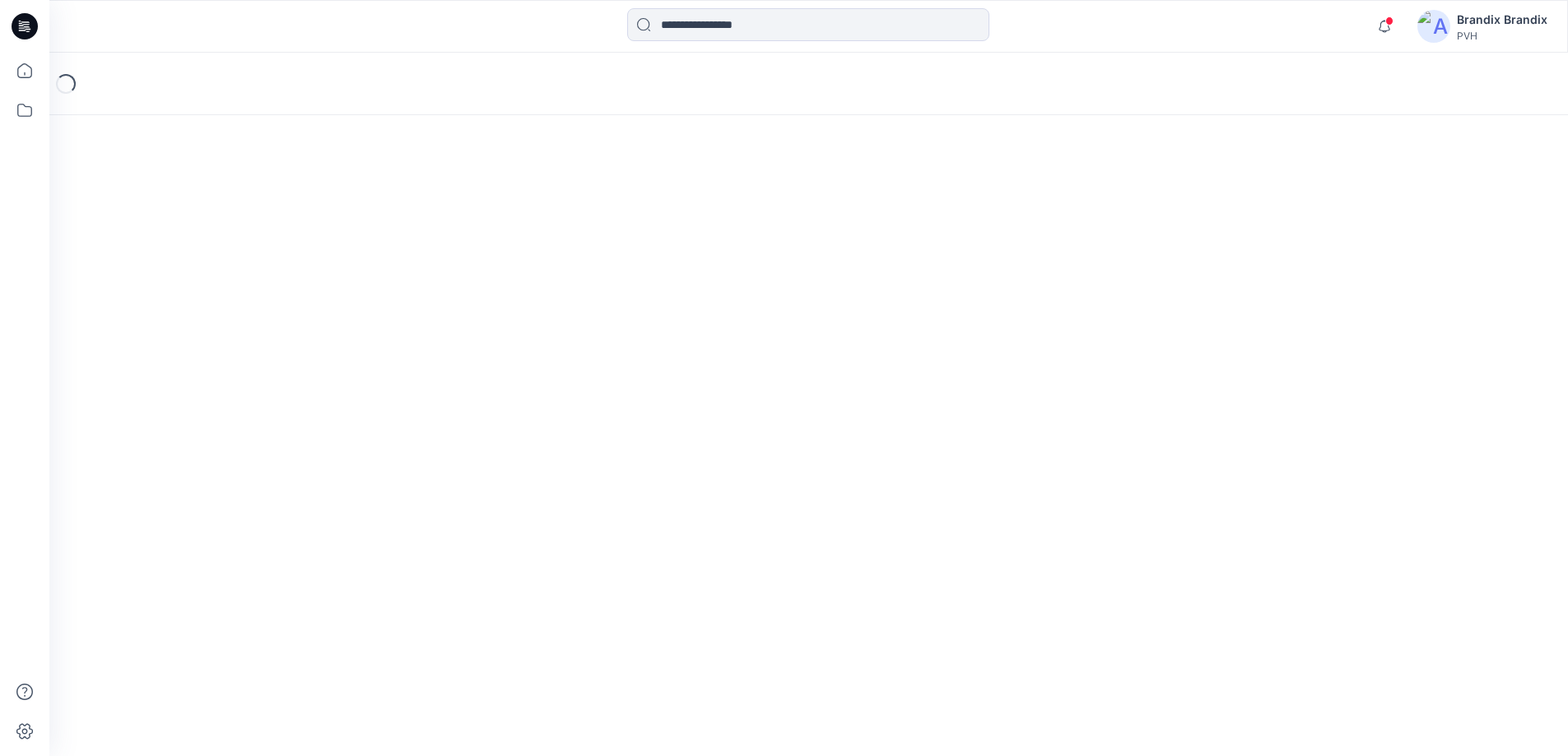 scroll, scrollTop: 0, scrollLeft: 0, axis: both 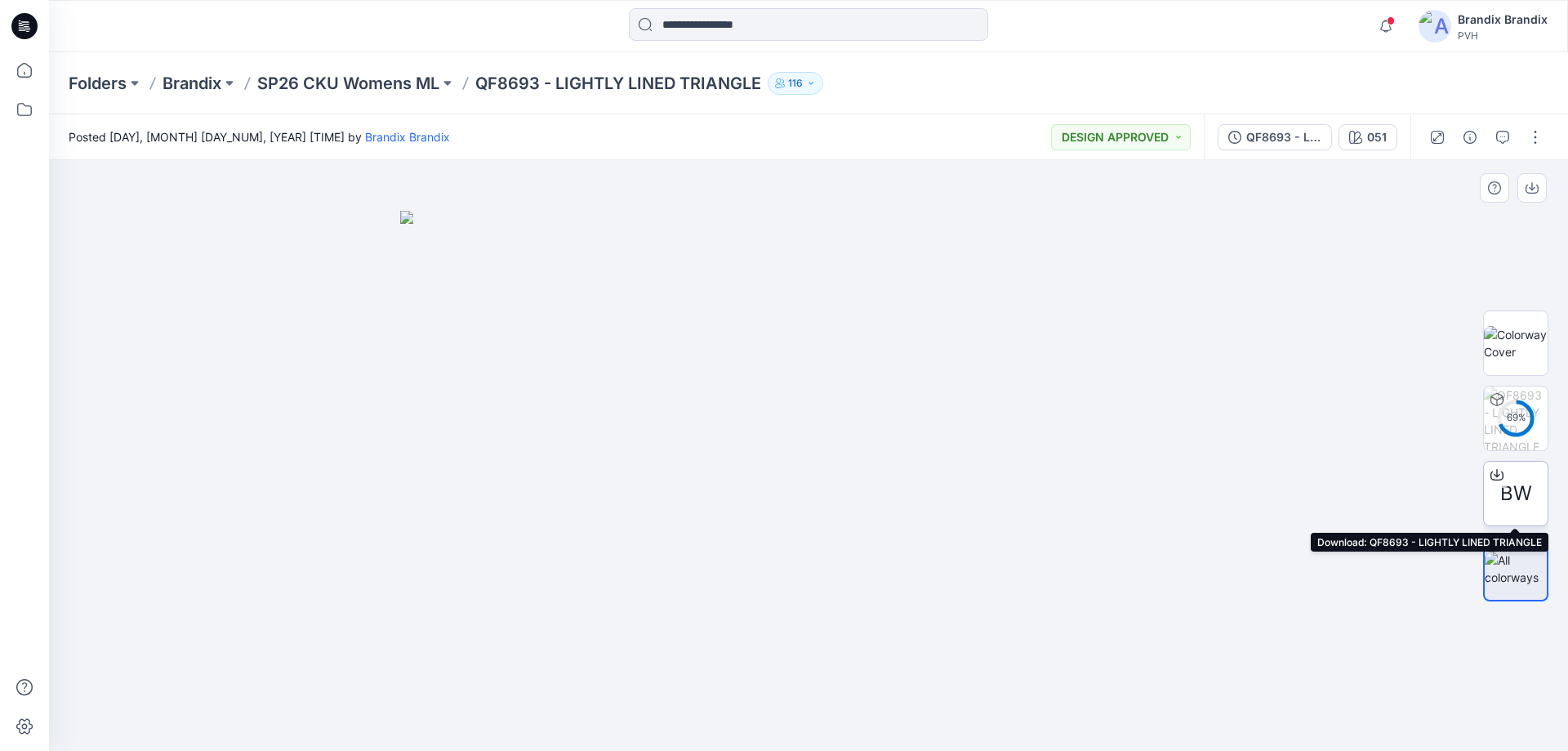 click on "BW" at bounding box center [1516, 494] 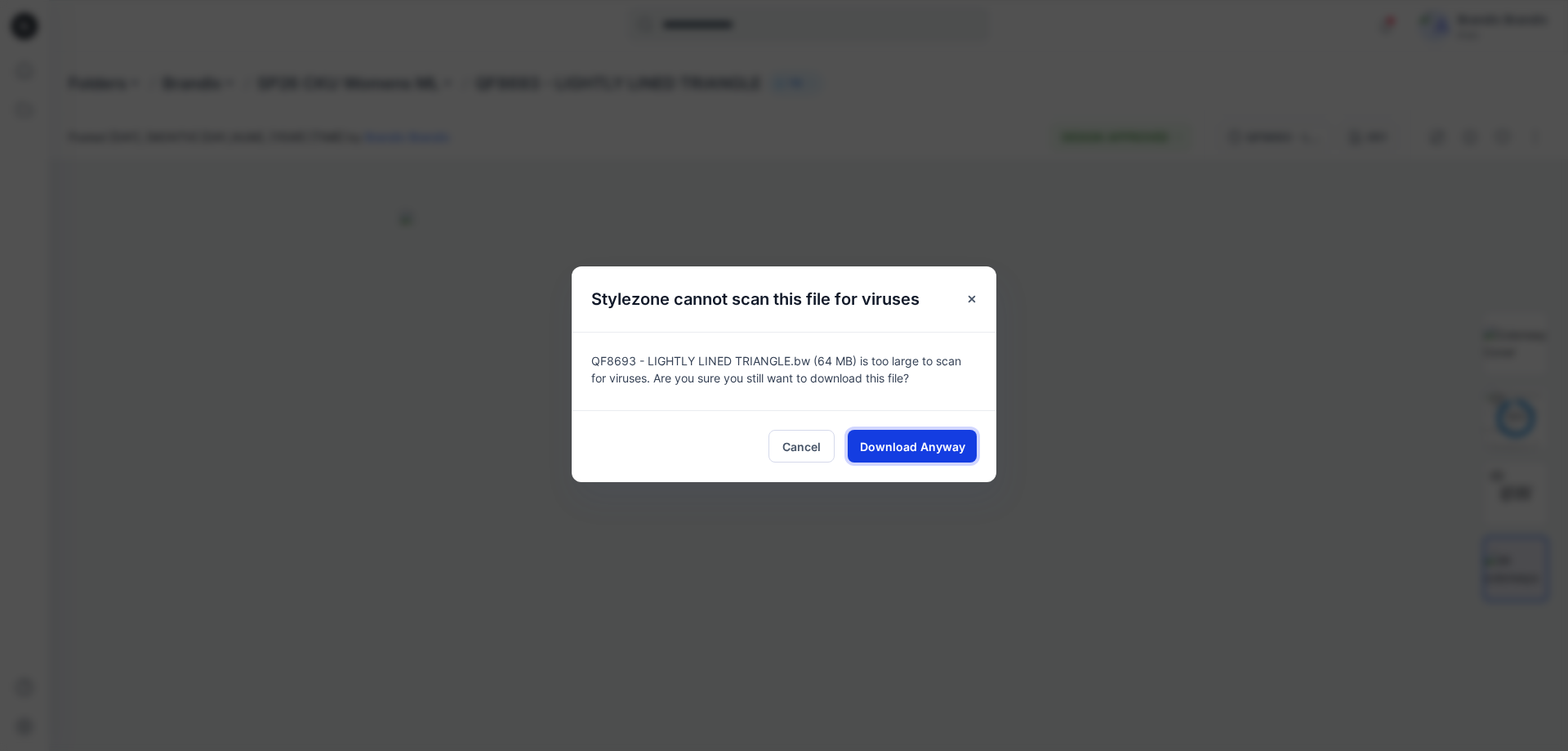 click on "Download Anyway" at bounding box center (912, 446) 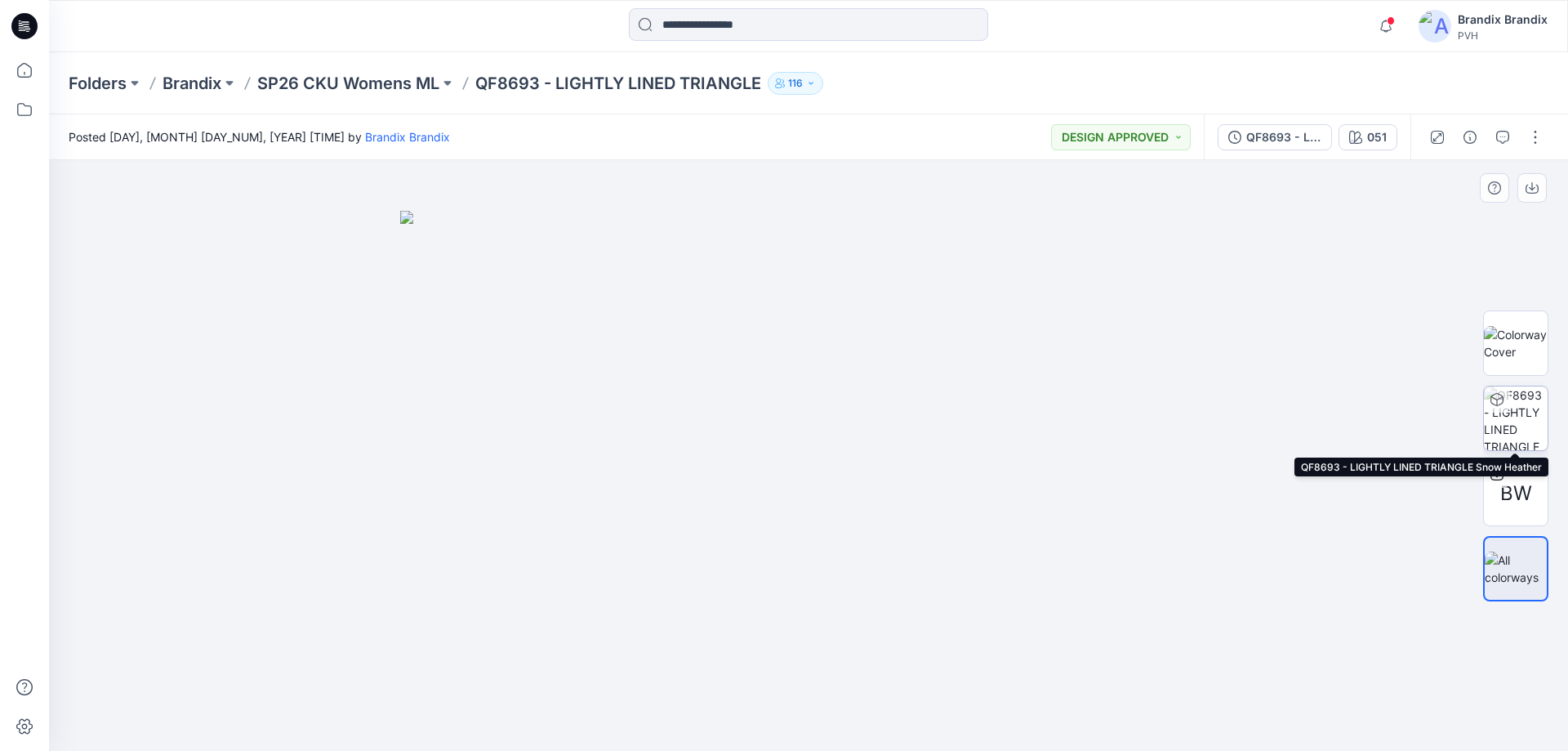 click at bounding box center (1516, 418) 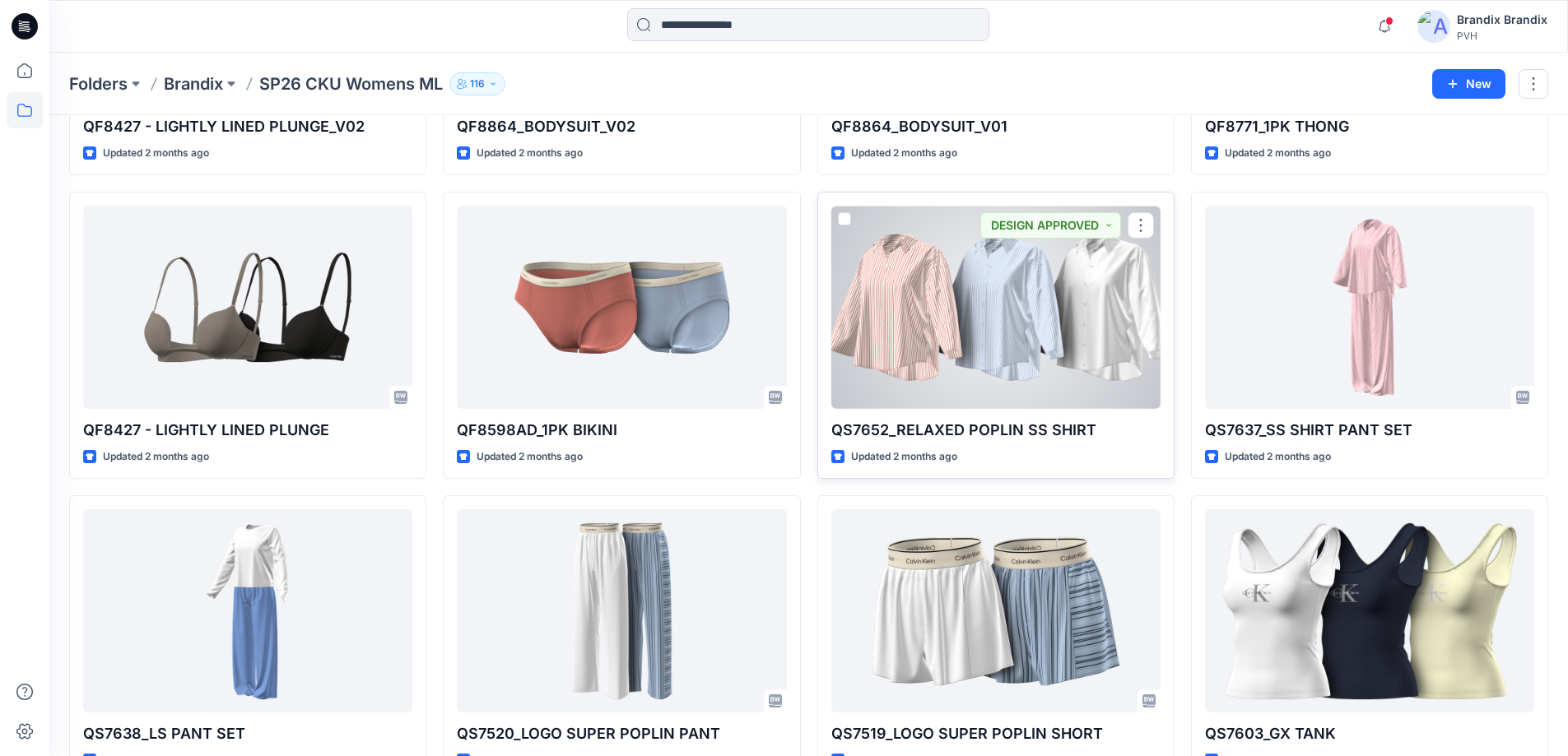 scroll, scrollTop: 329, scrollLeft: 0, axis: vertical 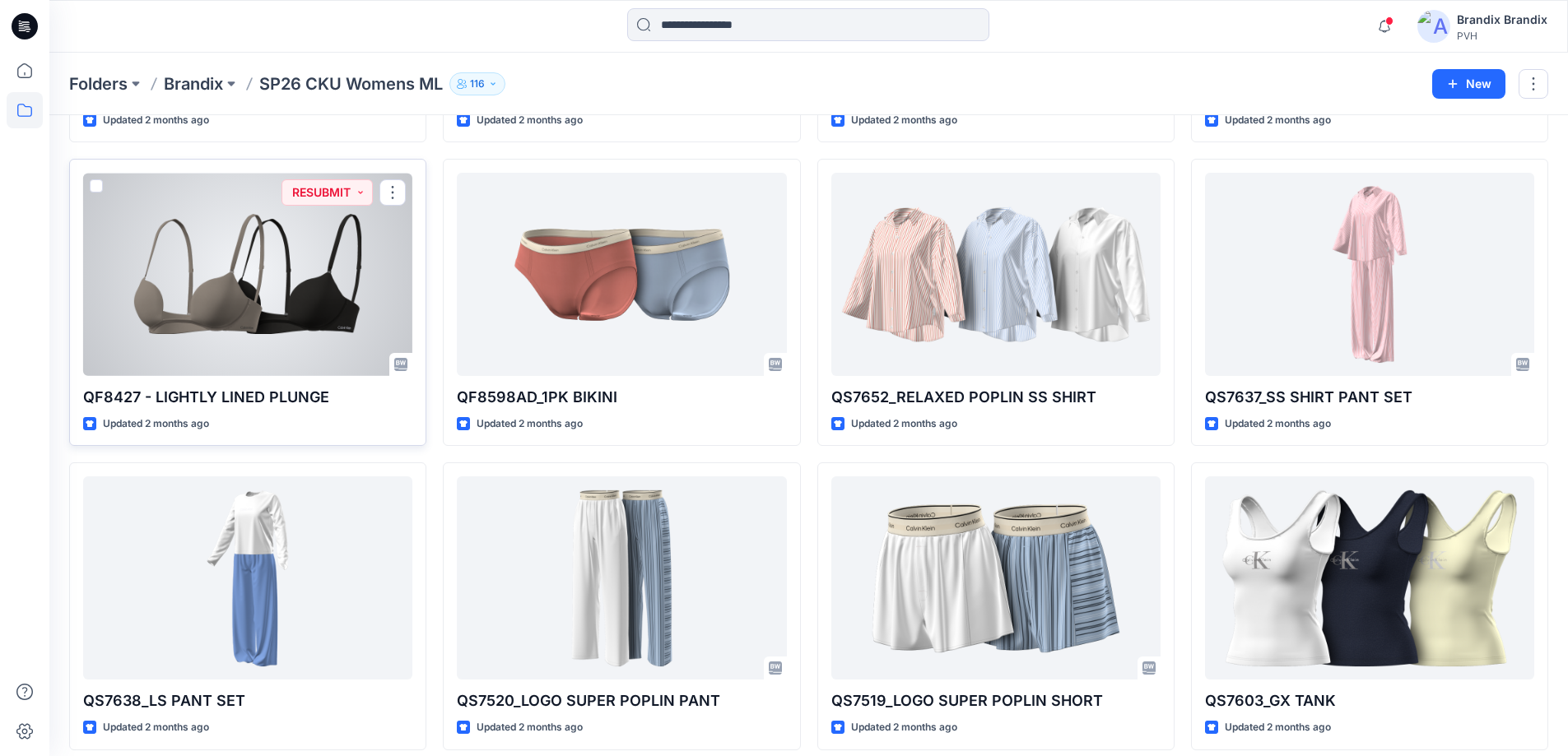 click on "QF8427 - LIGHTLY LINED PLUNGE" at bounding box center [248, 397] 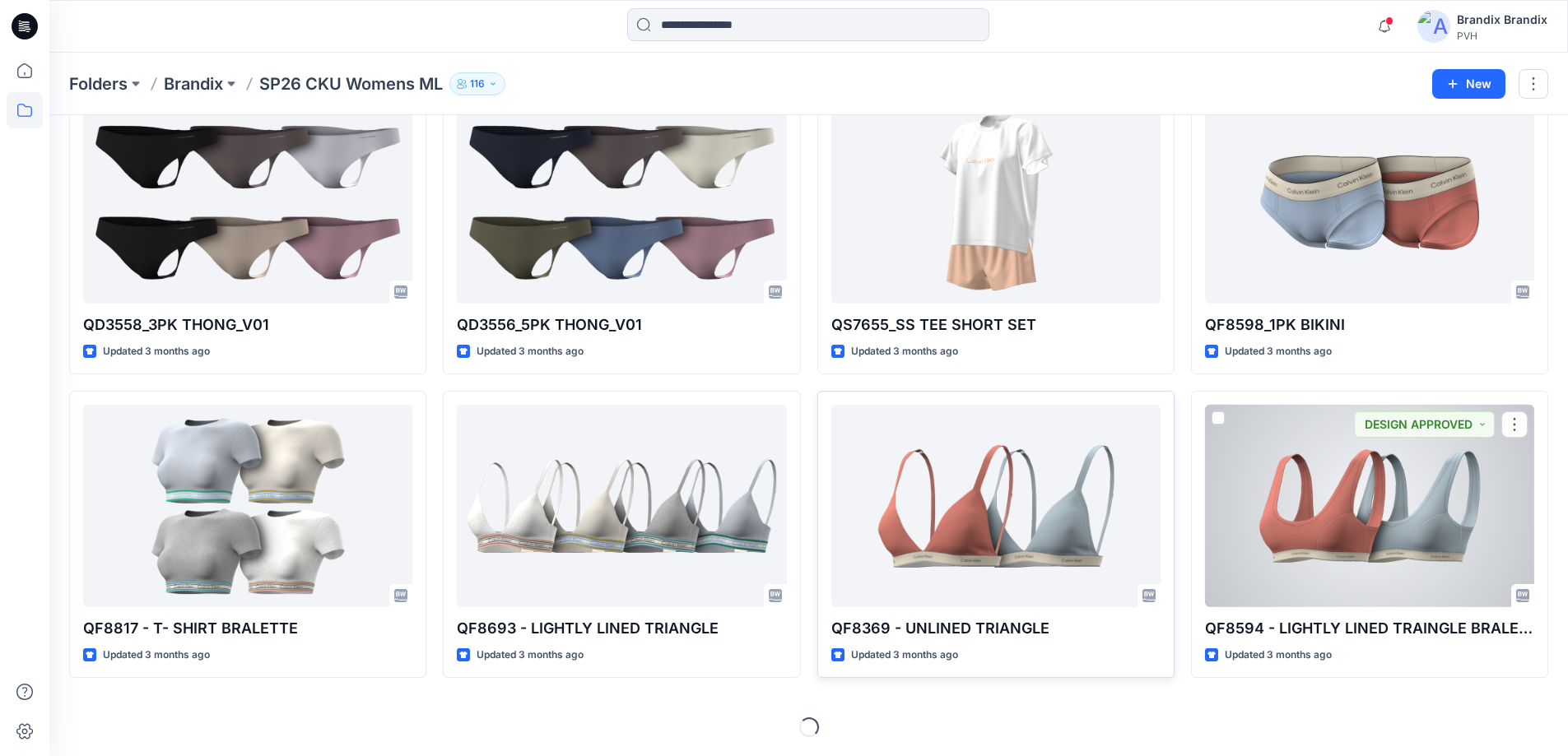 scroll, scrollTop: 2224, scrollLeft: 0, axis: vertical 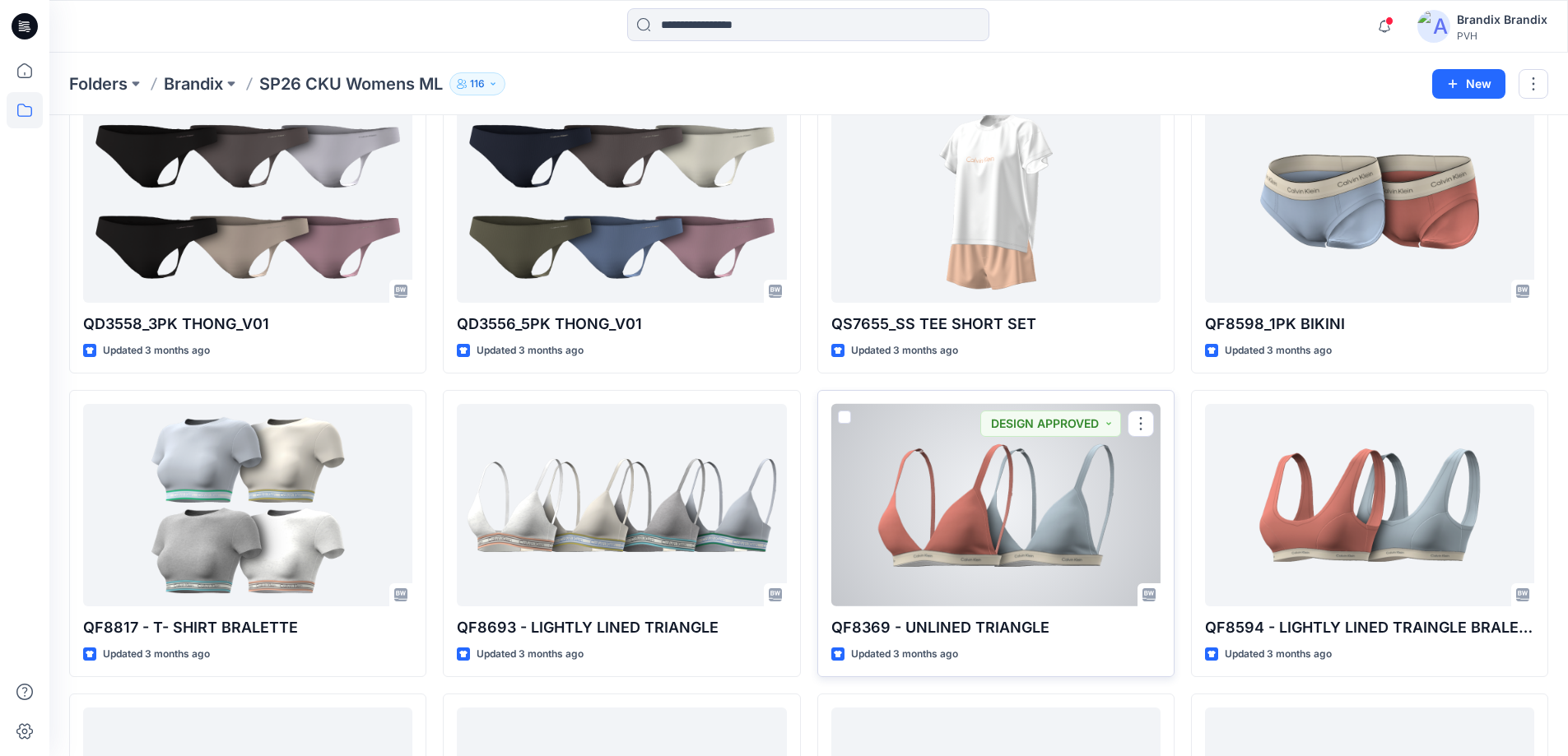 click at bounding box center [996, 505] 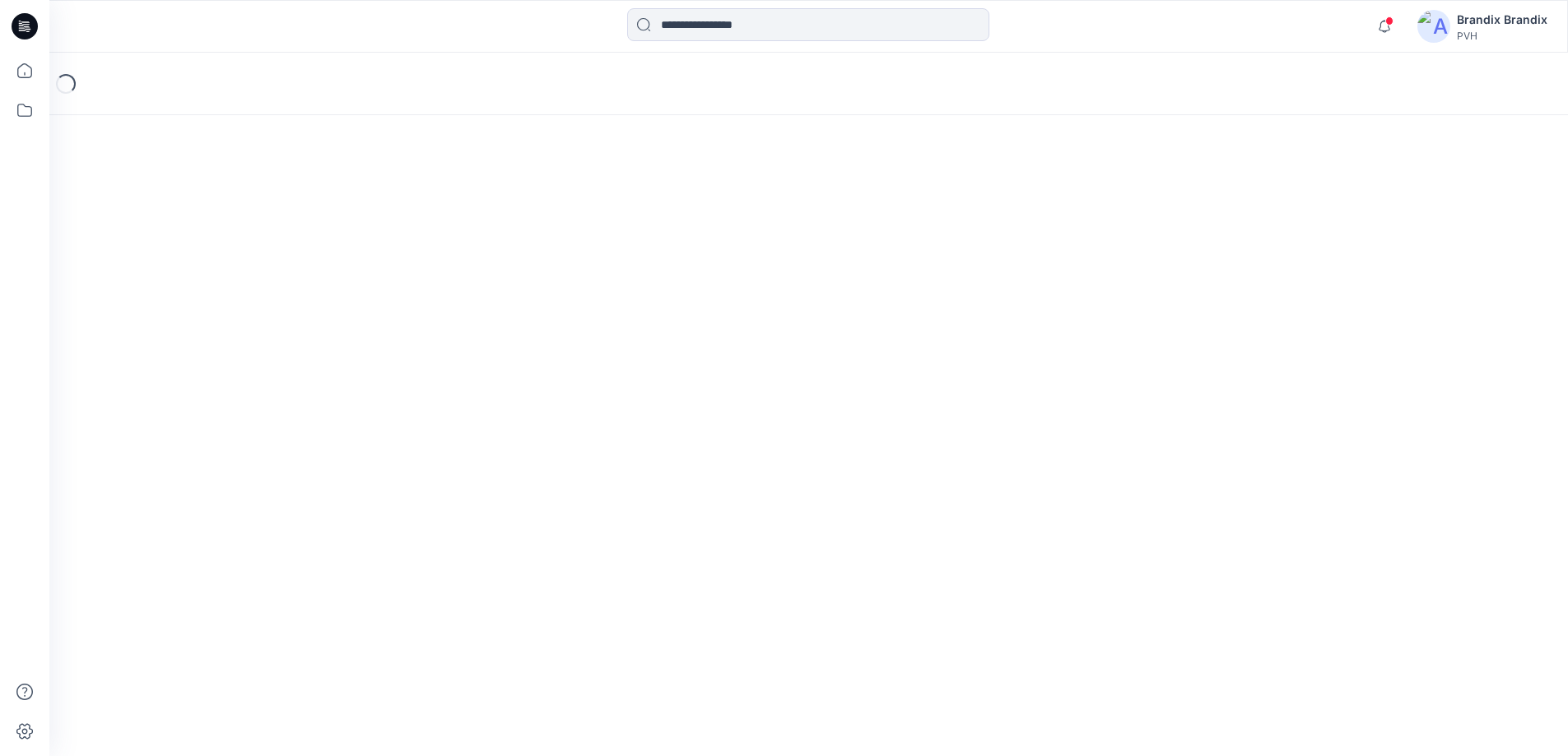 scroll, scrollTop: 0, scrollLeft: 0, axis: both 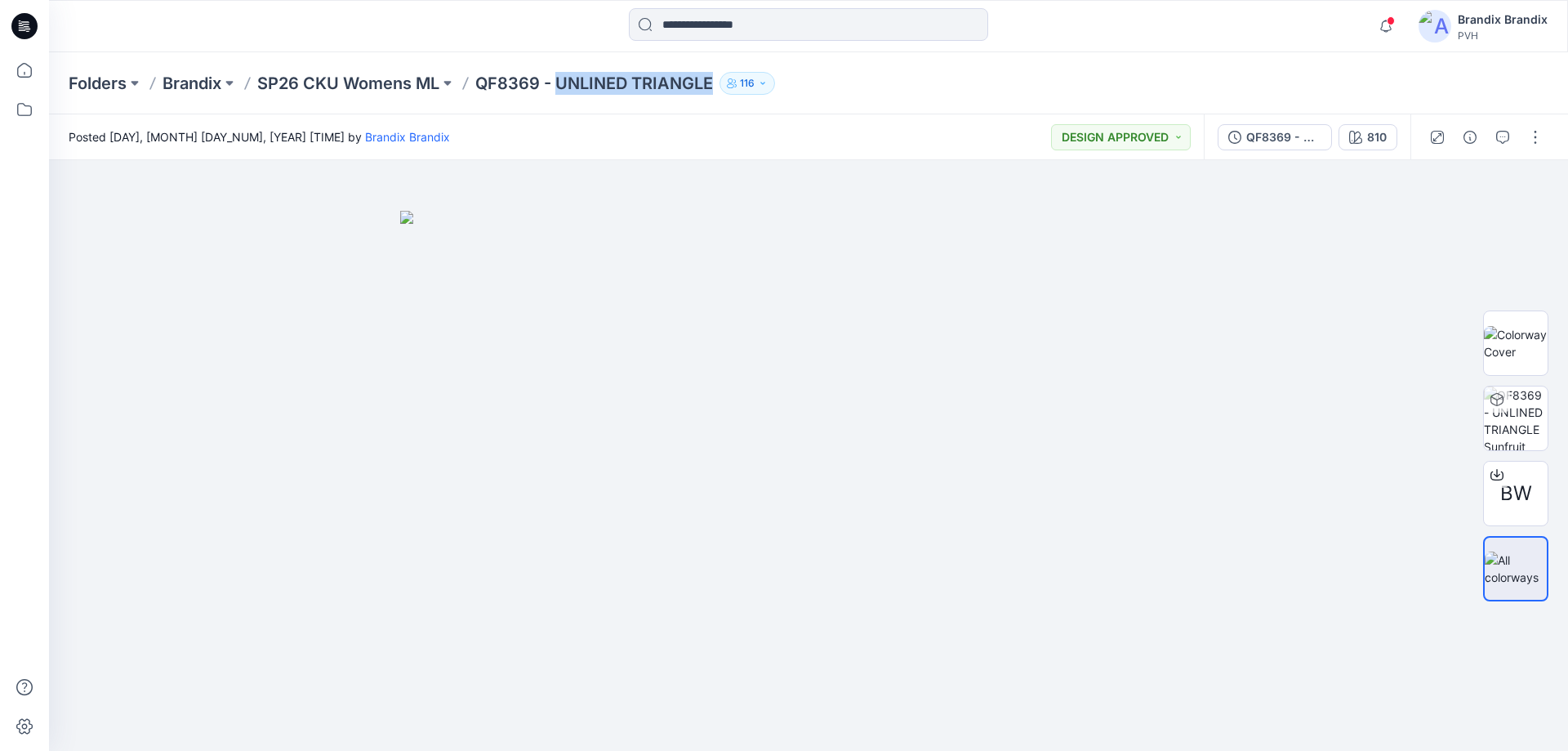 drag, startPoint x: 558, startPoint y: 86, endPoint x: 719, endPoint y: 96, distance: 161.31026 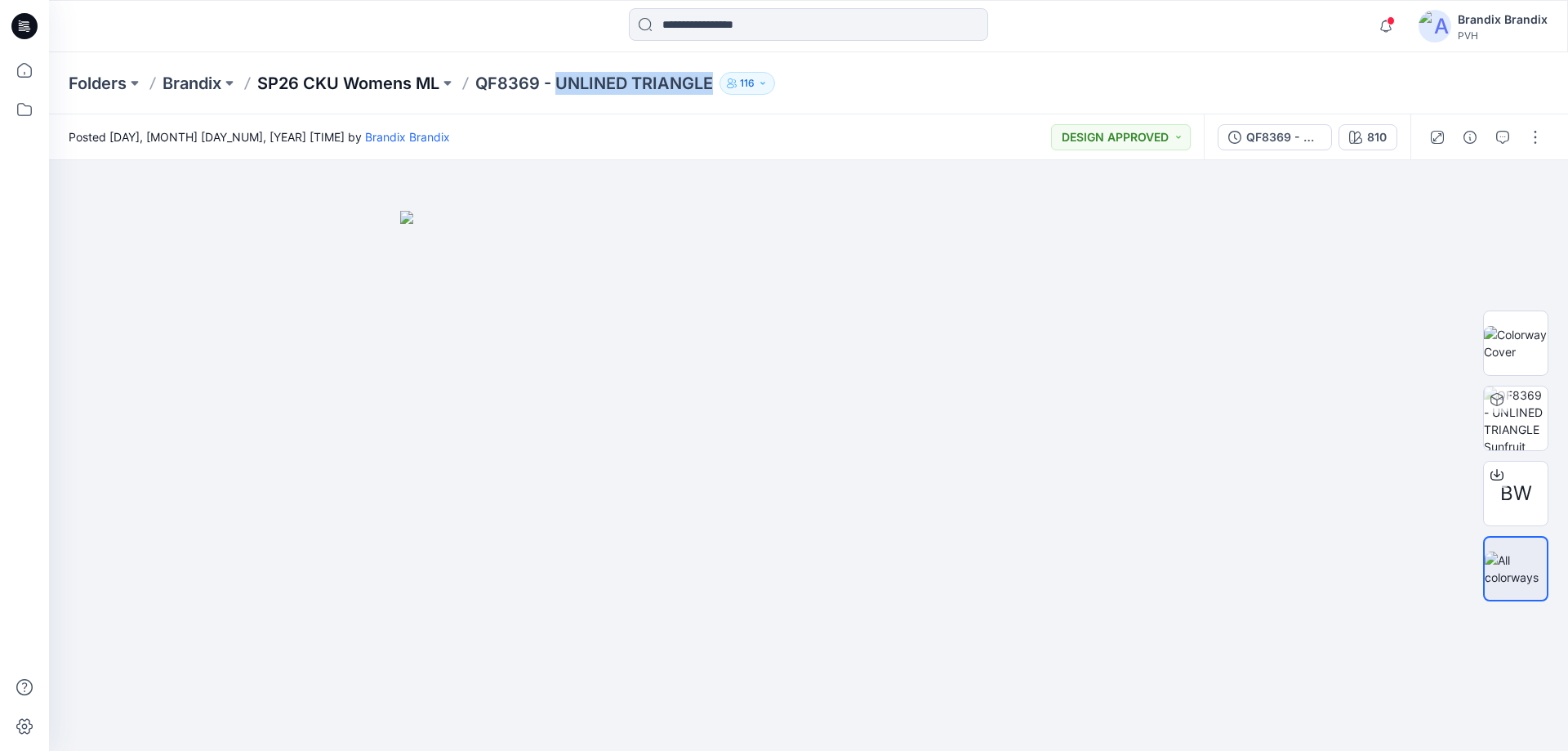 click on "SP26 CKU Womens ML" at bounding box center [348, 83] 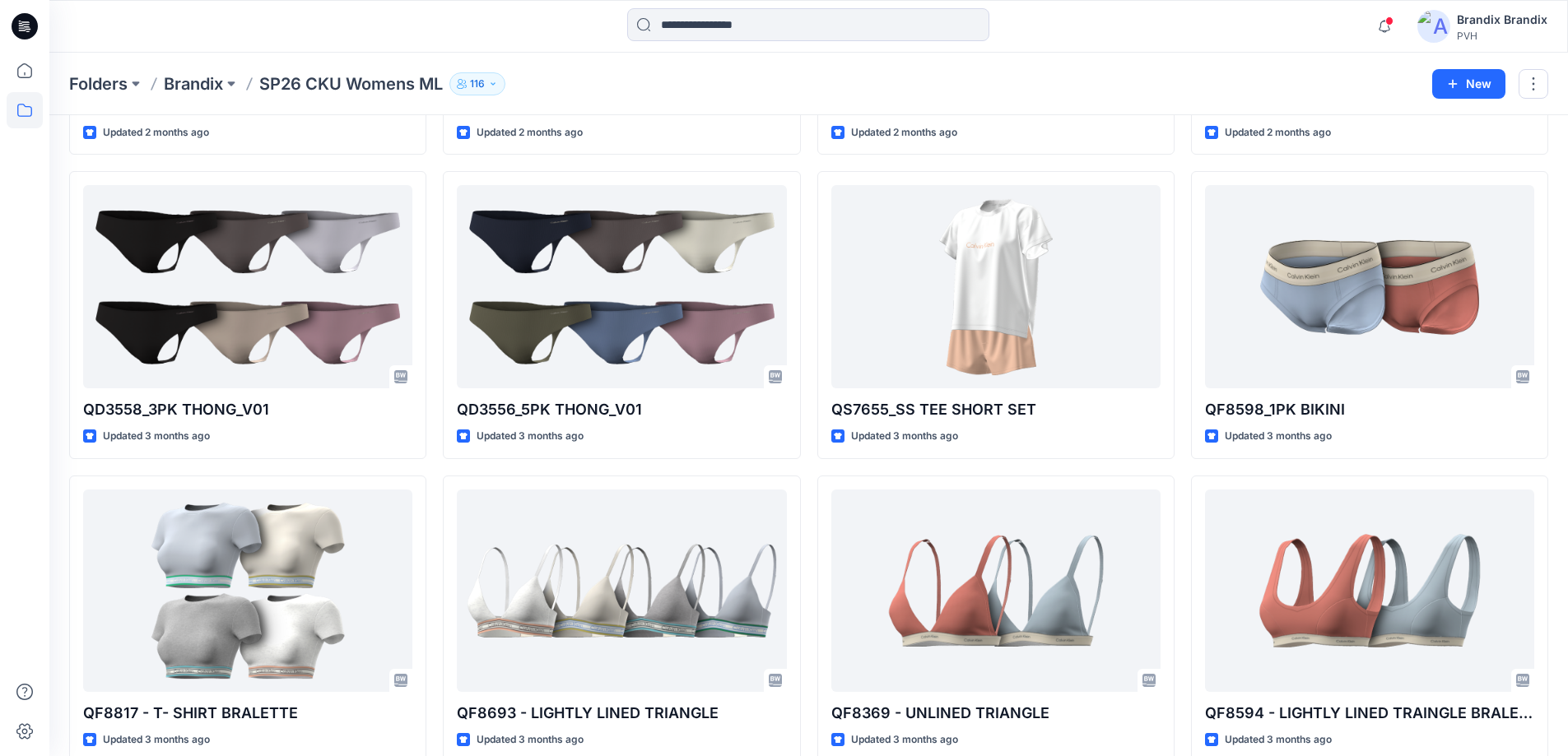 scroll, scrollTop: 2550, scrollLeft: 0, axis: vertical 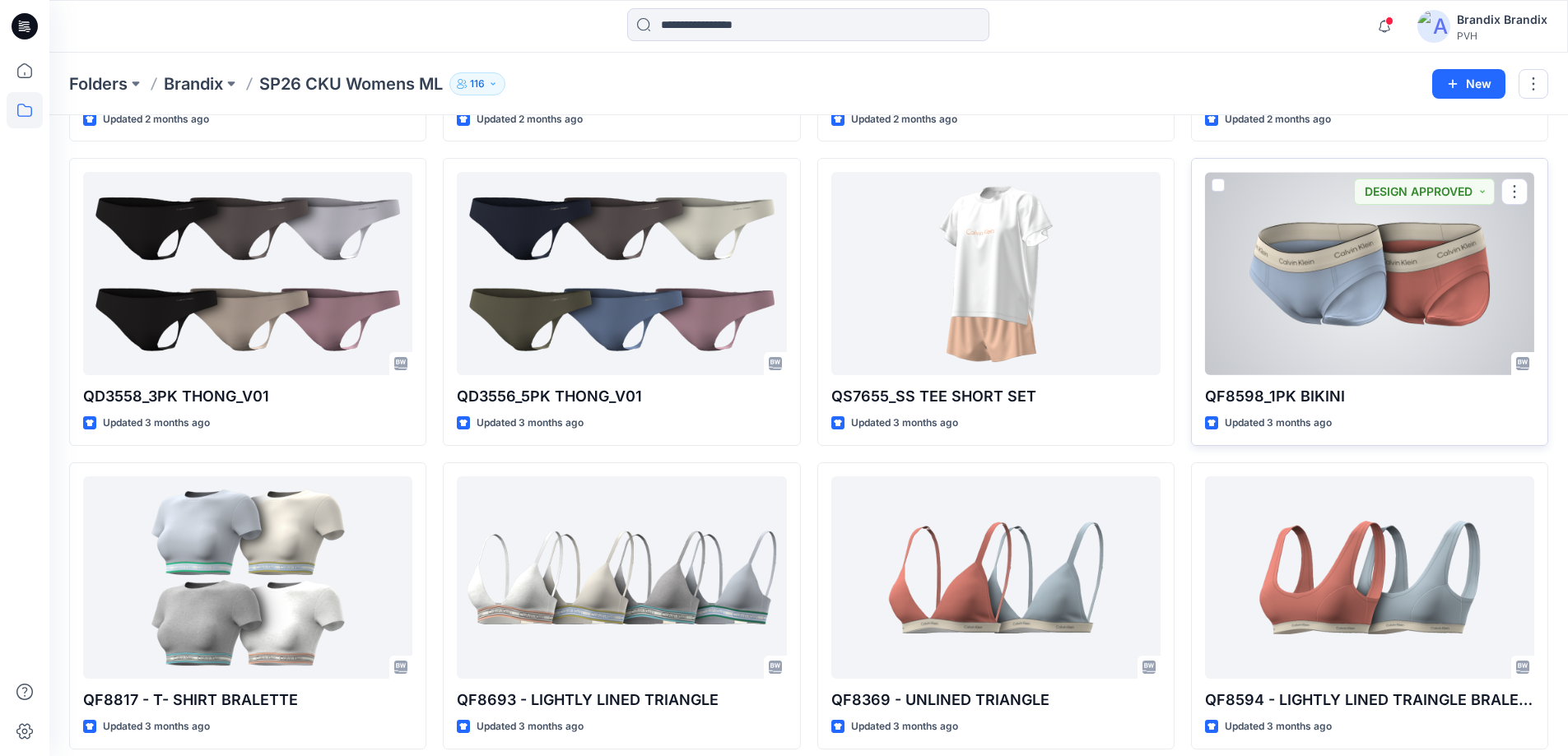 click at bounding box center [1370, 273] 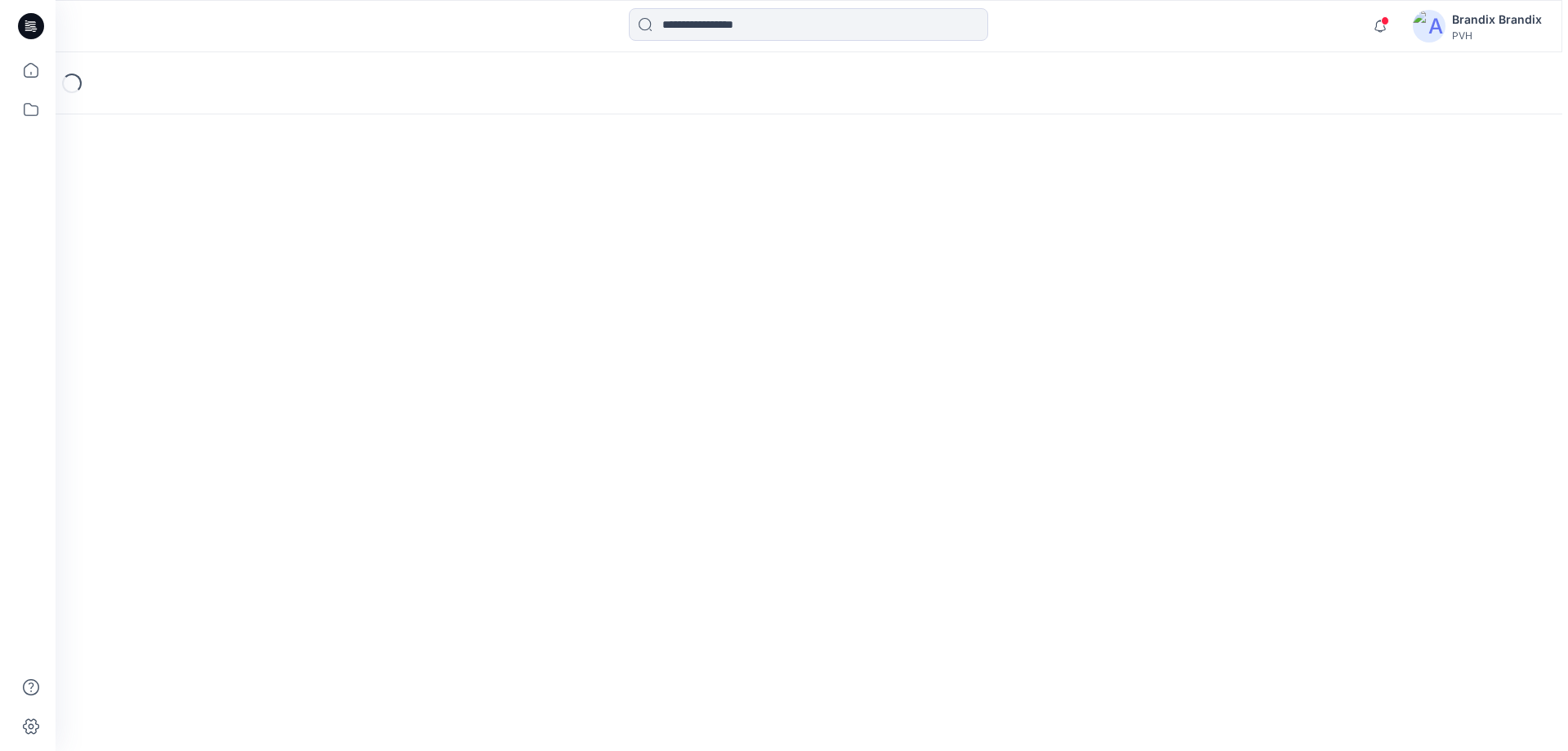 scroll, scrollTop: 0, scrollLeft: 0, axis: both 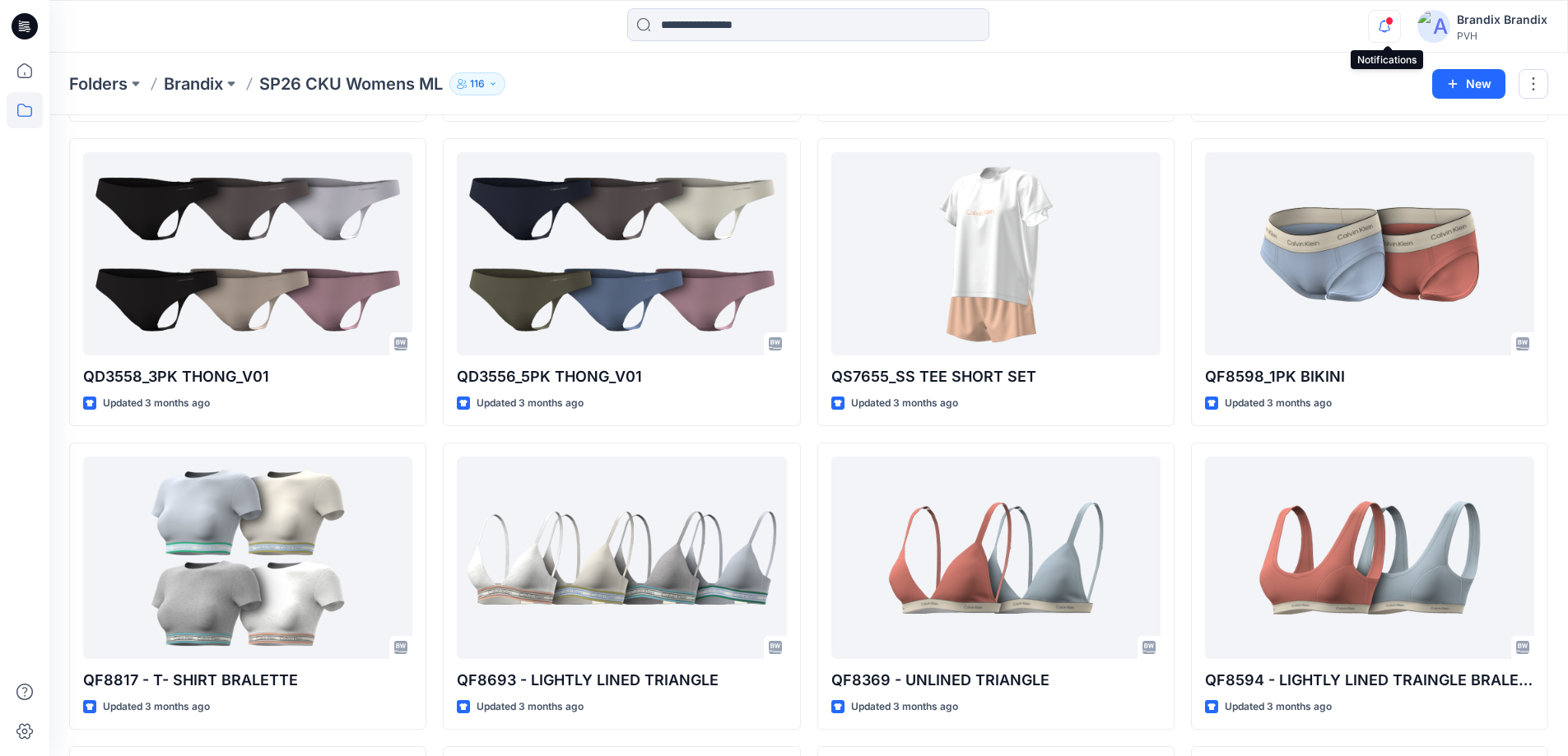click 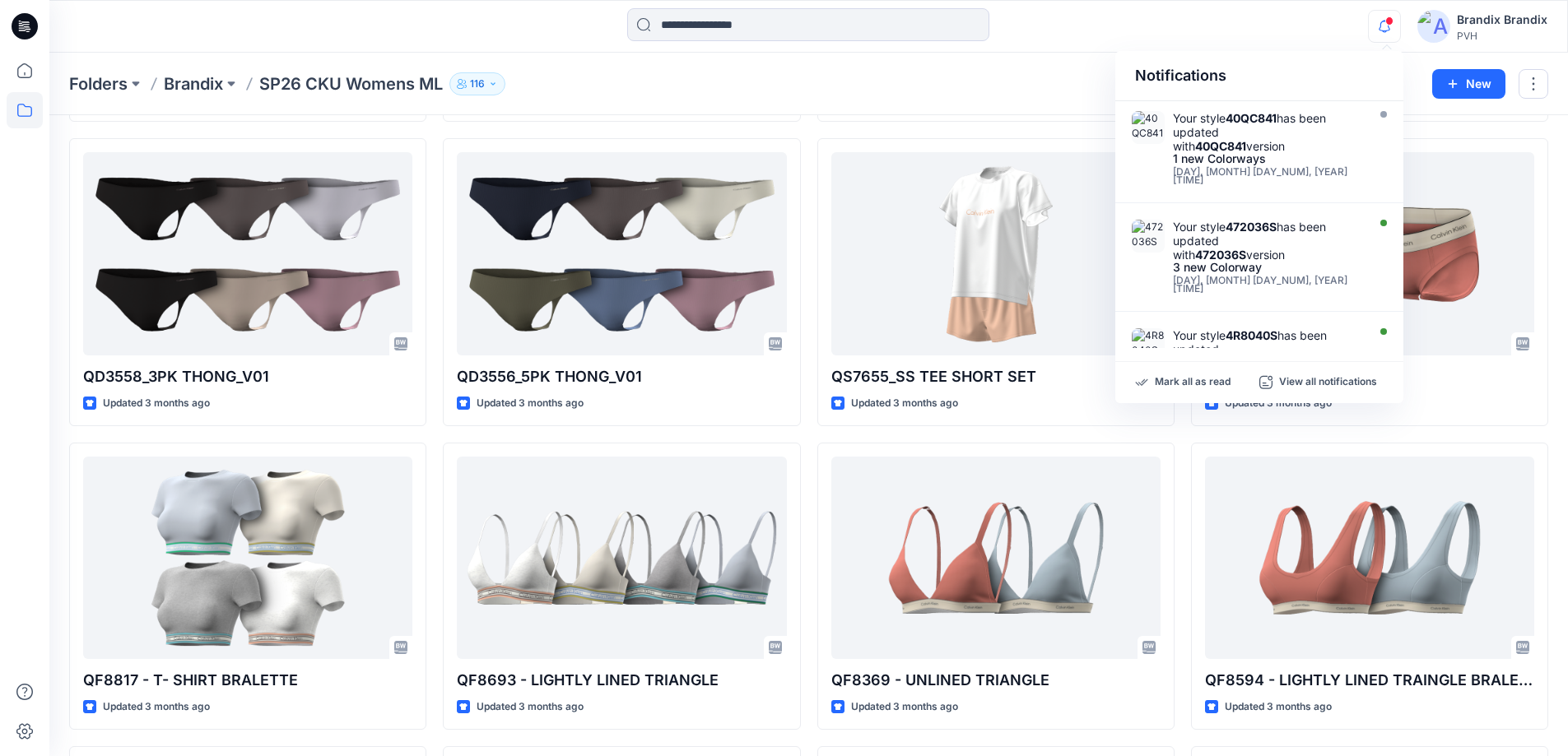 click at bounding box center [1381, 14] 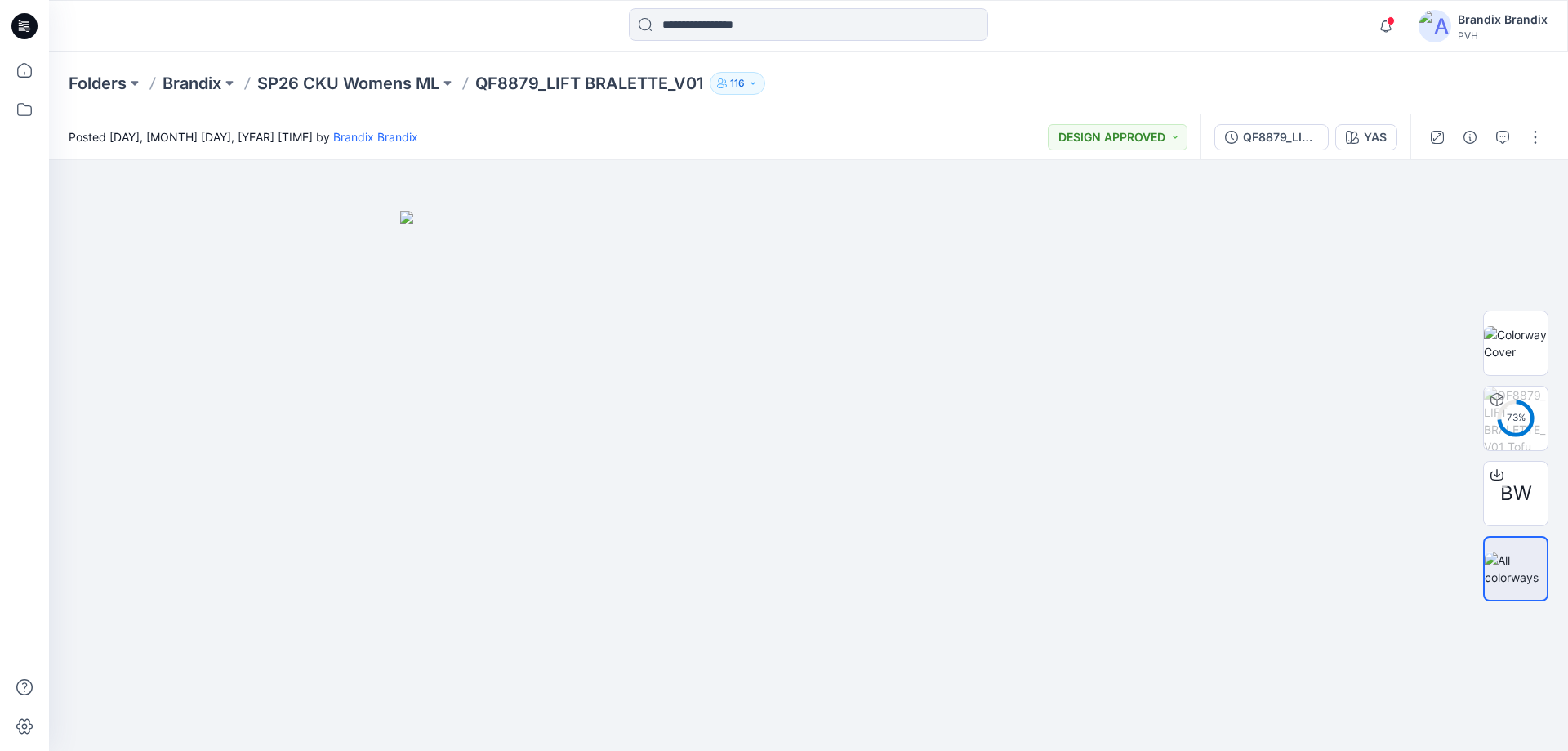 scroll, scrollTop: 0, scrollLeft: 0, axis: both 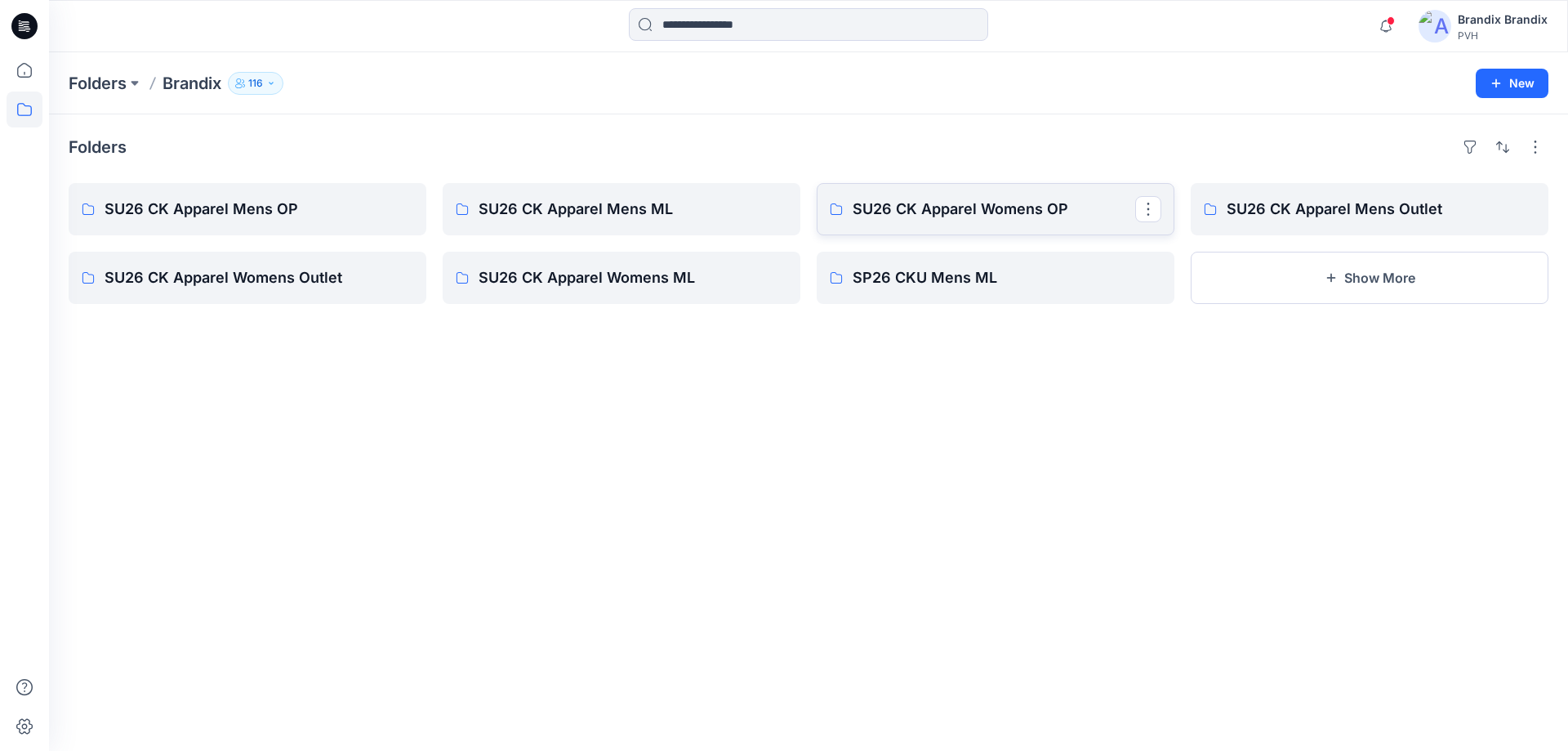 click on "SU26 CK Apparel Womens OP" at bounding box center (994, 209) 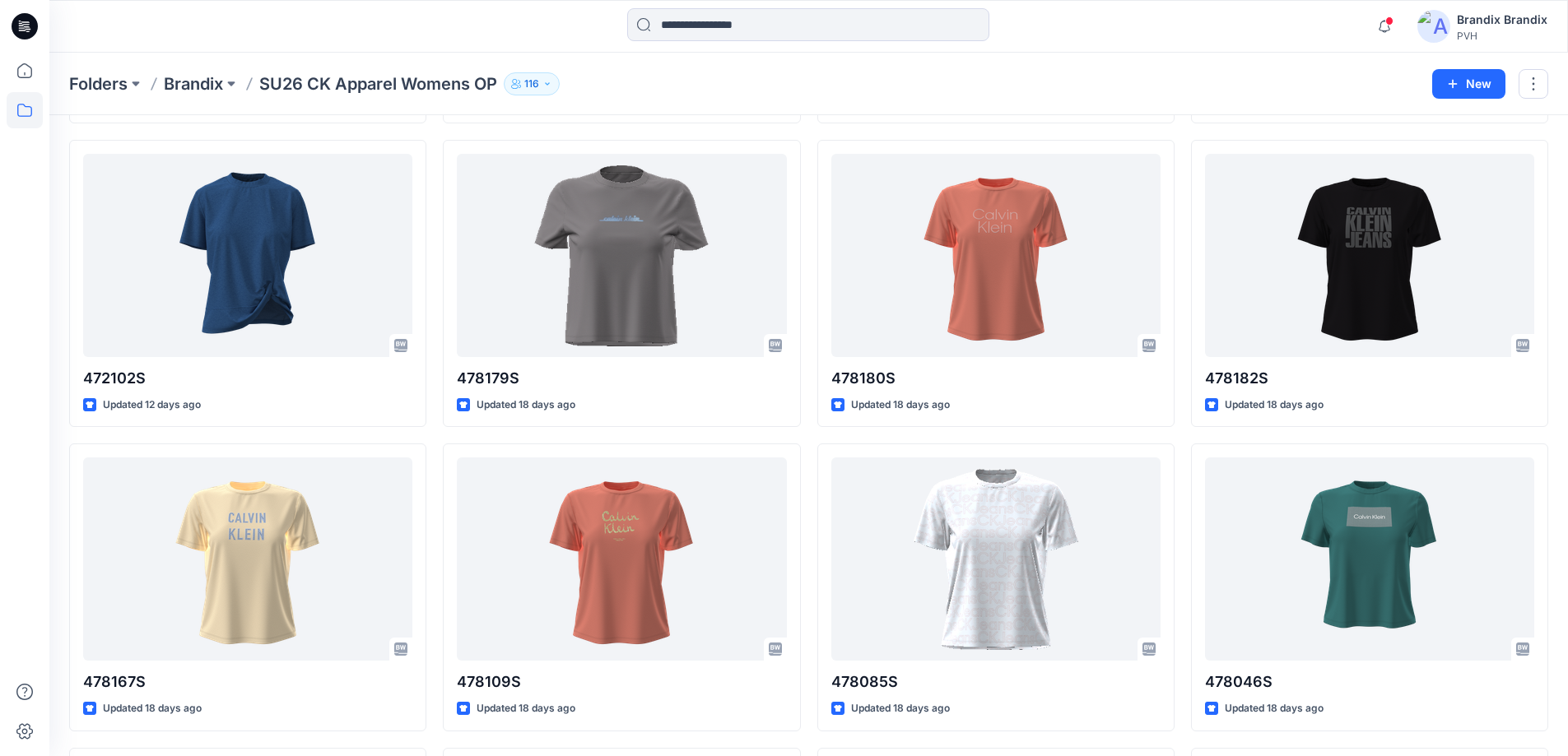 scroll, scrollTop: 77, scrollLeft: 0, axis: vertical 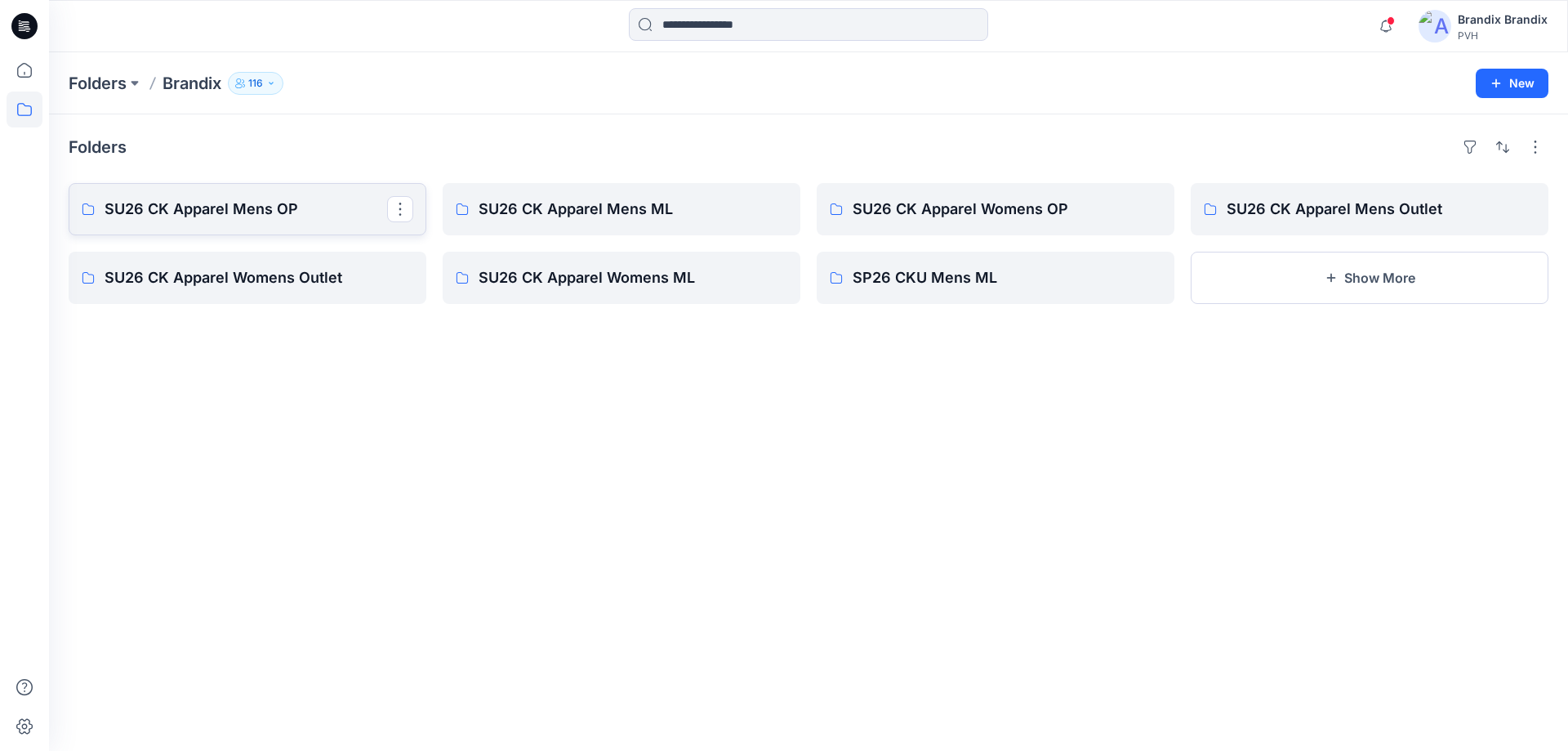 click on "SU26 CK Apparel Mens OP" at bounding box center [247, 209] 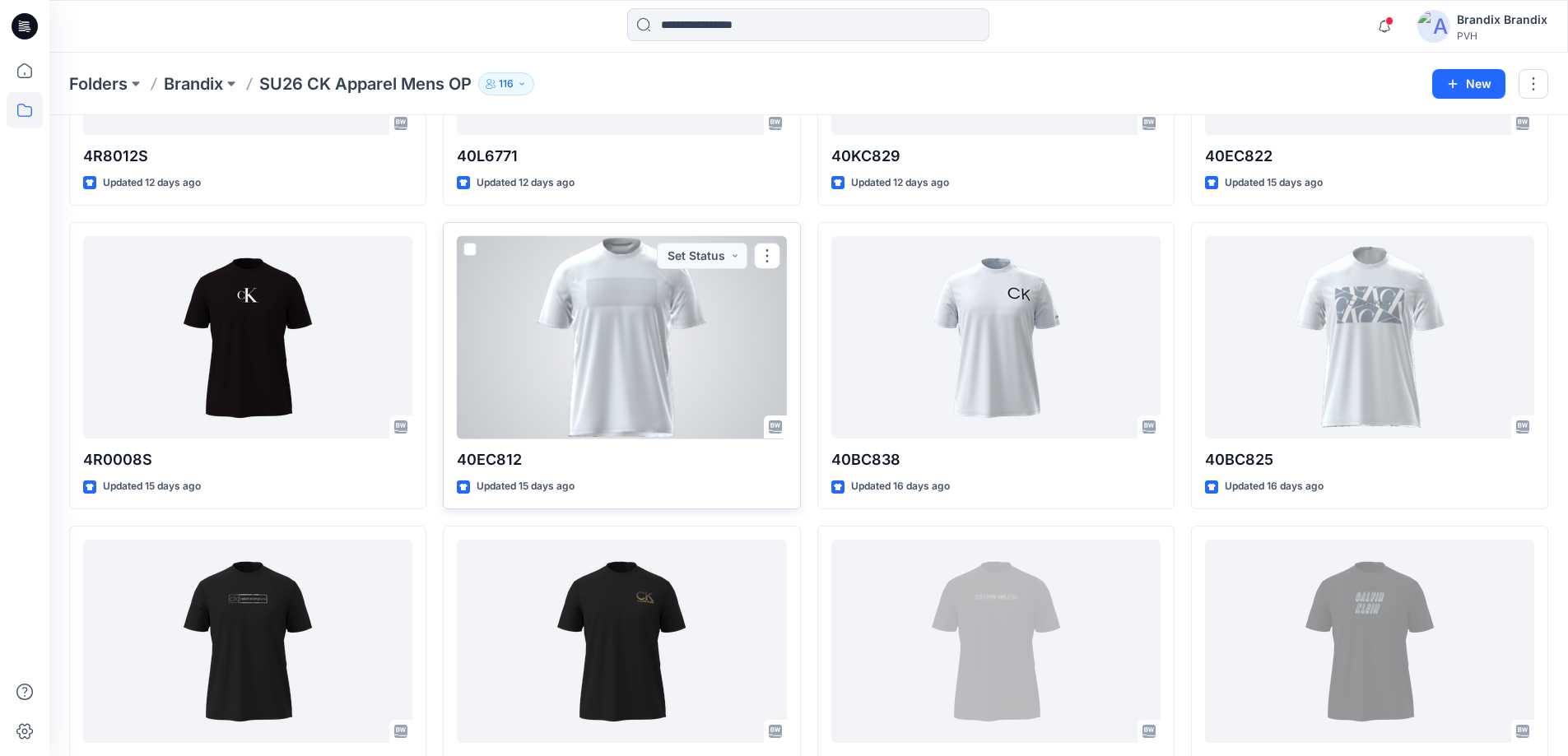 scroll, scrollTop: 1313, scrollLeft: 0, axis: vertical 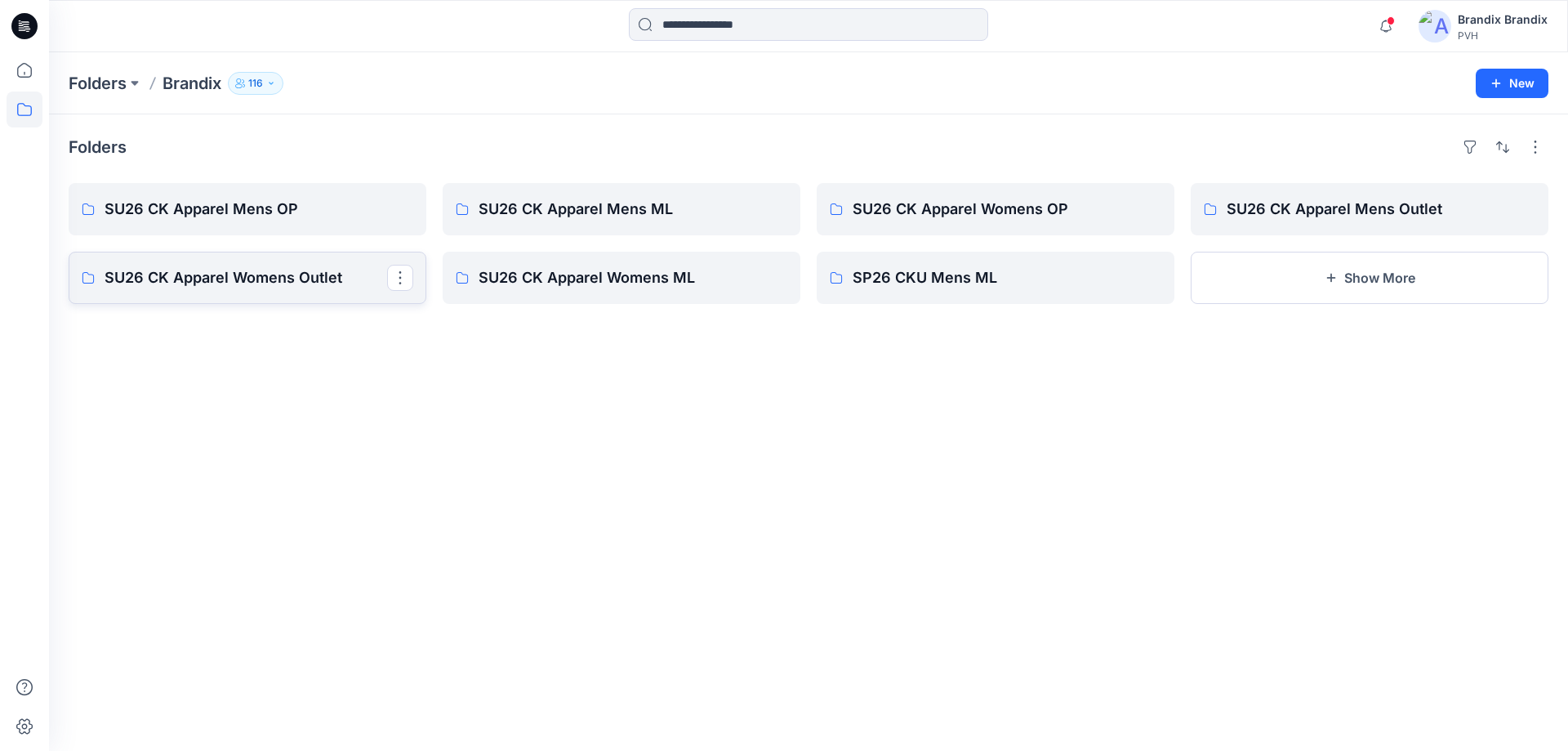 click on "SU26 CK Apparel Womens Outlet" at bounding box center [247, 278] 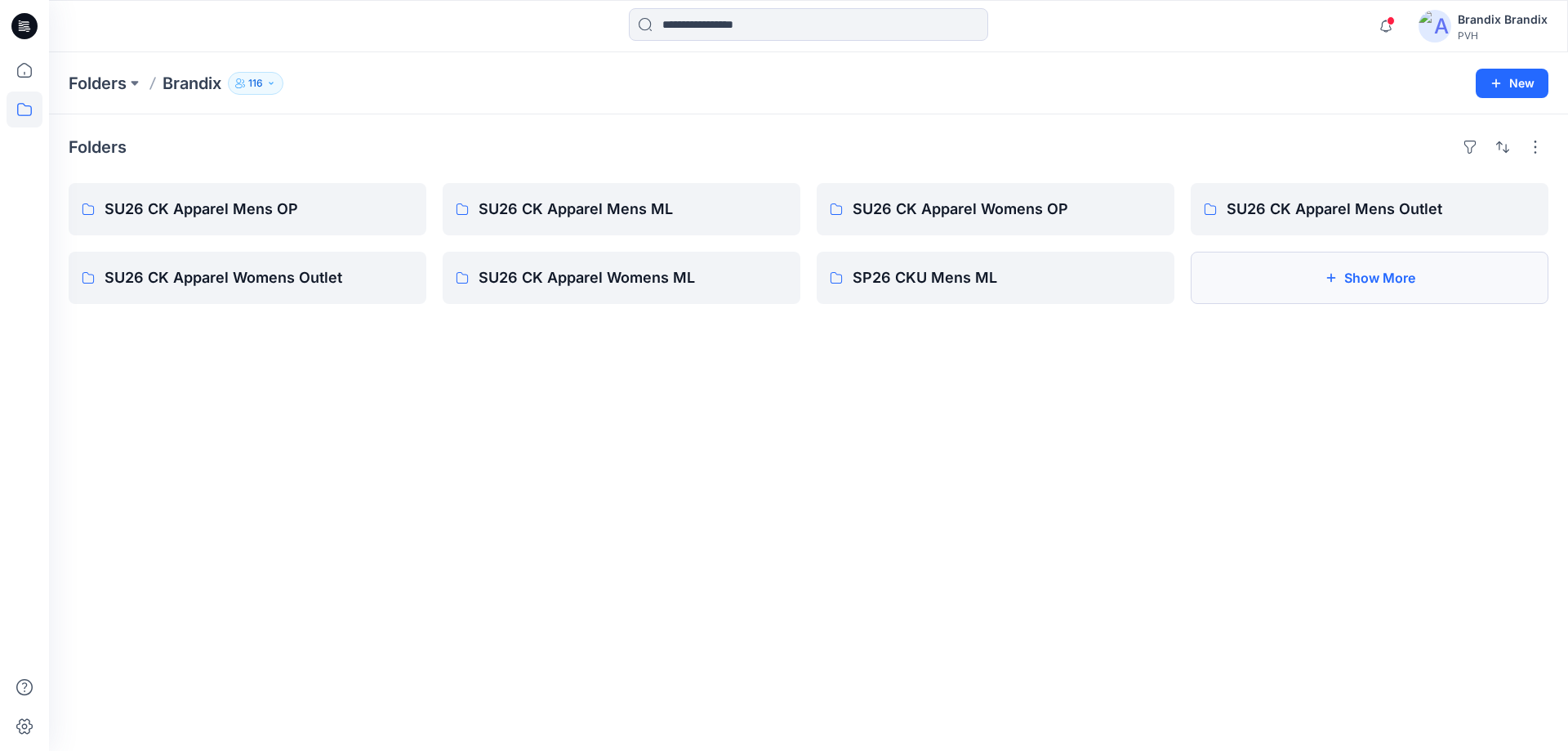 click on "Show More" at bounding box center (1370, 278) 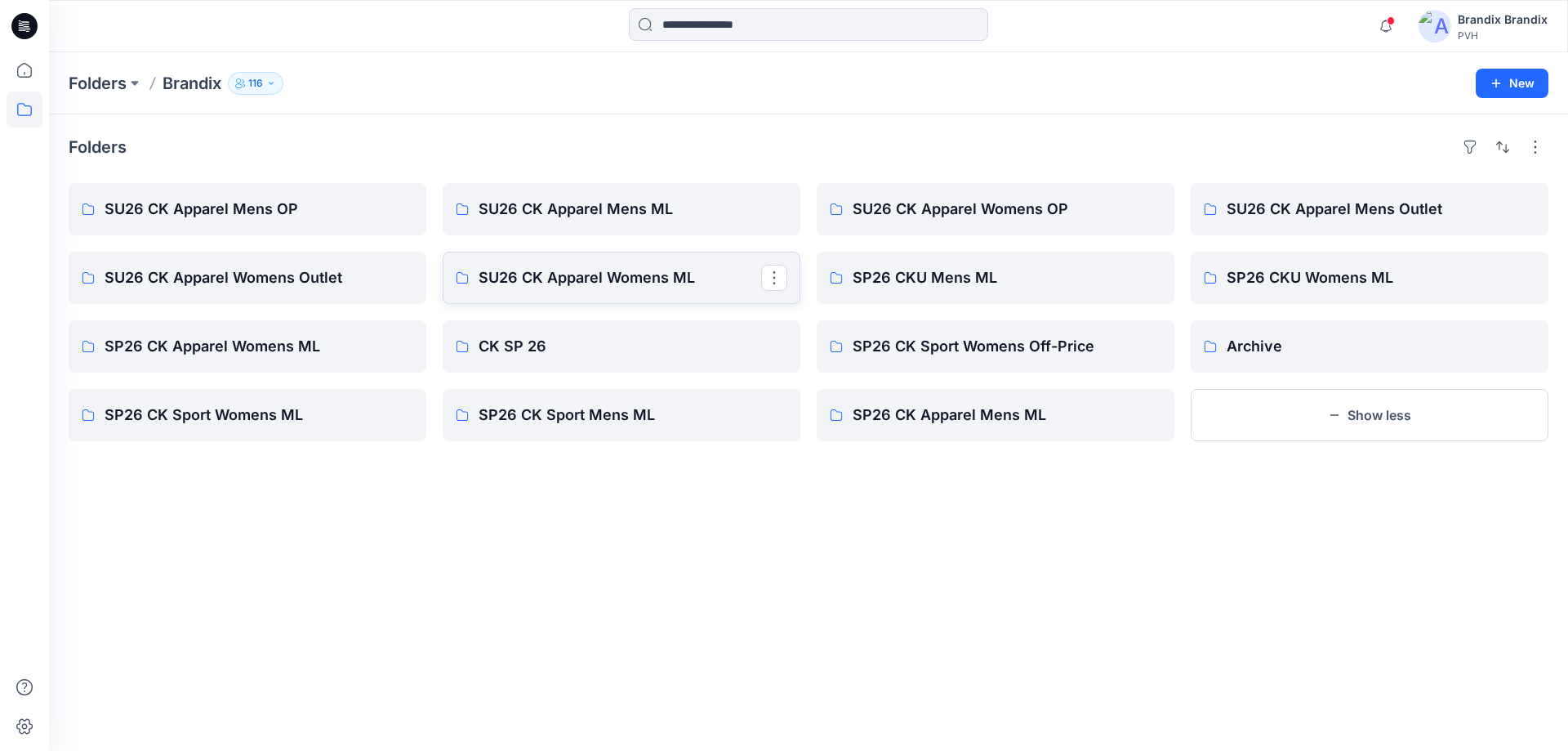 click on "SU26 CK Apparel Womens ML" at bounding box center (620, 278) 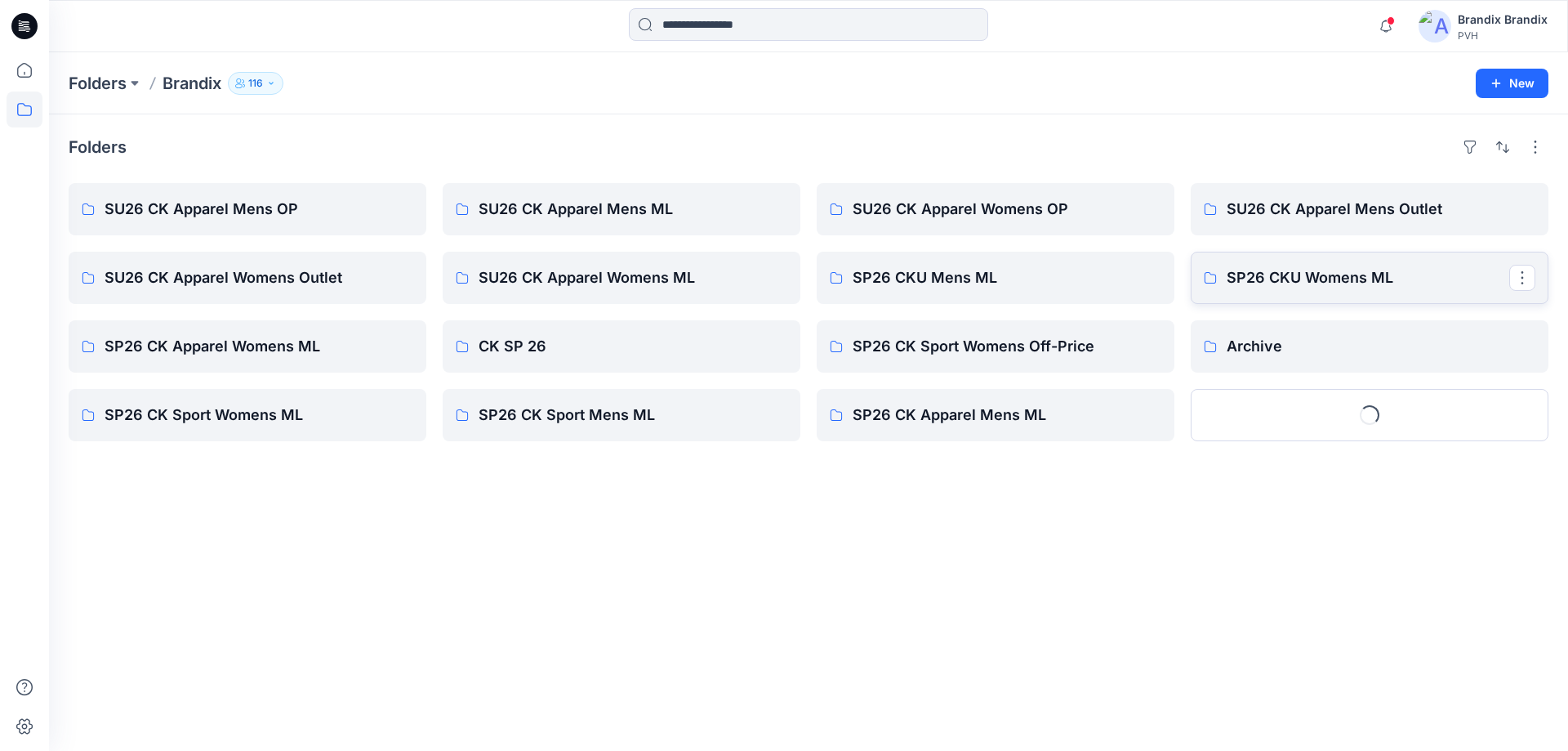 click on "SP26 CKU Womens ML" at bounding box center (1368, 278) 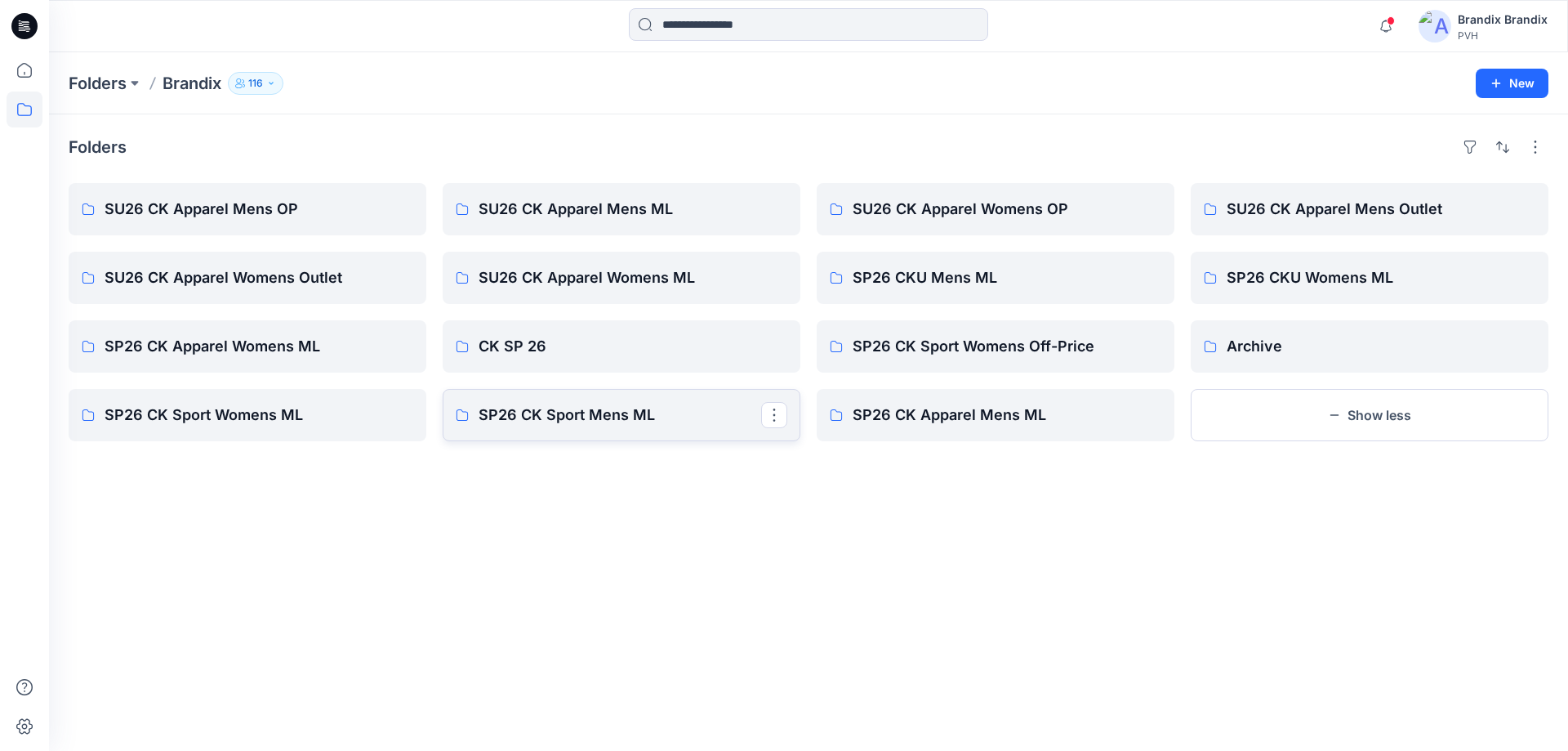 click on "SP26 CK Sport Mens ML" at bounding box center (620, 415) 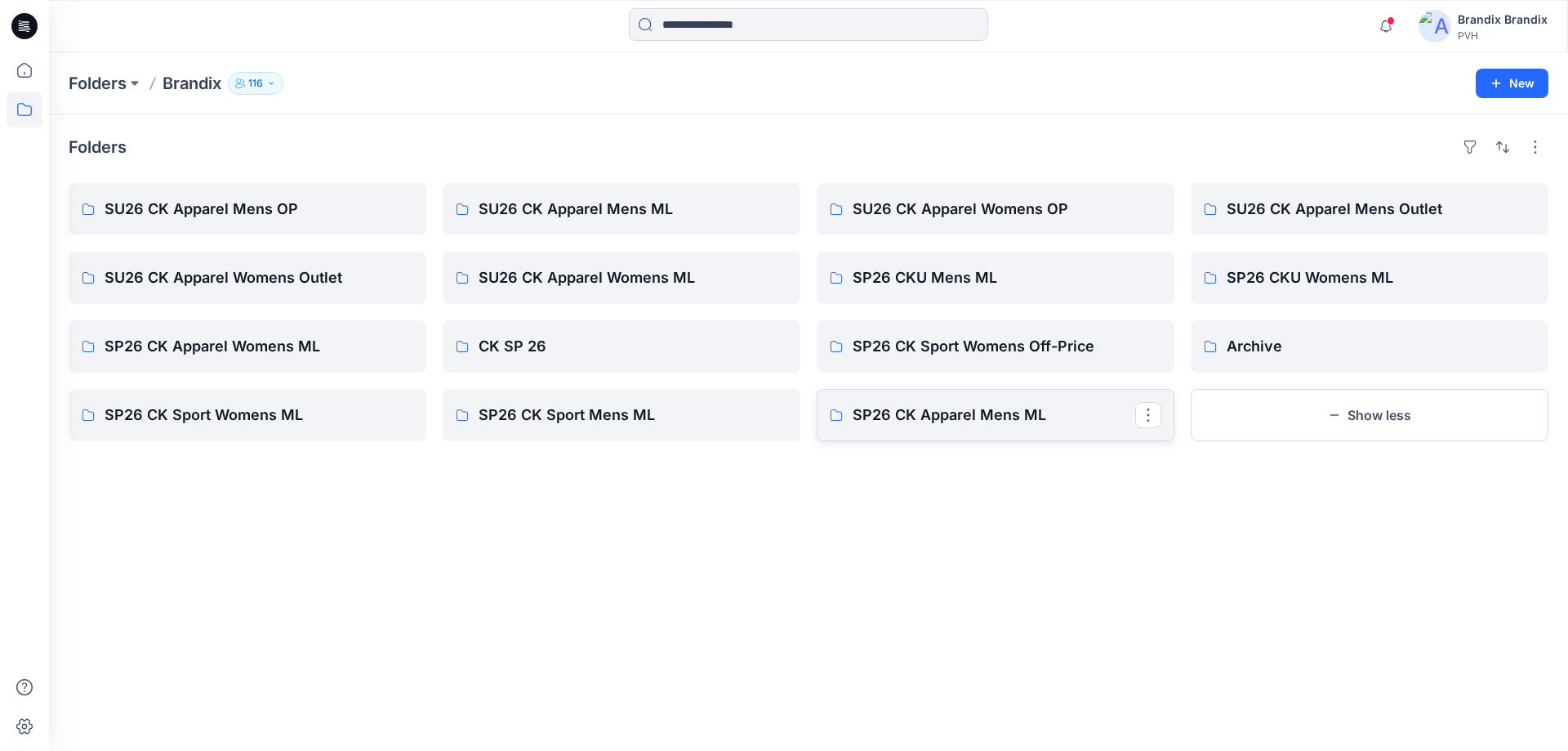 click on "SP26 CK Apparel Mens ML" at bounding box center [994, 415] 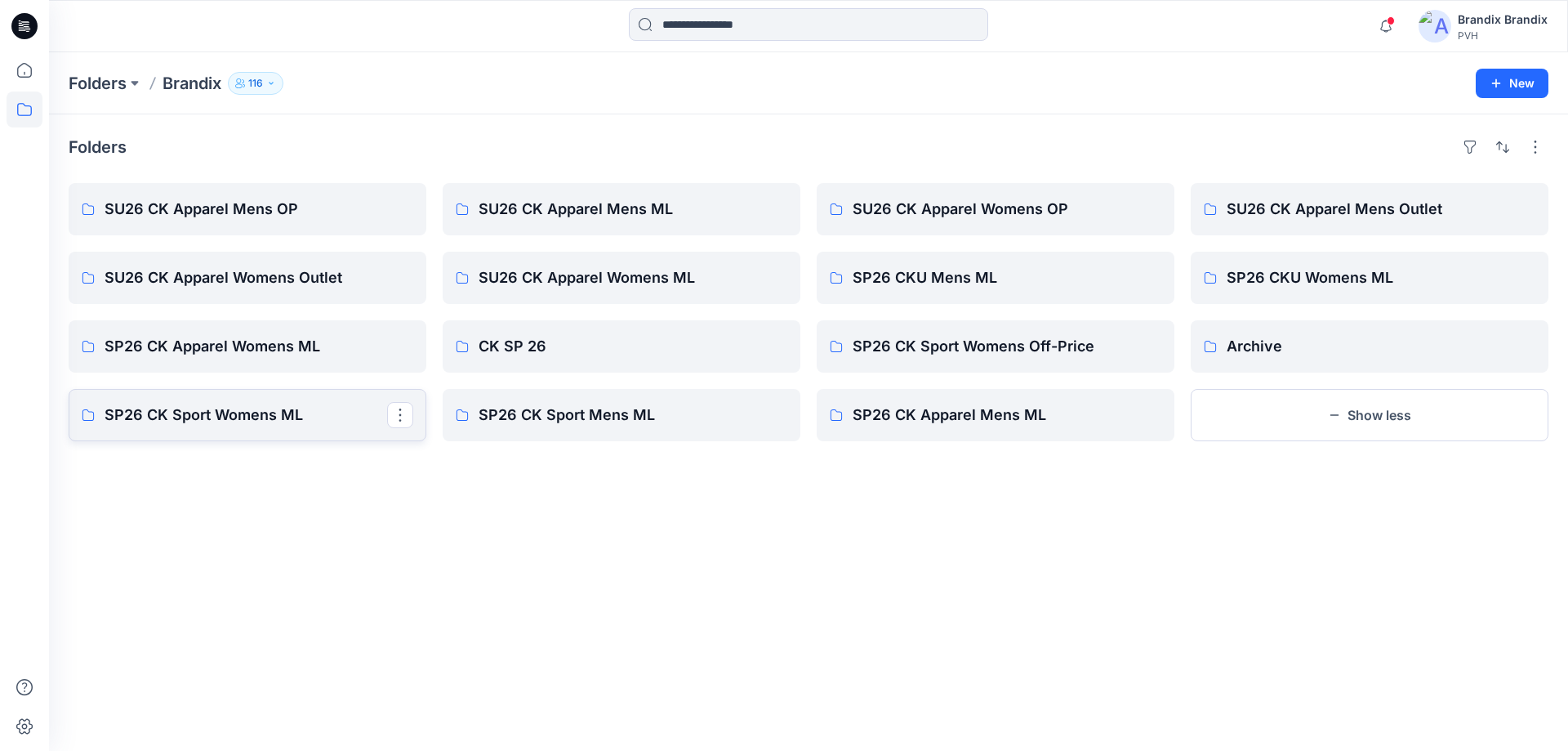 click on "SP26 CK Sport Womens ML" at bounding box center [247, 415] 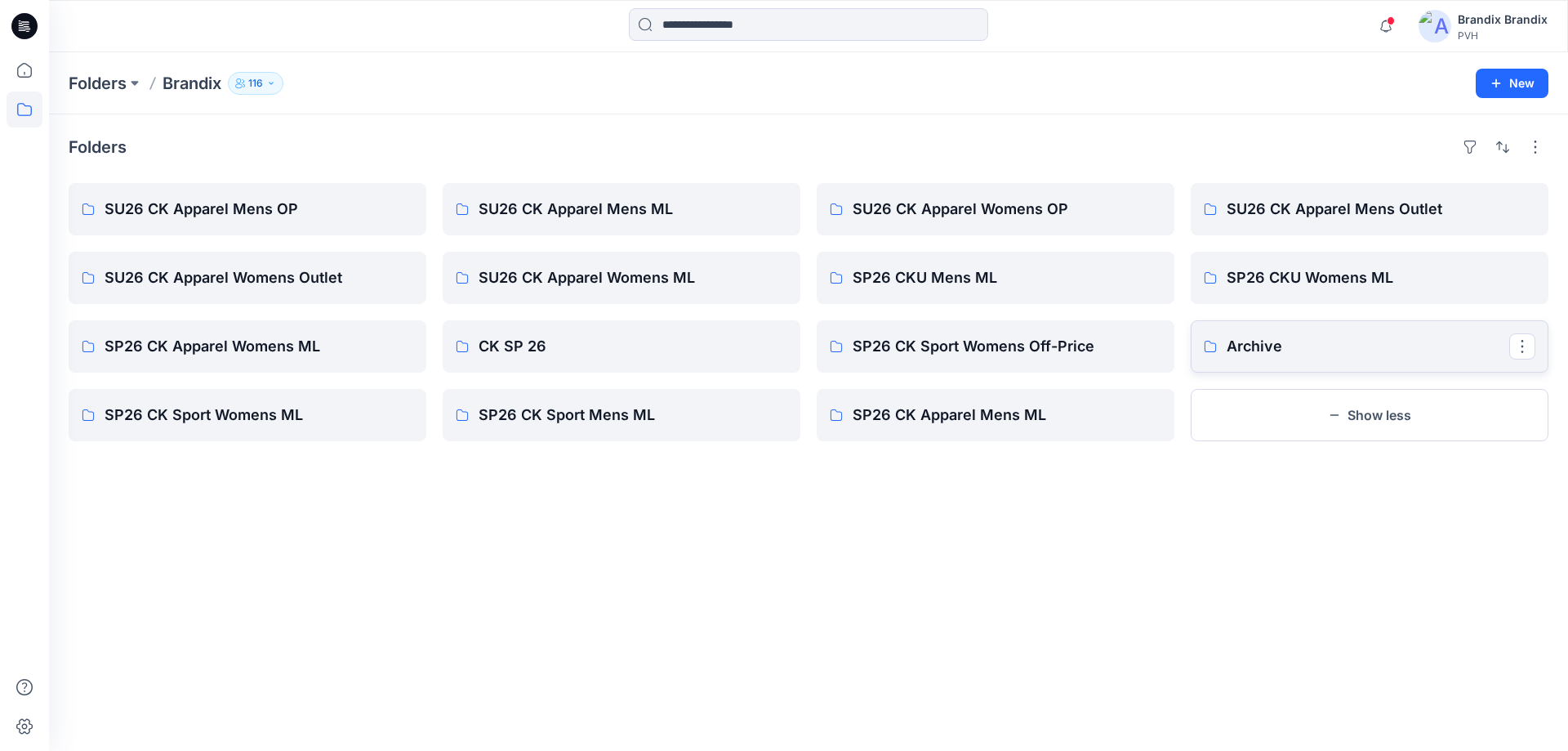 click on "Archive" at bounding box center [1368, 346] 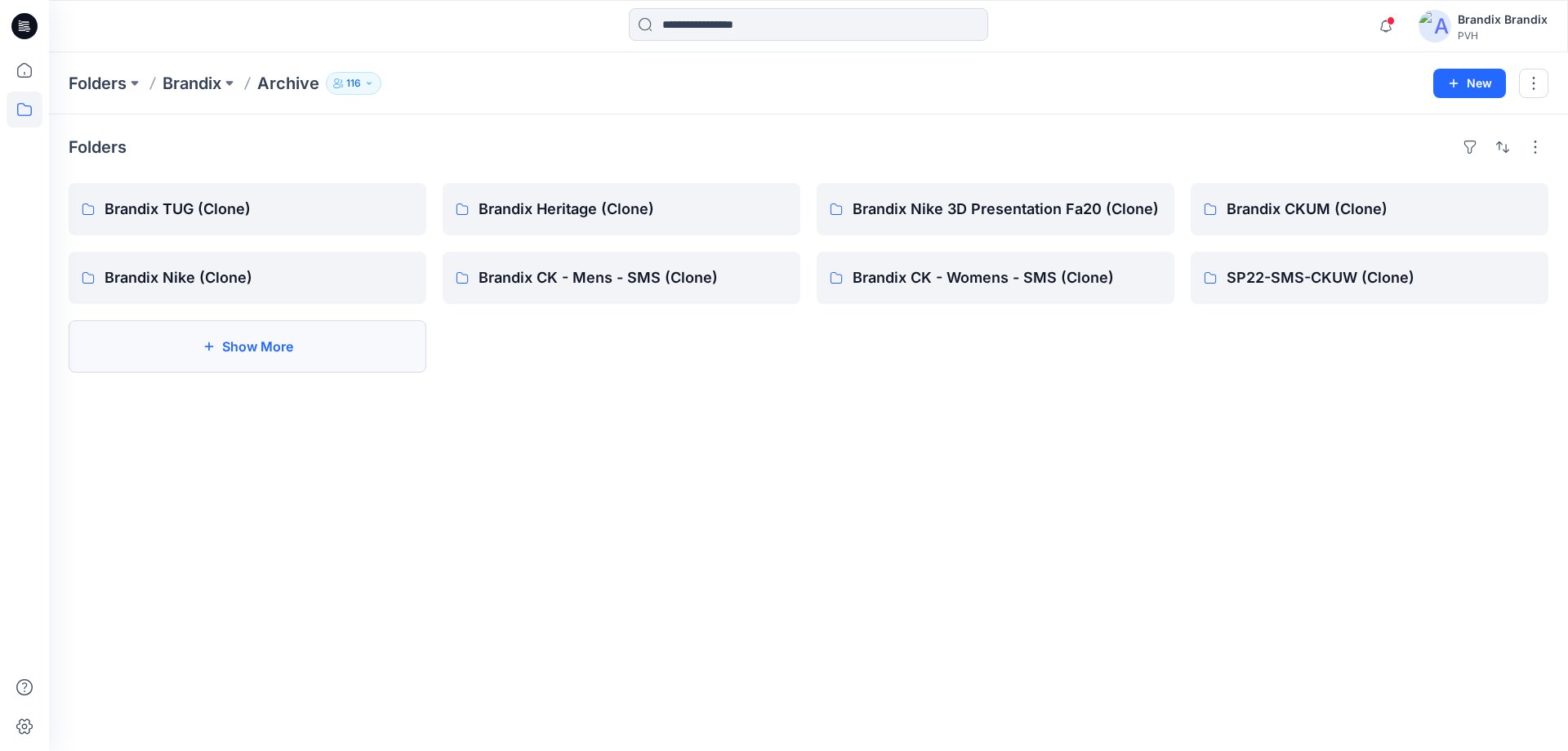 click on "Show More" at bounding box center (247, 346) 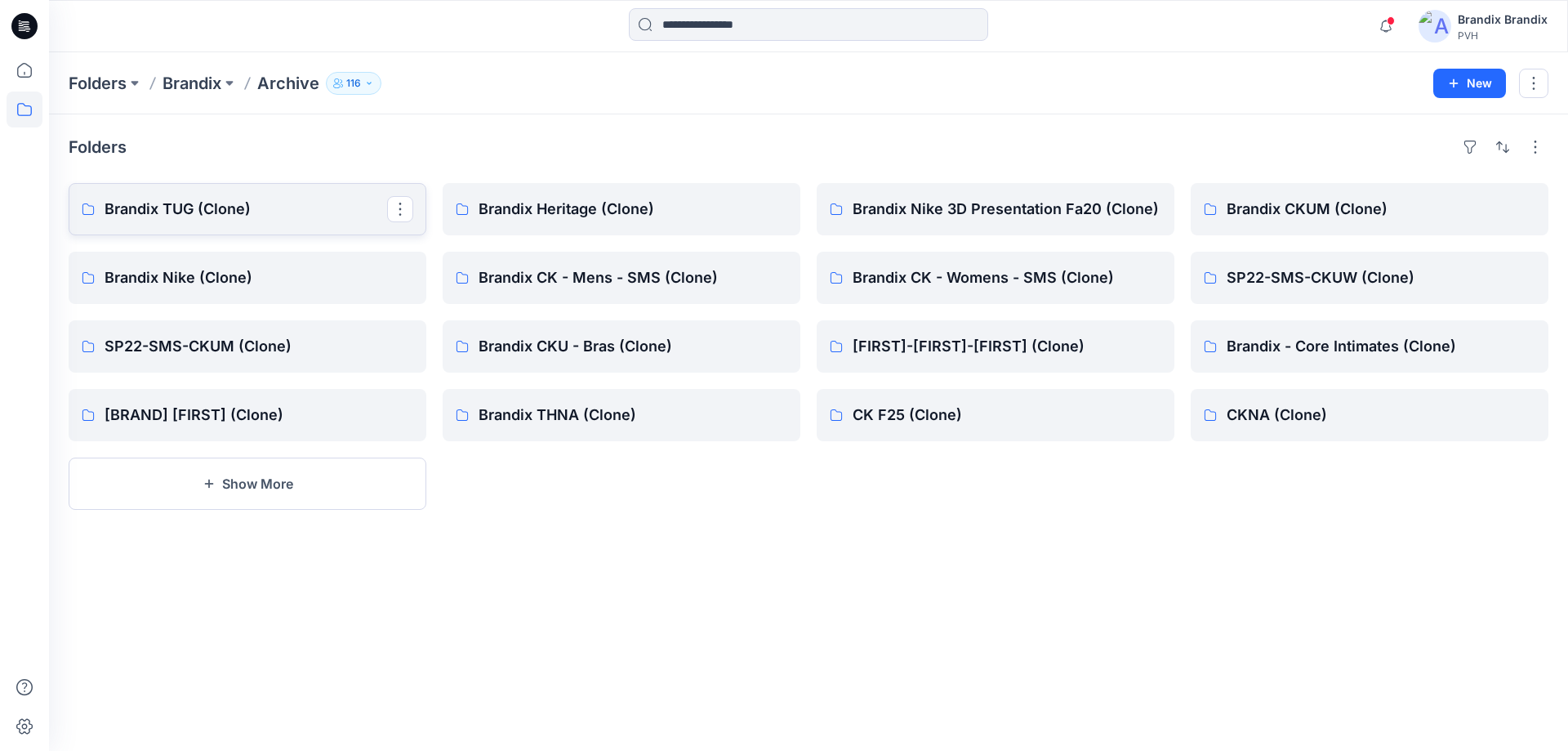 click on "Brandix TUG (Clone)" at bounding box center (246, 209) 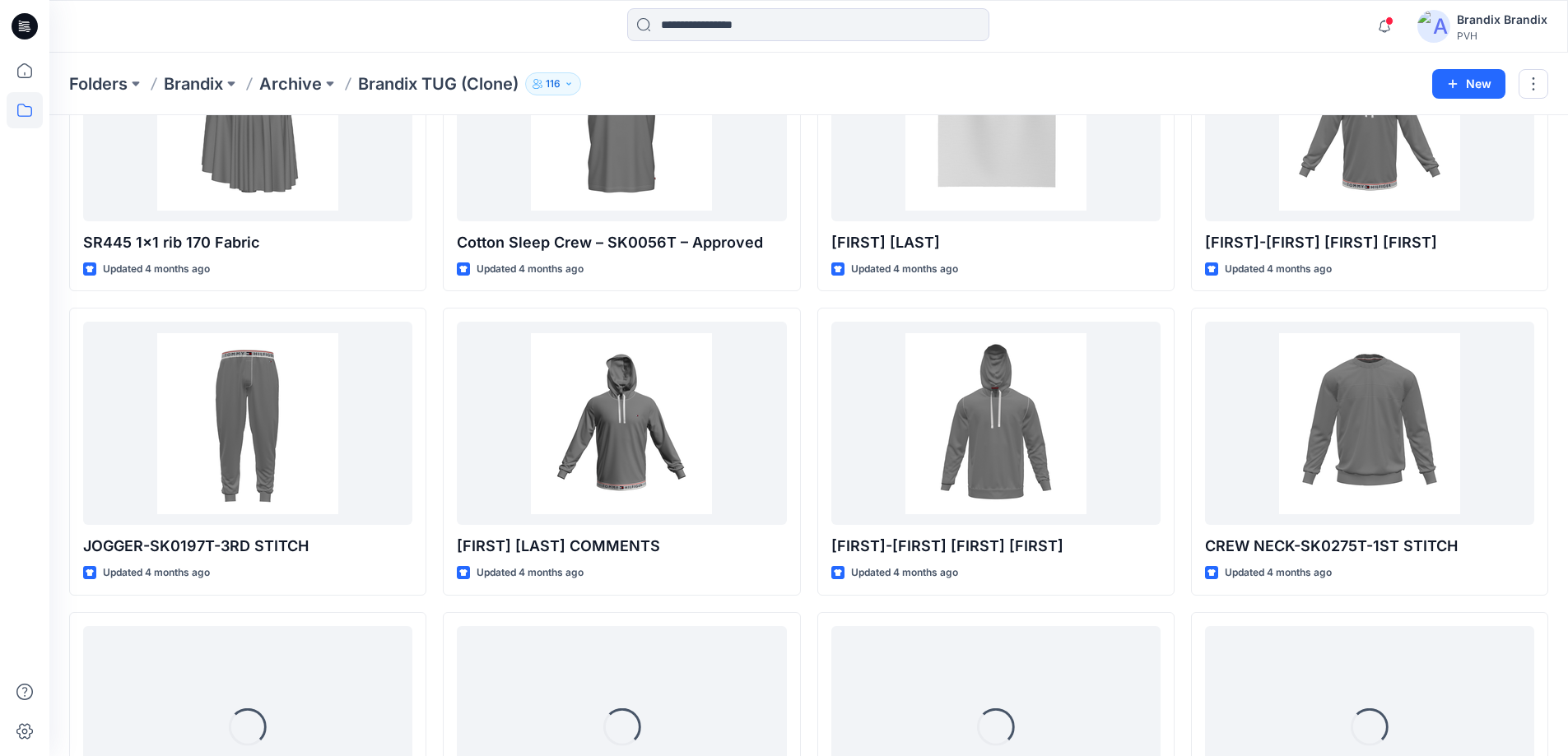 scroll, scrollTop: 647, scrollLeft: 0, axis: vertical 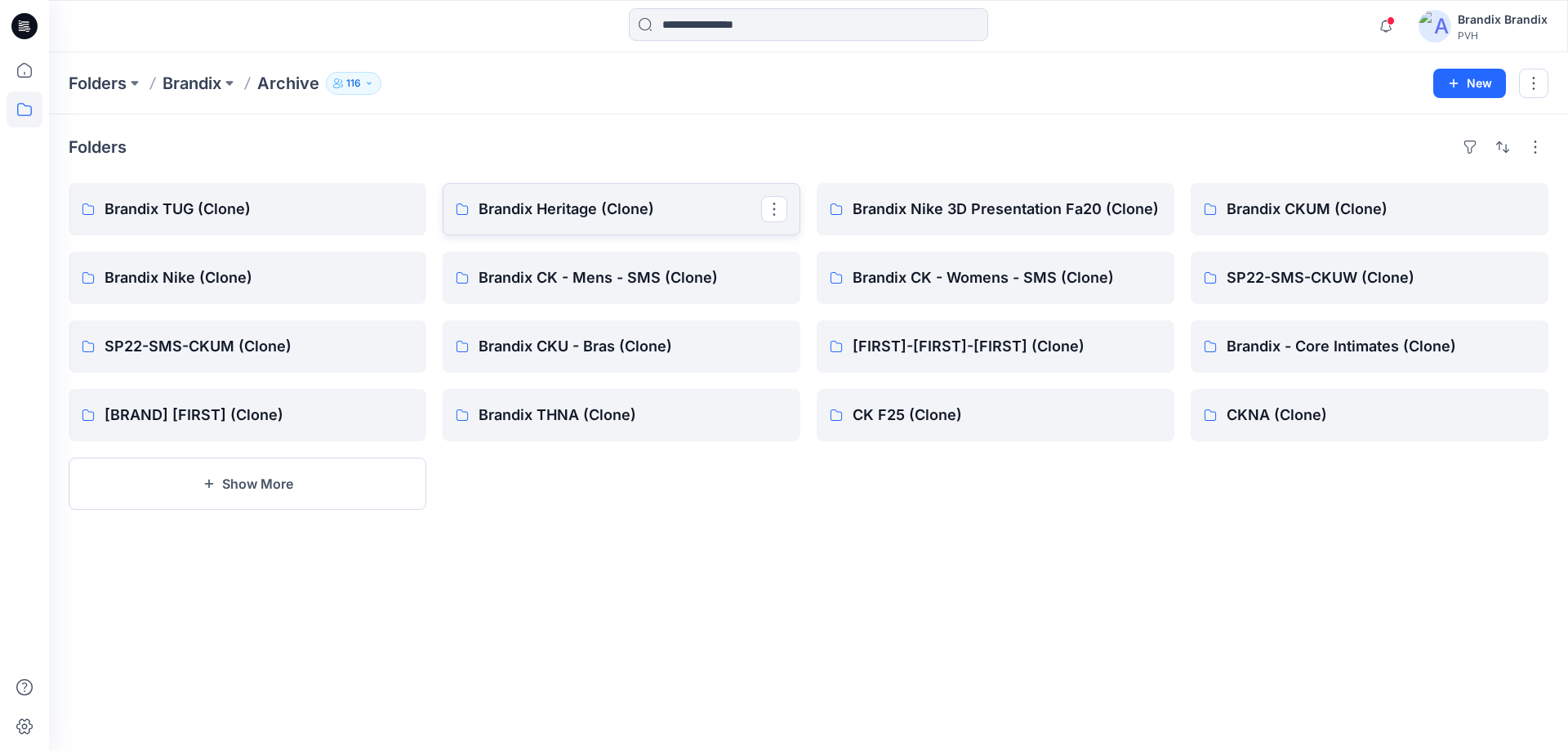 click on "Brandix Heritage (Clone)" at bounding box center (620, 209) 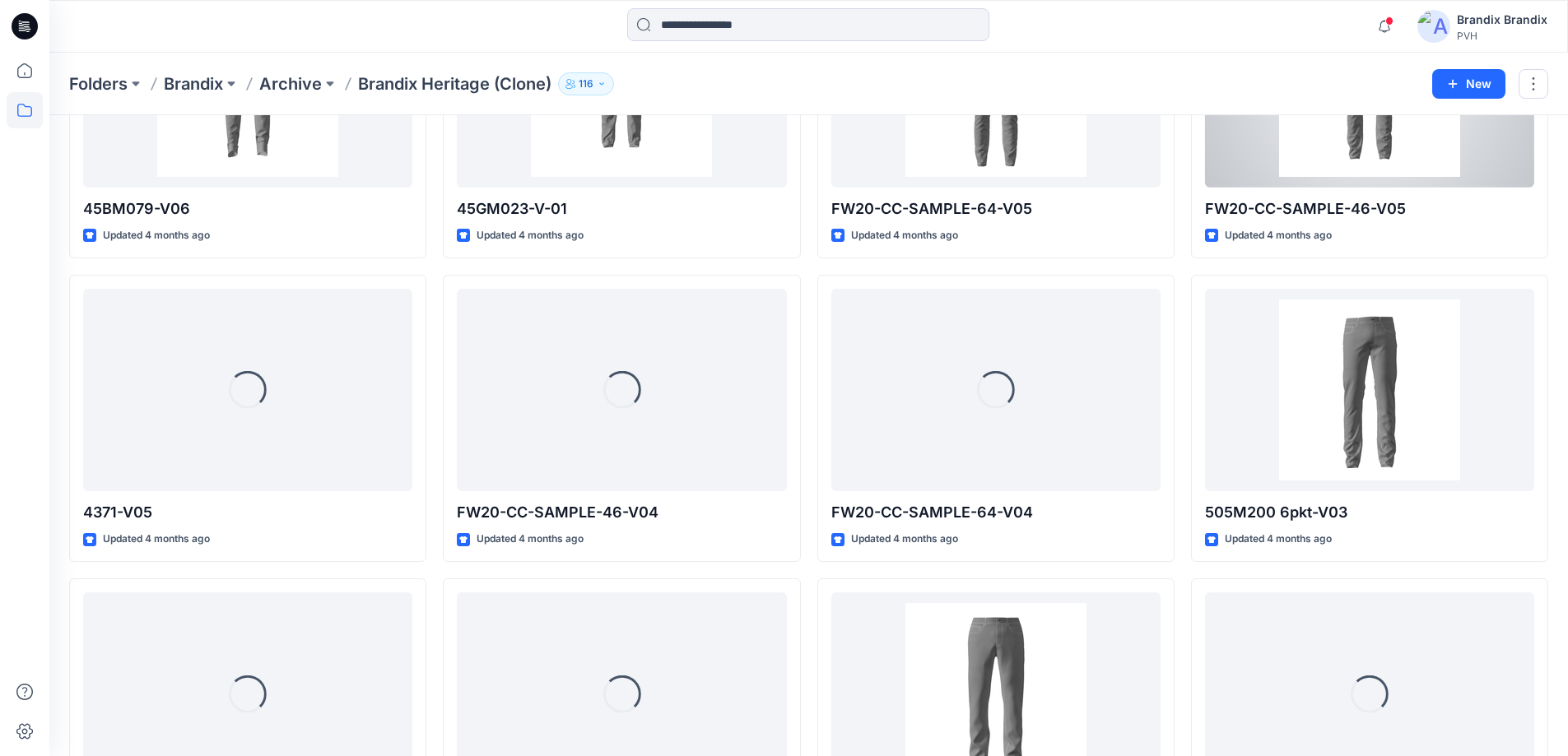 scroll, scrollTop: 2800, scrollLeft: 0, axis: vertical 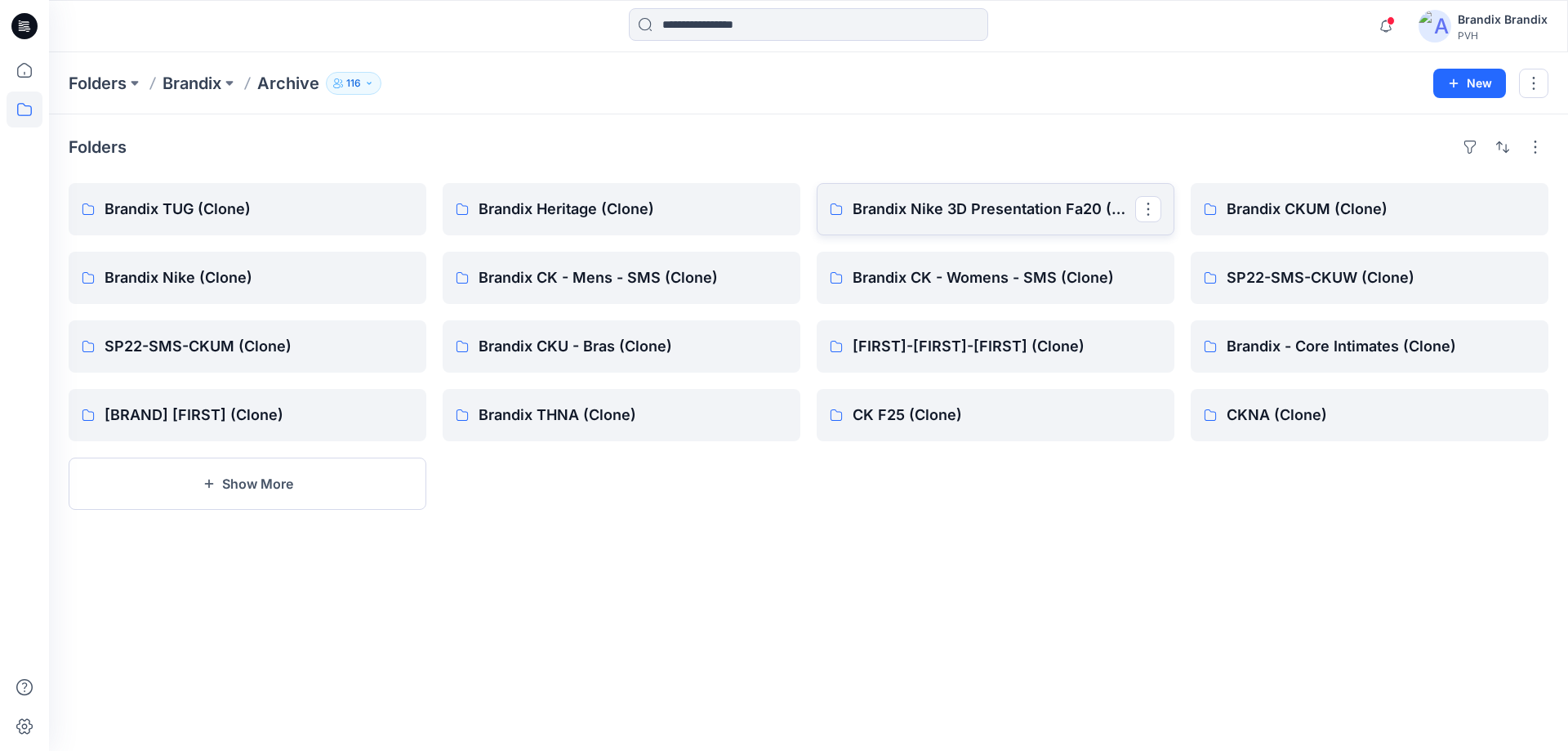 click on "Brandix Nike 3D Presentation Fa20 (Clone)" at bounding box center (996, 209) 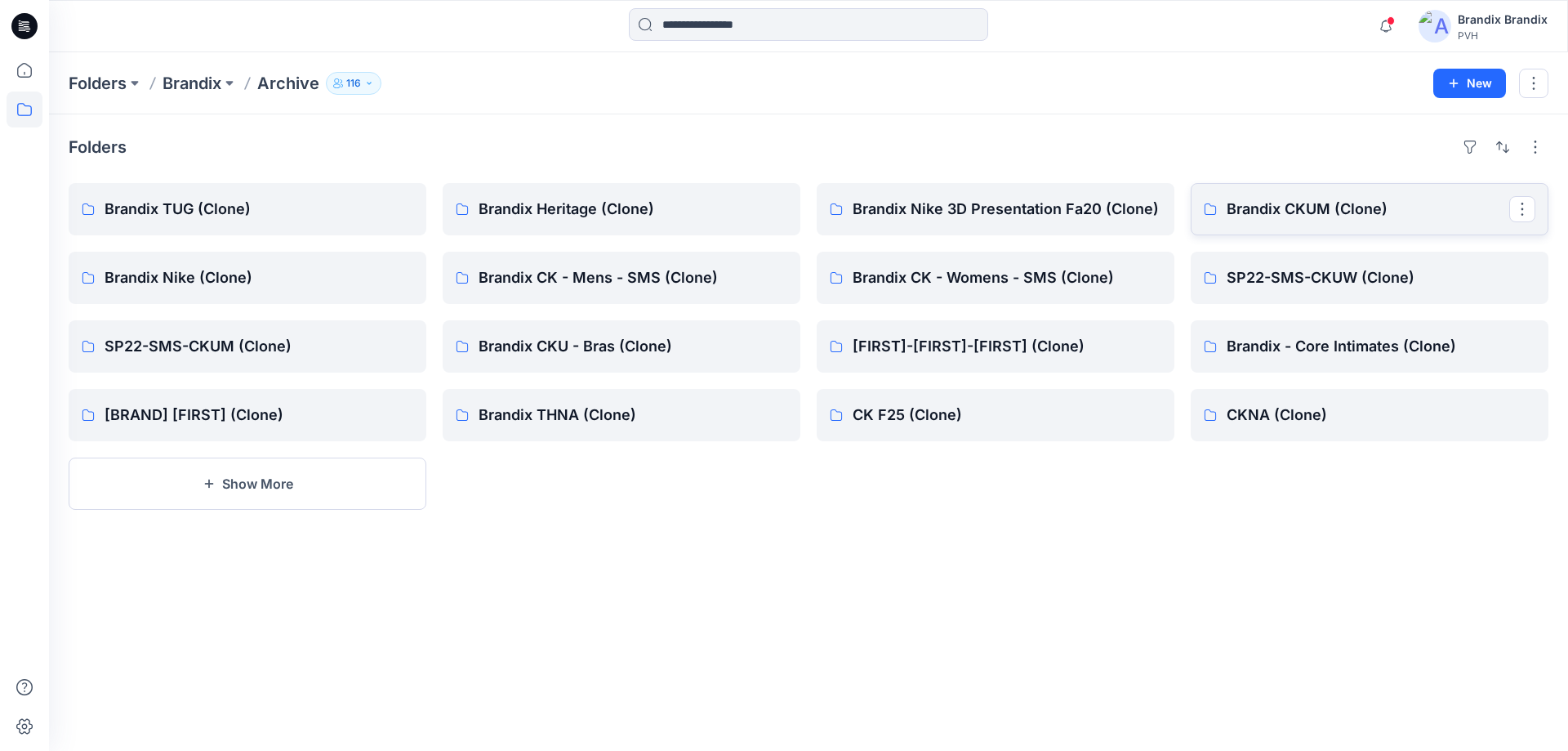 click on "Brandix CKUM (Clone)" at bounding box center (1368, 209) 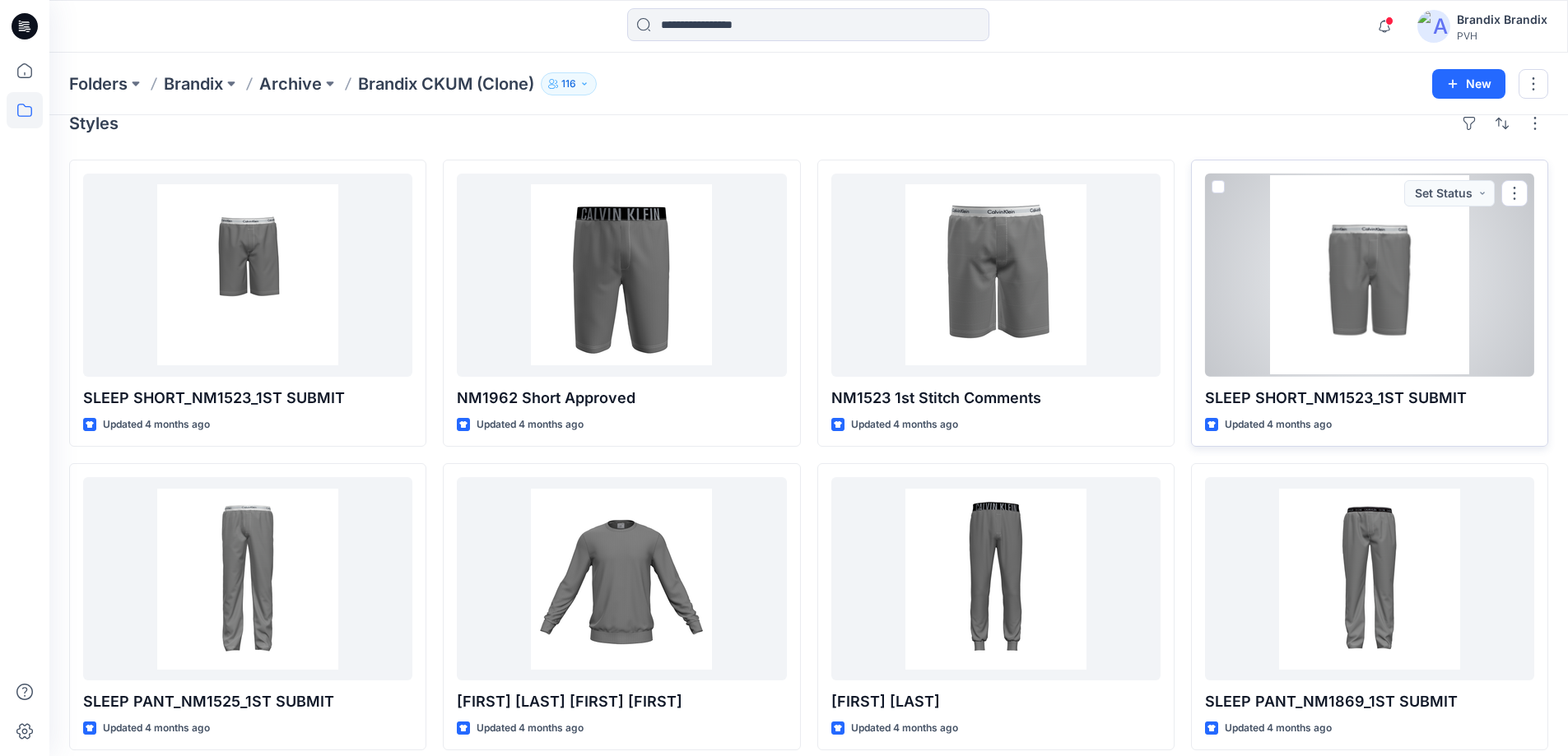 scroll, scrollTop: 39, scrollLeft: 0, axis: vertical 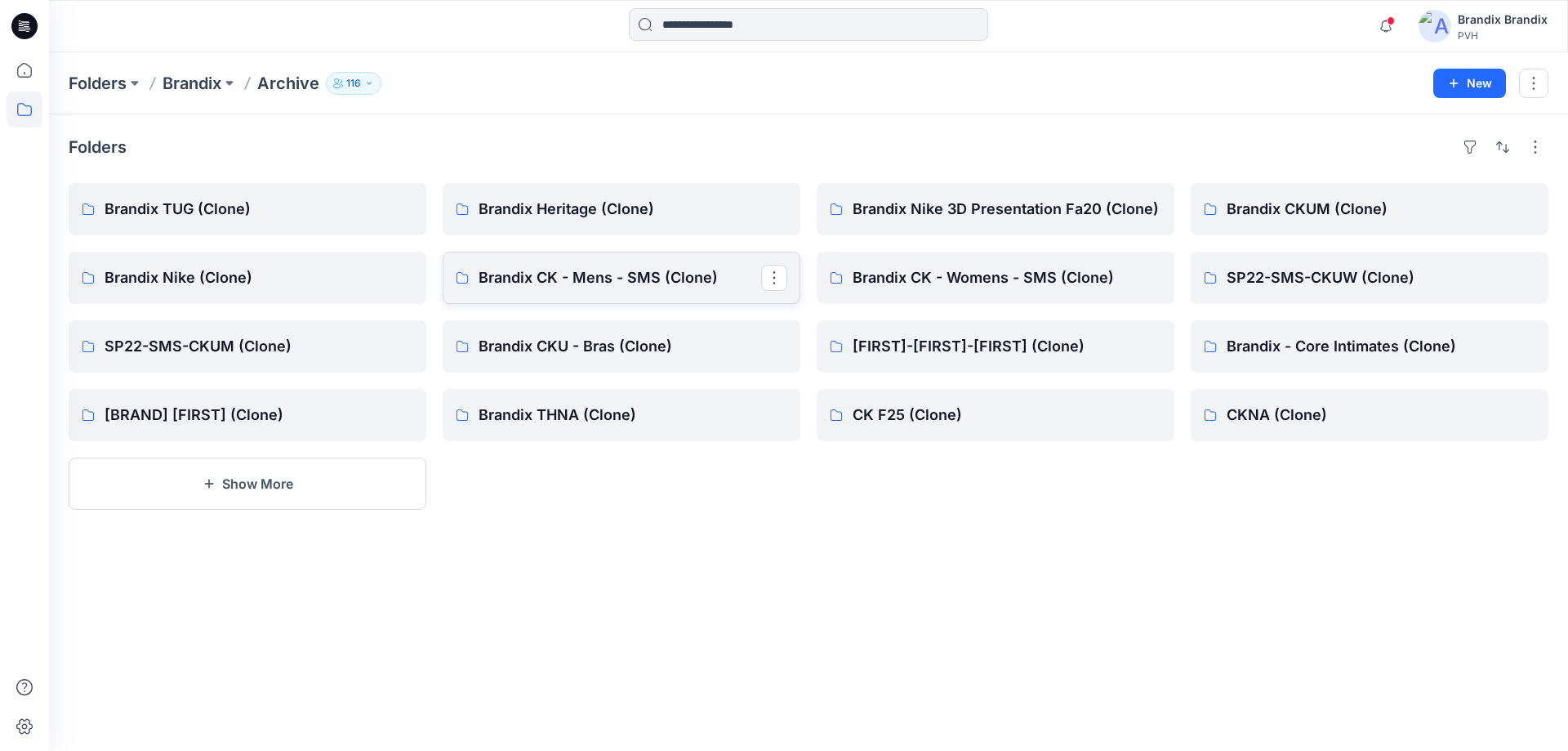 click on "Brandix CK - Mens - SMS (Clone)" at bounding box center [620, 278] 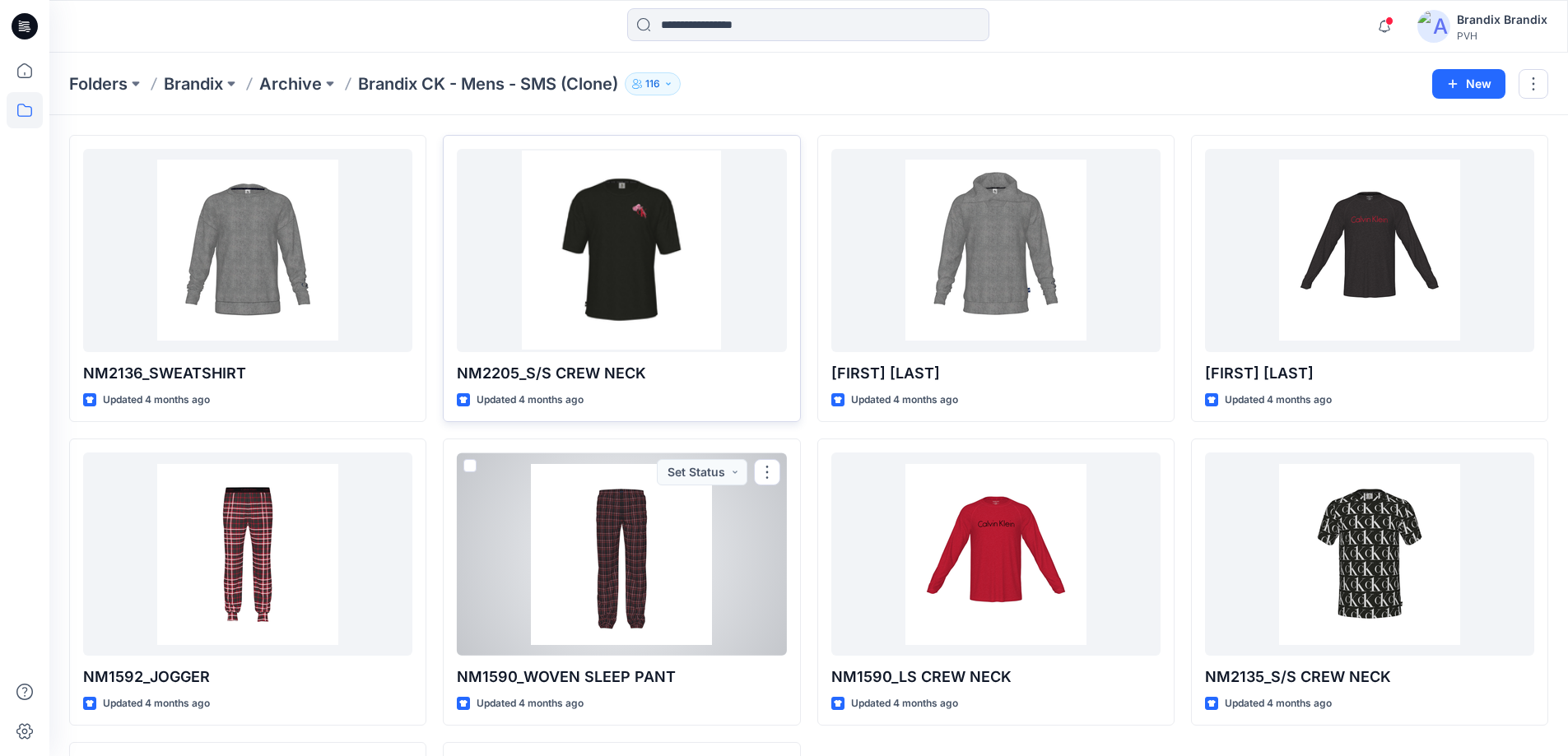 scroll, scrollTop: 0, scrollLeft: 0, axis: both 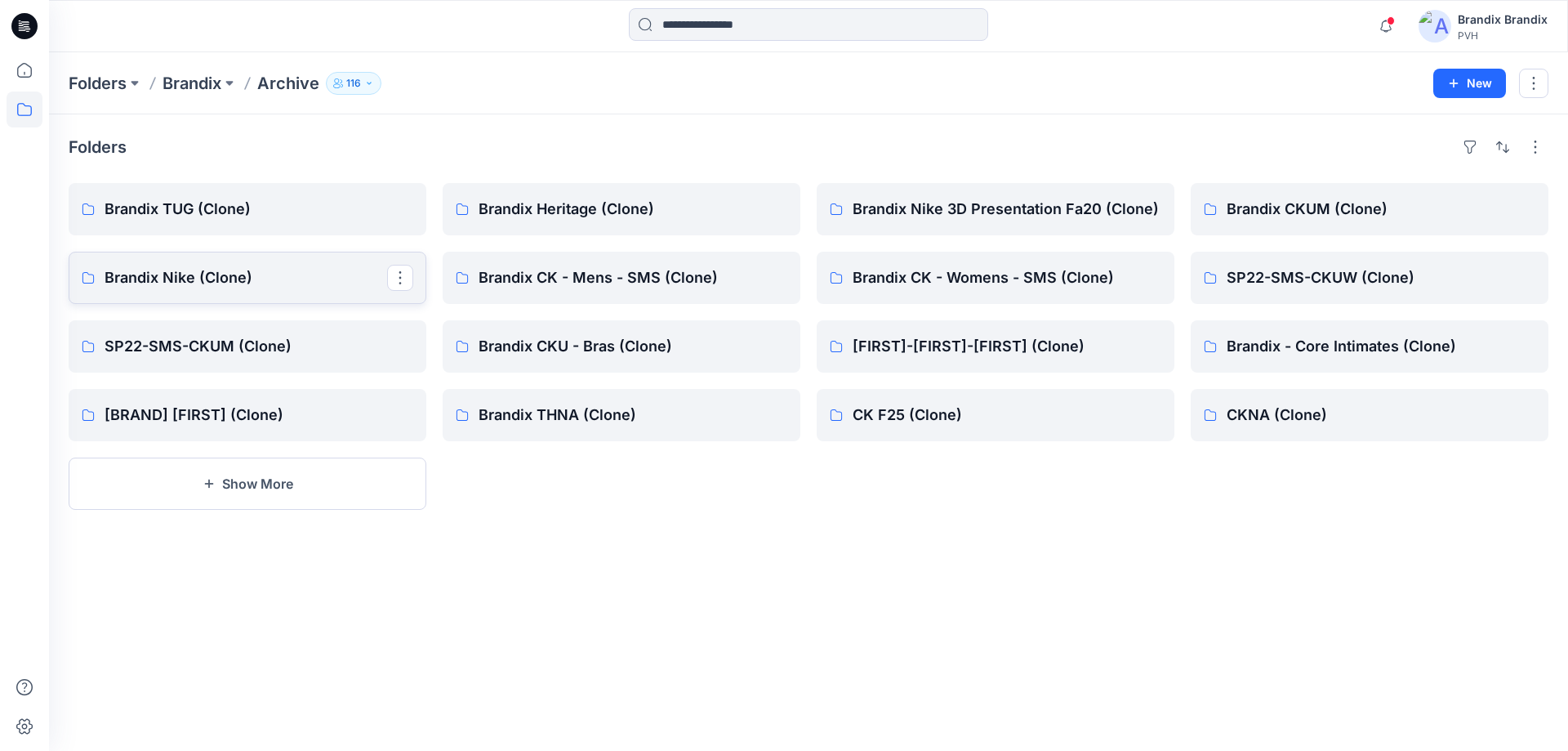 click on "Brandix Nike (Clone)" at bounding box center [247, 278] 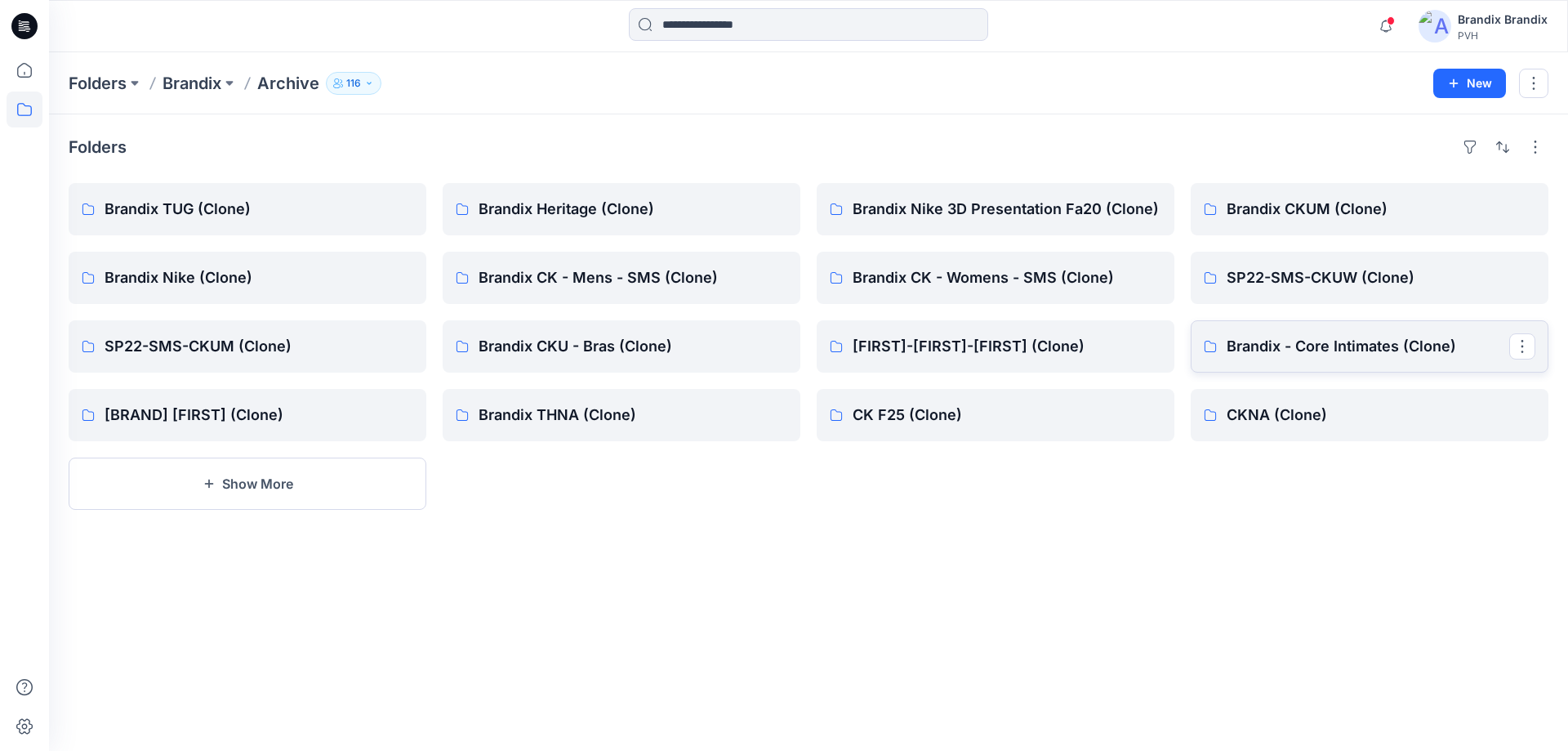 click on "Brandix - Core Intimates (Clone)" at bounding box center [1368, 346] 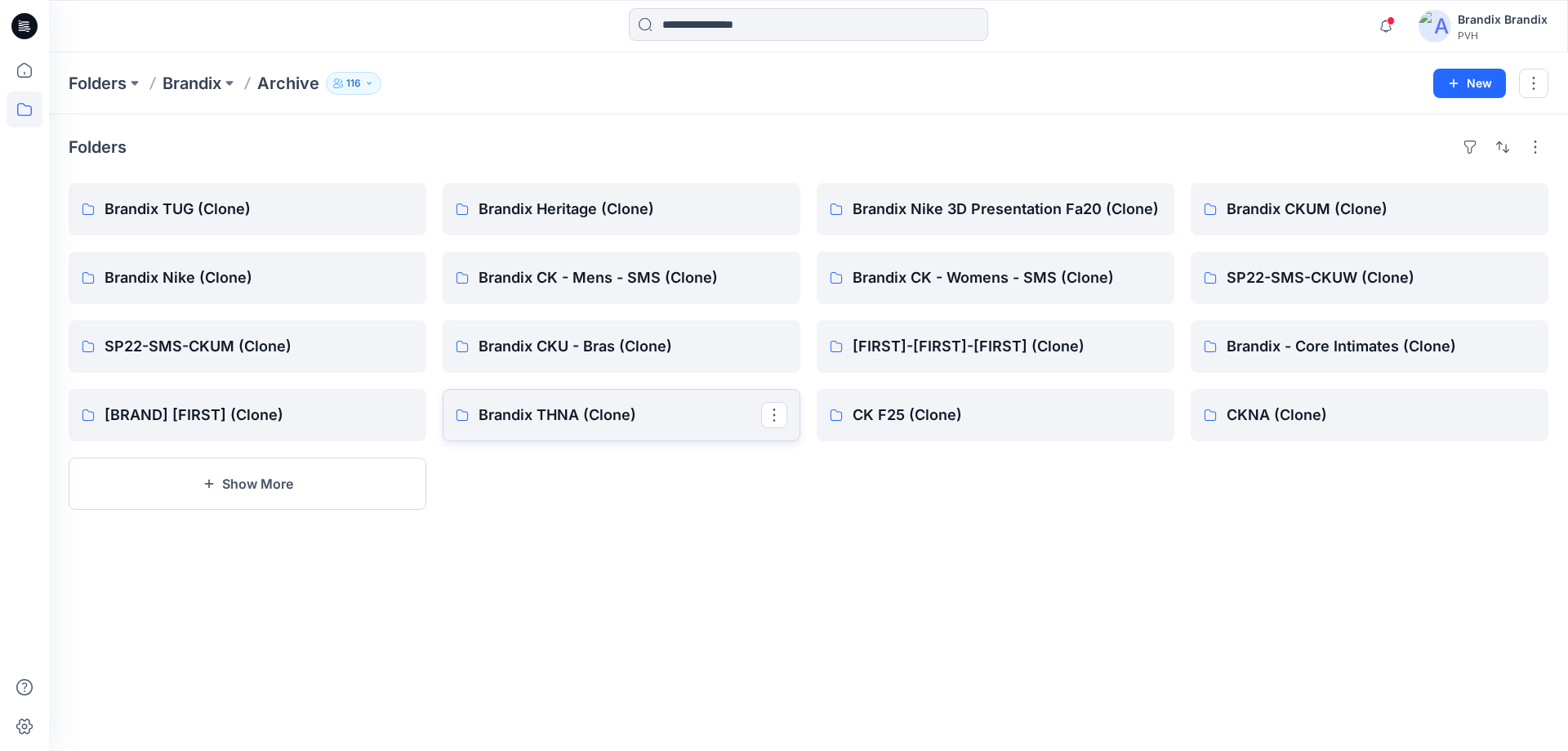 click on "Brandix THNA (Clone)" at bounding box center [620, 415] 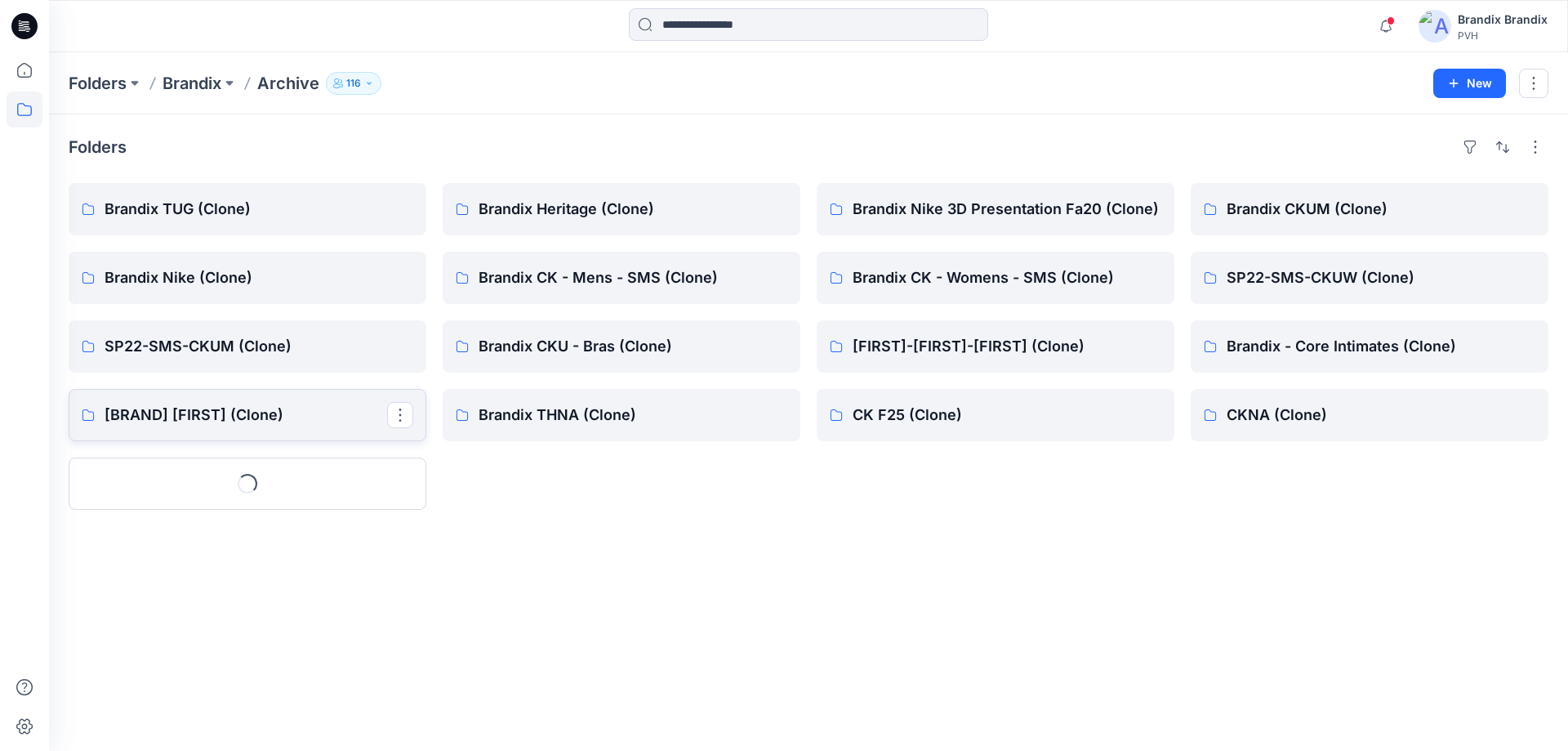 click on "Brandix THUM (Clone)" at bounding box center (247, 415) 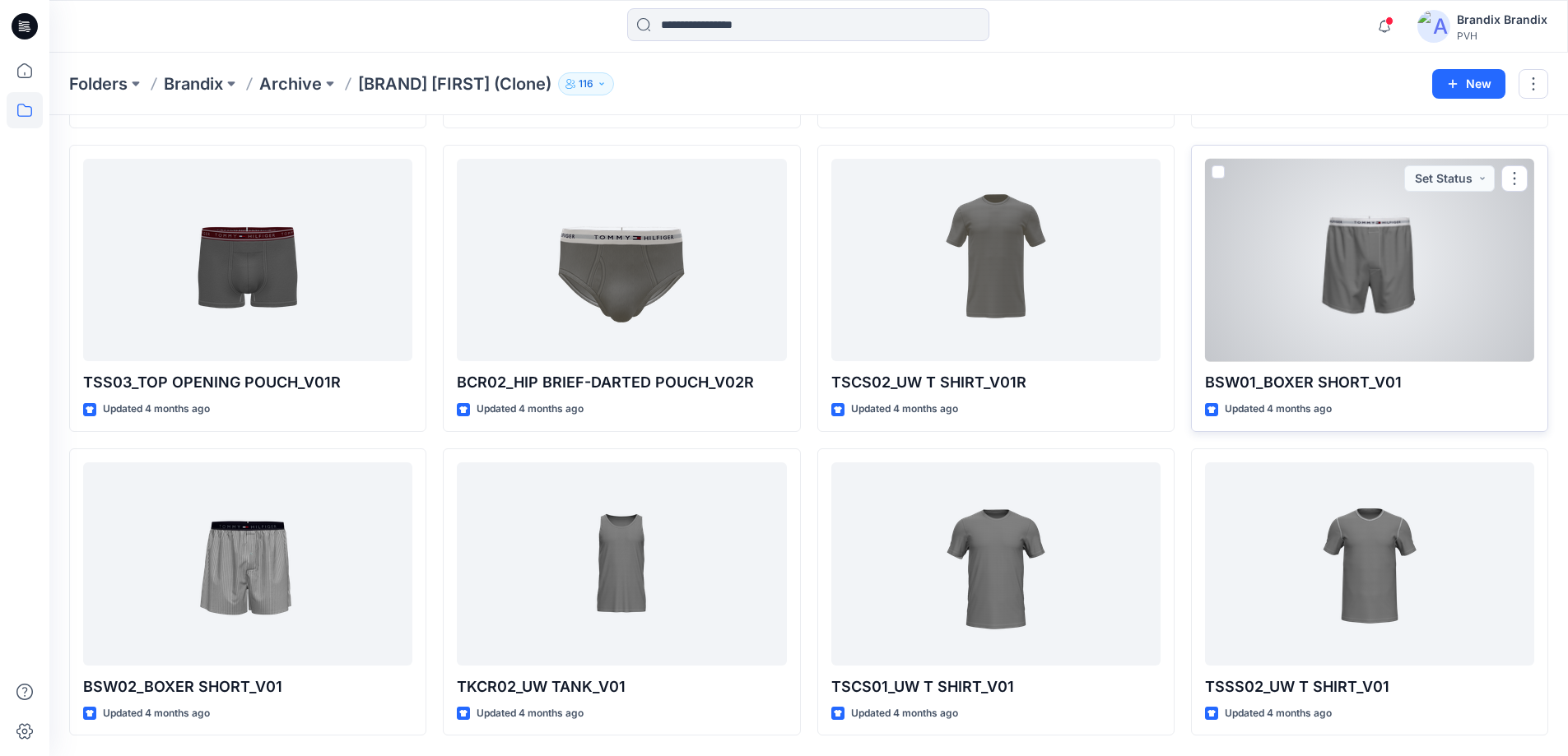 scroll, scrollTop: 1225, scrollLeft: 0, axis: vertical 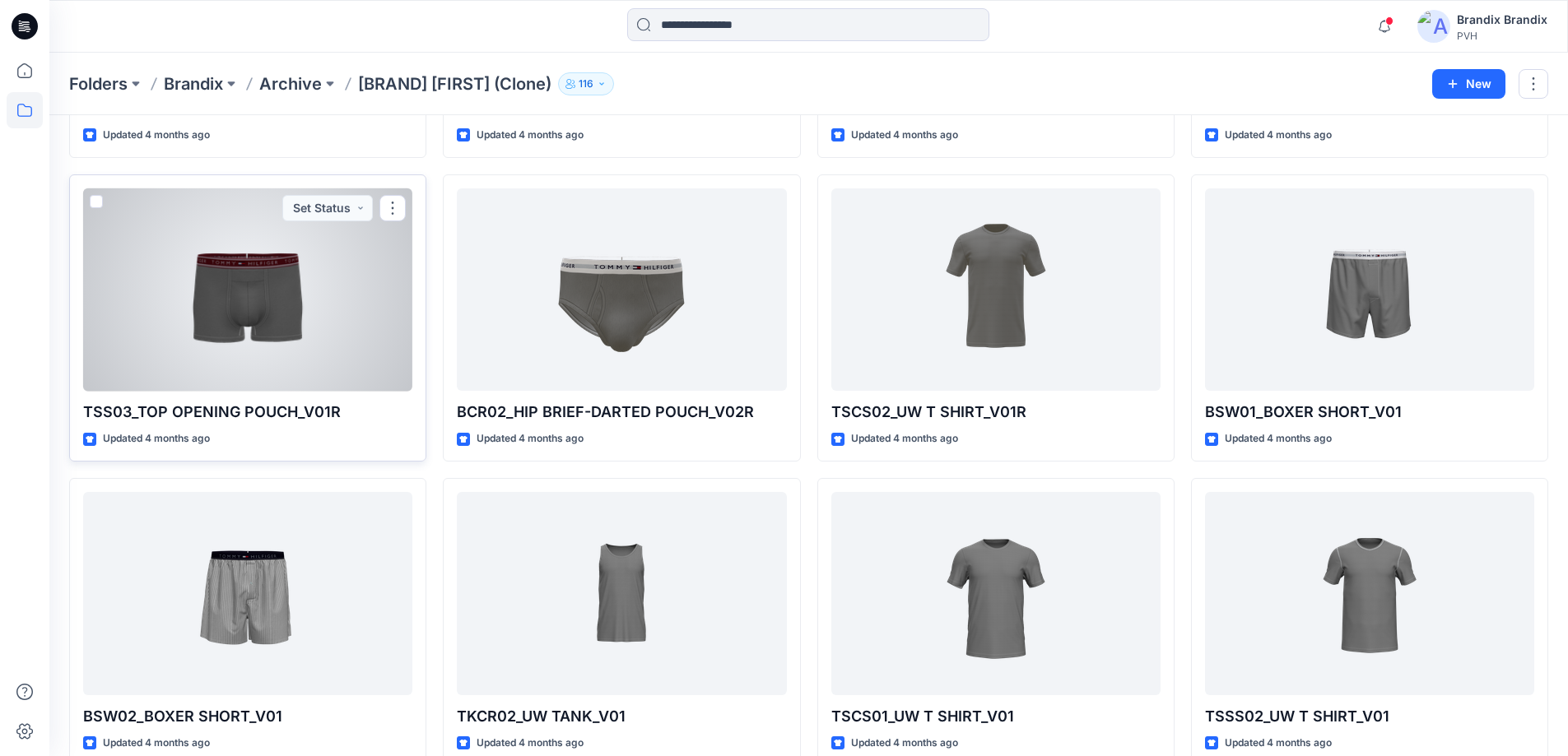 click at bounding box center (248, 290) 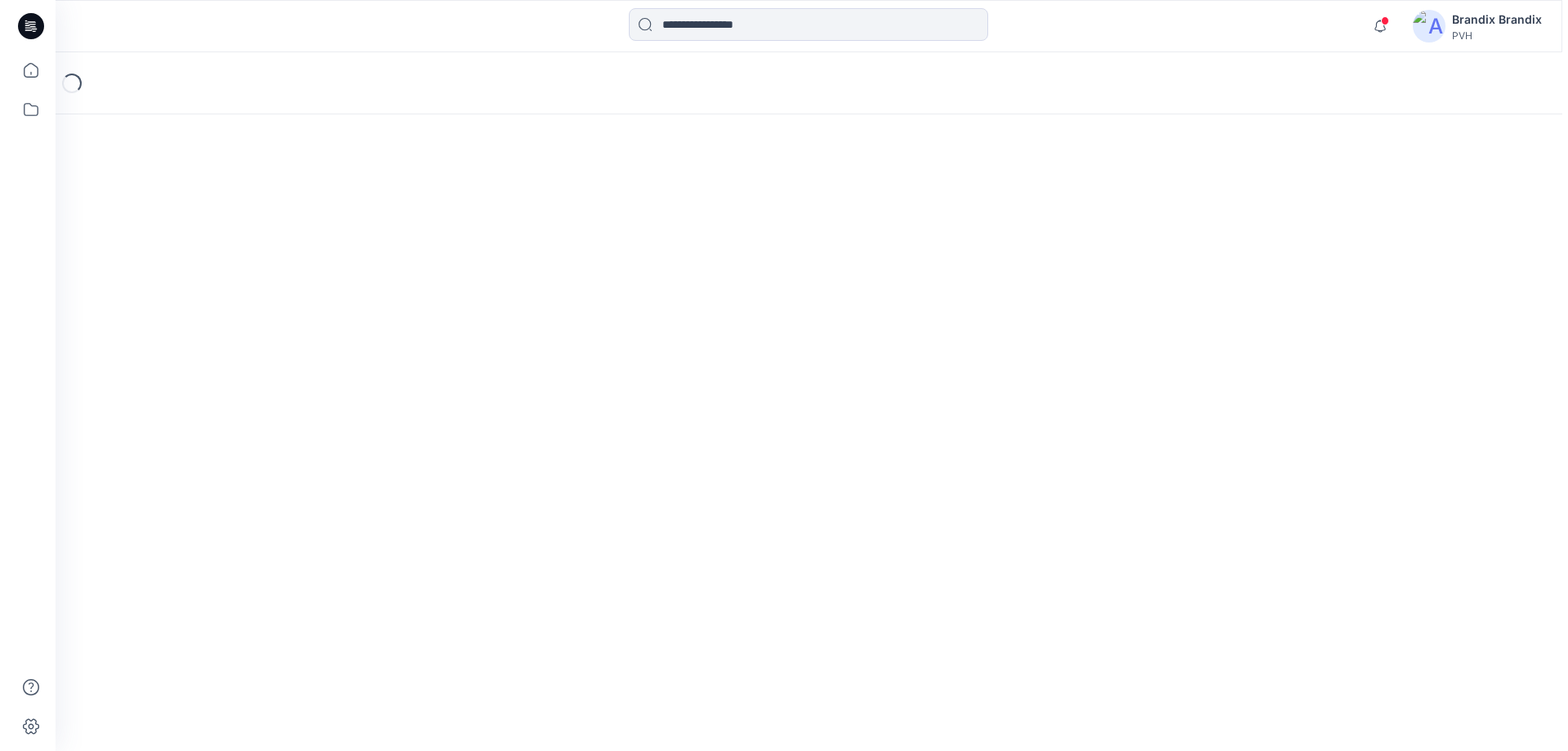 scroll, scrollTop: 0, scrollLeft: 0, axis: both 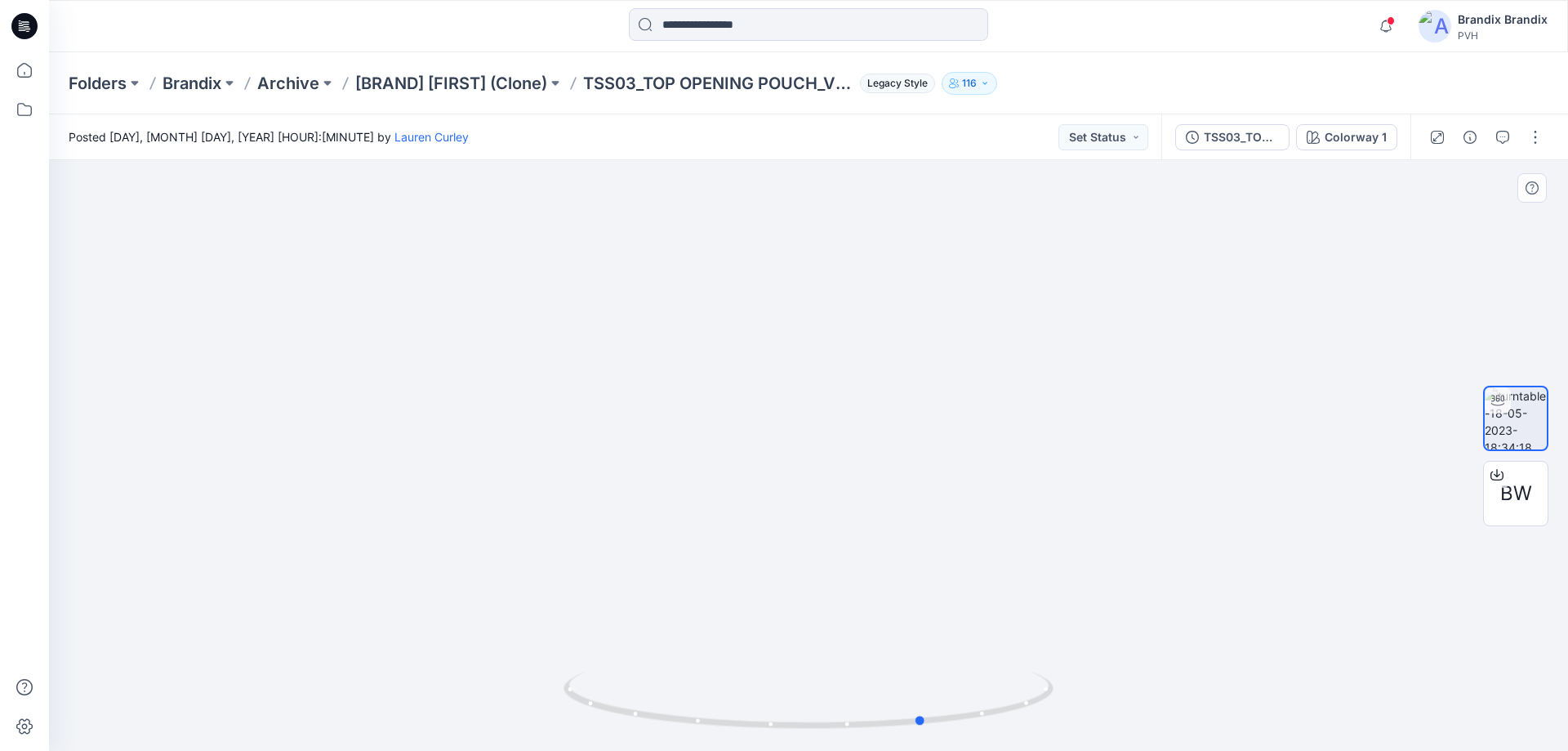 drag, startPoint x: 808, startPoint y: 727, endPoint x: 428, endPoint y: 616, distance: 395.88 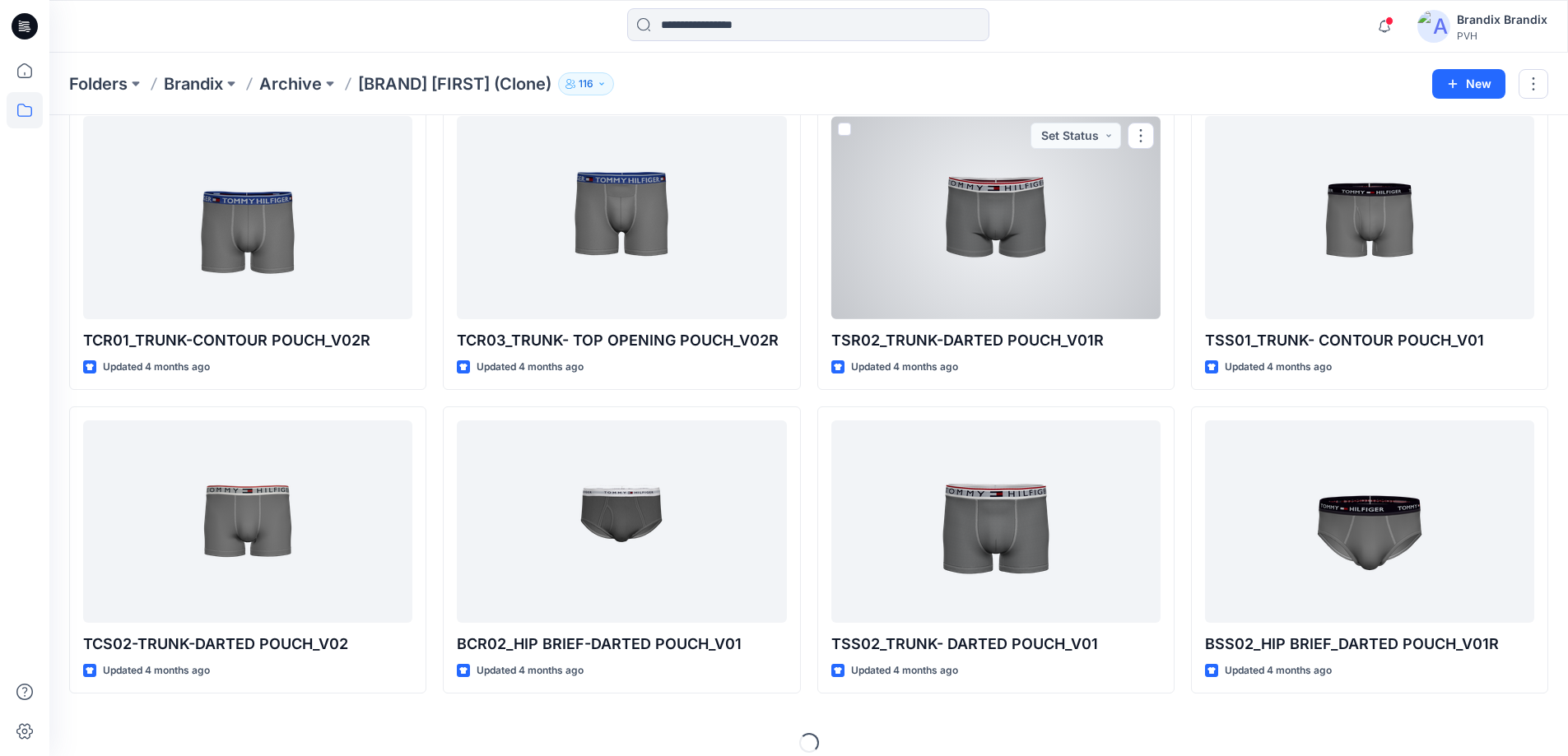 scroll, scrollTop: 2212, scrollLeft: 0, axis: vertical 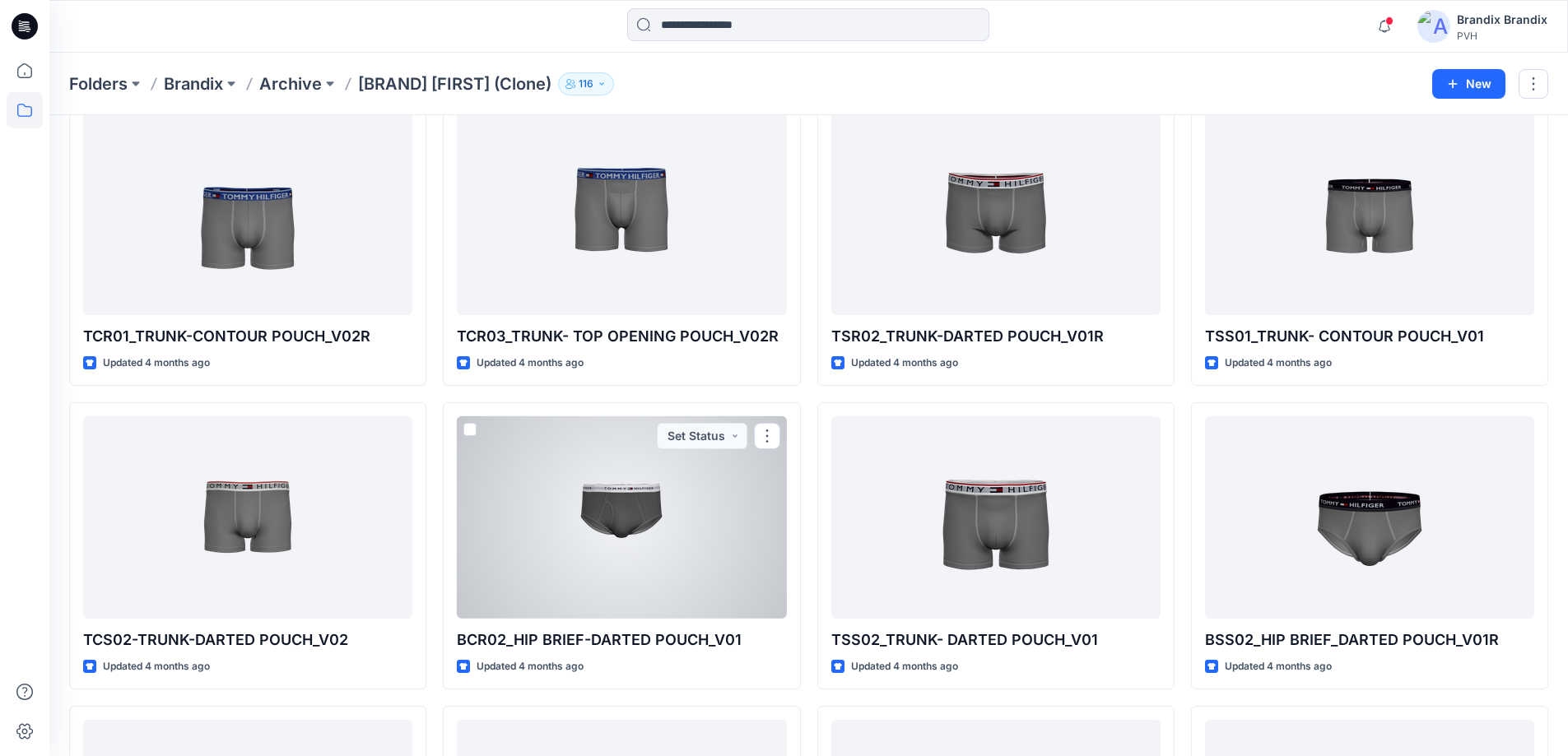 click at bounding box center (621, 517) 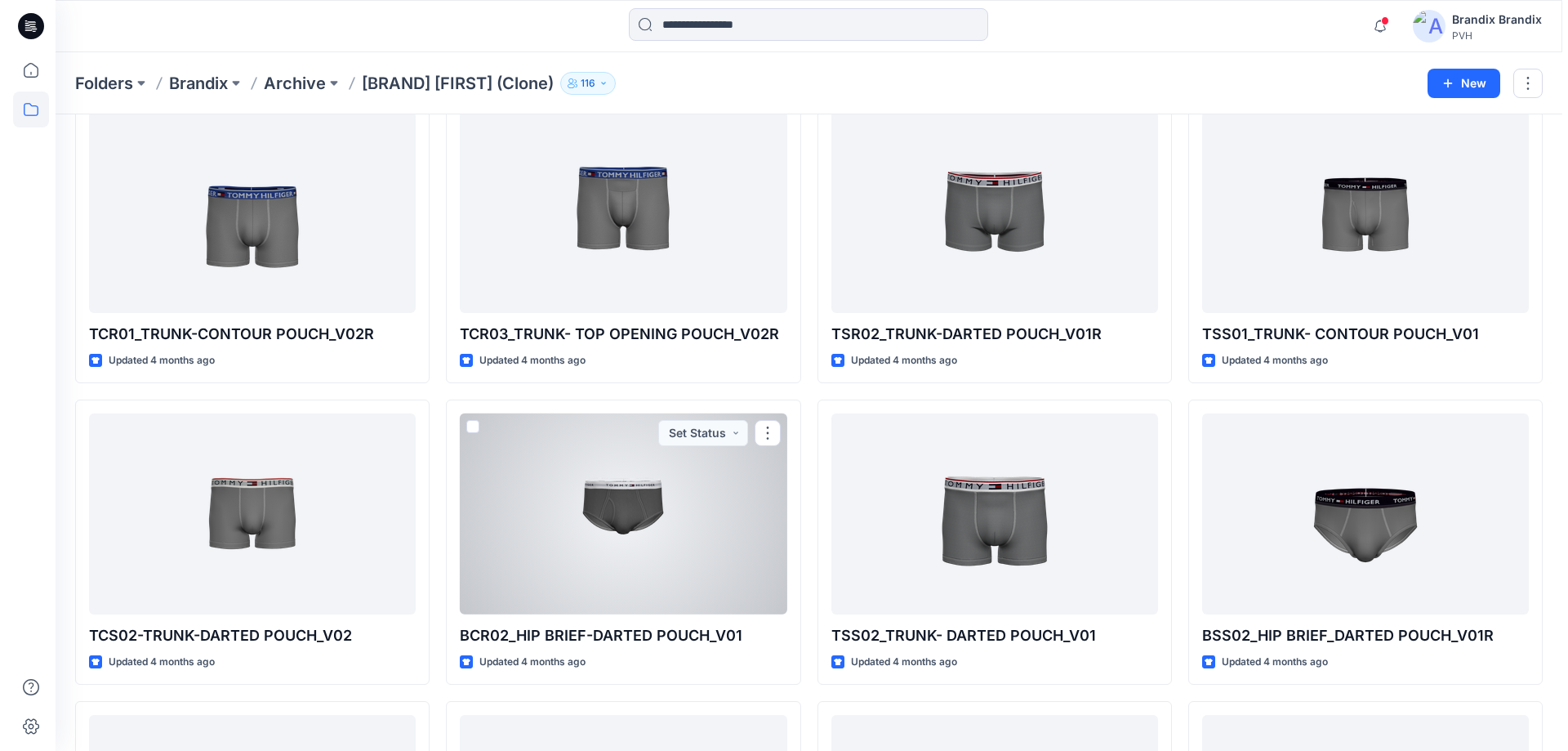scroll, scrollTop: 0, scrollLeft: 0, axis: both 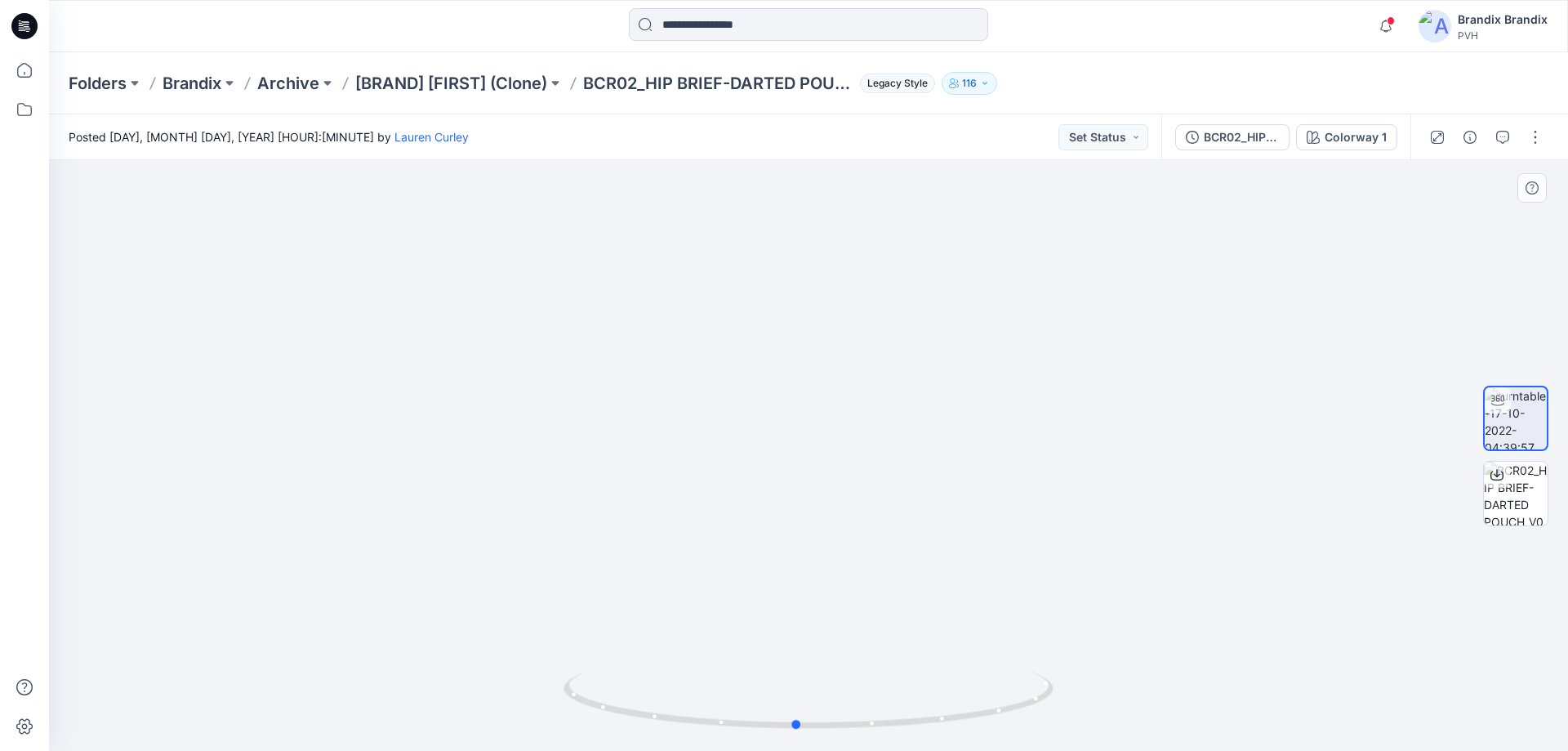 drag, startPoint x: 823, startPoint y: 730, endPoint x: 1301, endPoint y: 708, distance: 478.50601 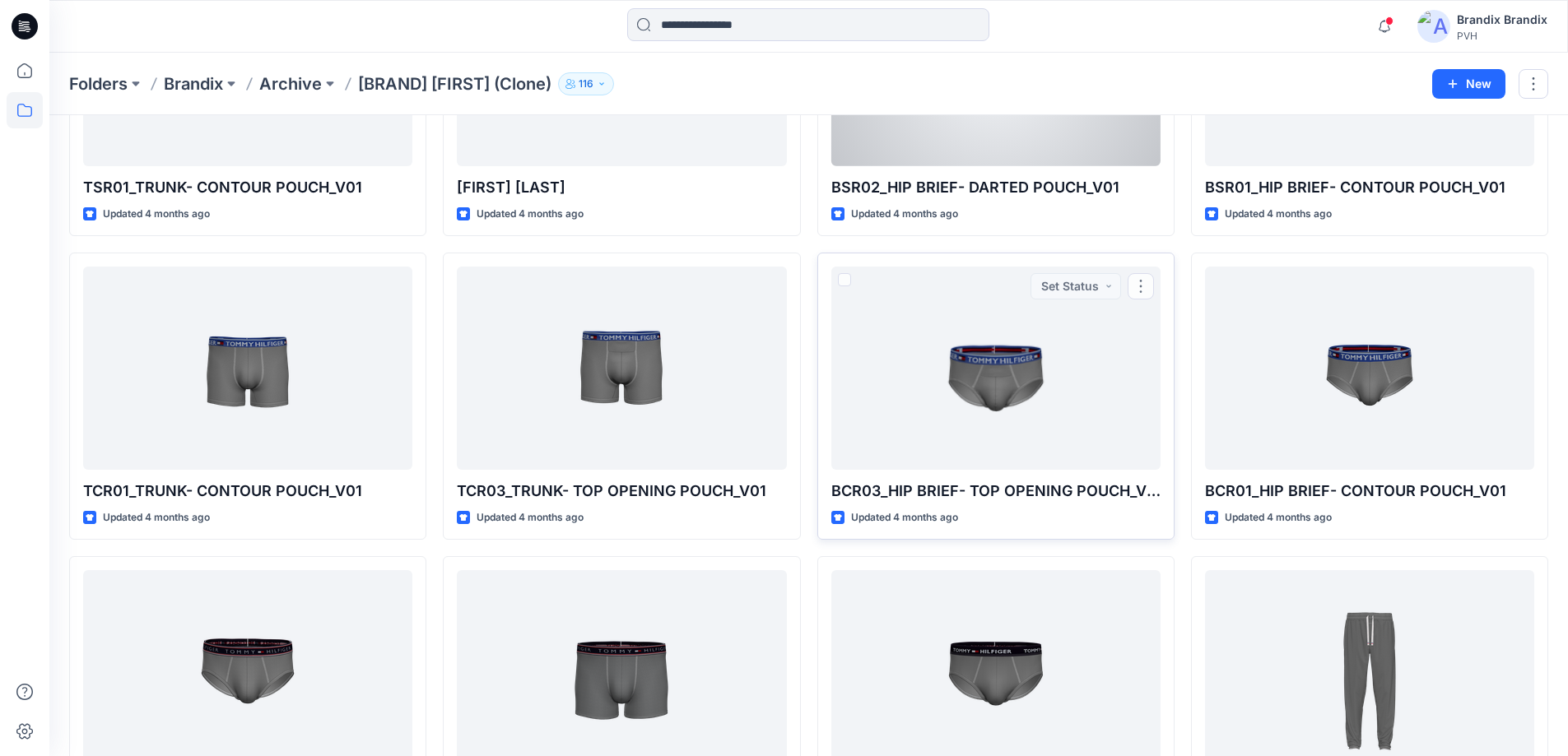 scroll, scrollTop: 2861, scrollLeft: 0, axis: vertical 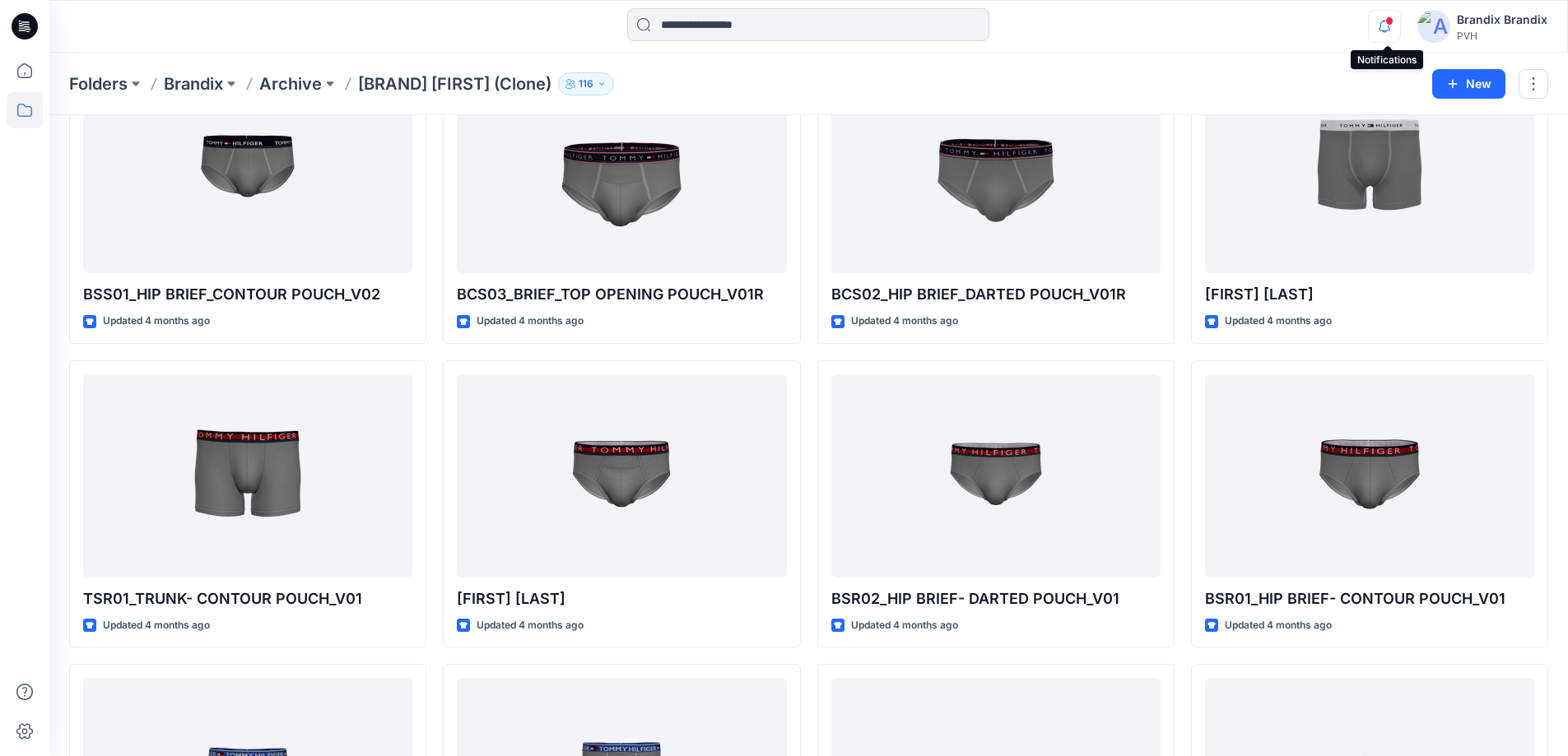 click 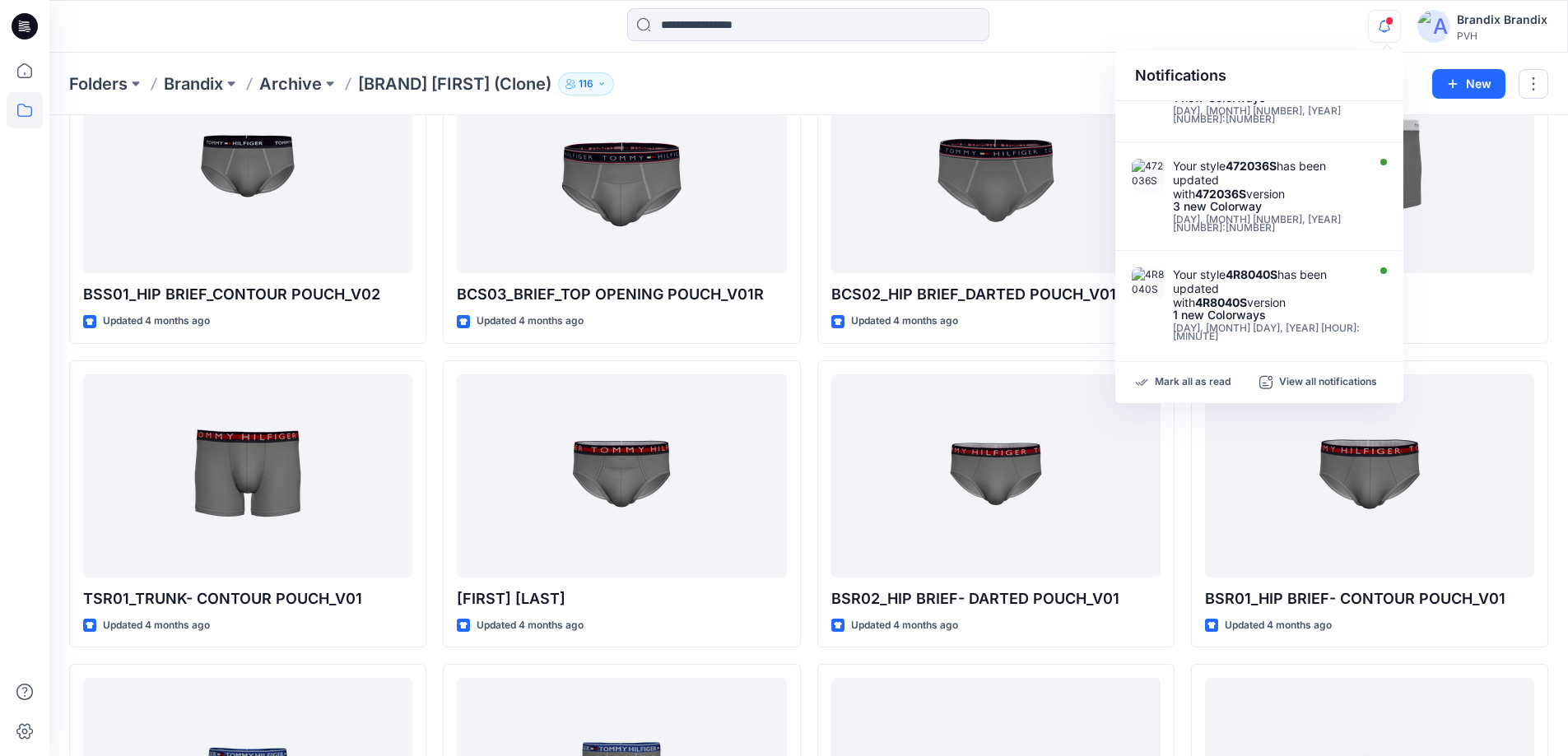scroll, scrollTop: 143, scrollLeft: 0, axis: vertical 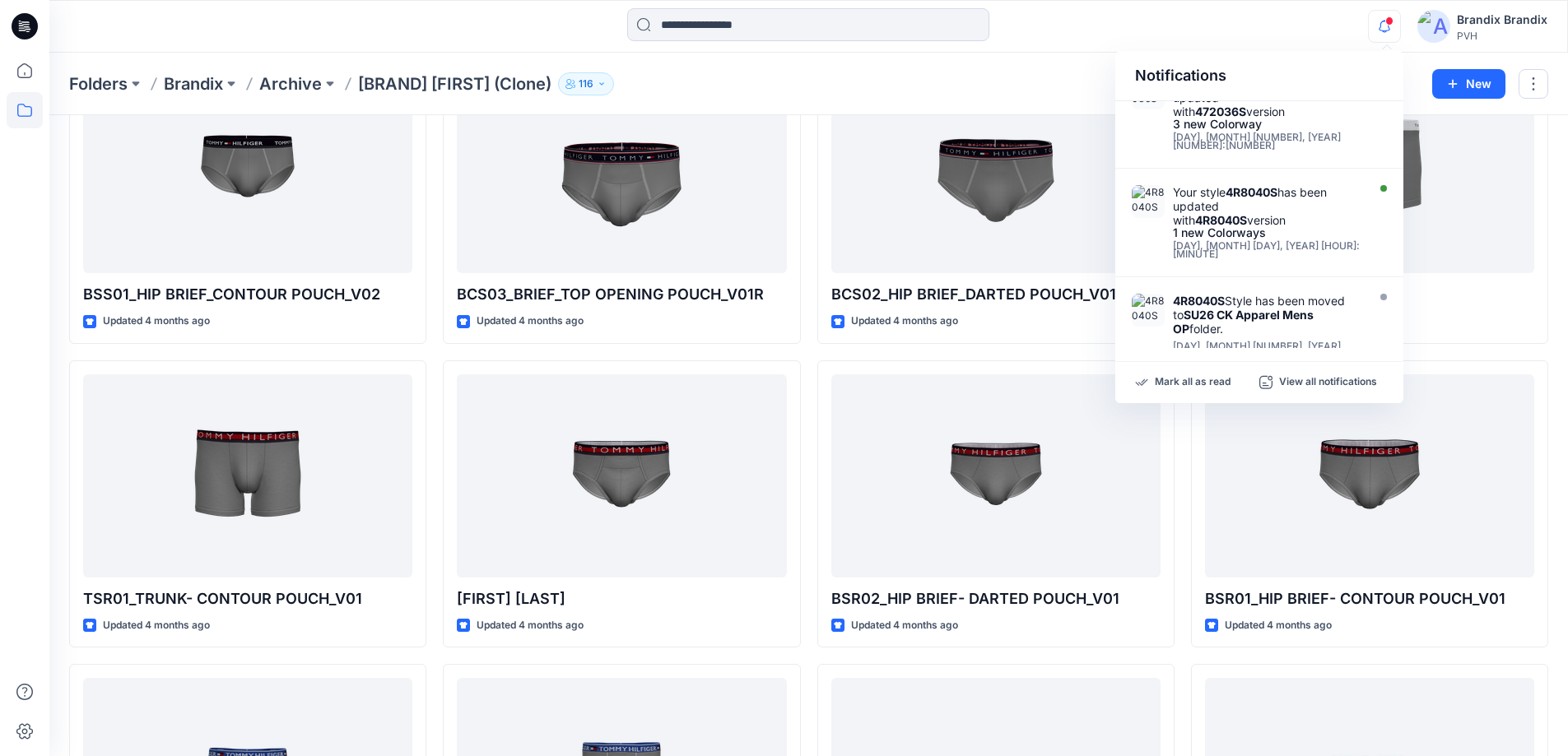 click on "Styles 09T4444_ROBE_V01 Updated 4 months ago 78JA867_OP SQUARE LOGO SS TEE_V01 Updated 4 months ago BSW01_BOXER SHORT_V02 Updated 4 months ago TSS02_TRUNK- DARTED POUCH_V02 Updated 4 months ago TSS03_TOP OPENING POUCH_V01R Updated 4 months ago BSW02_BOXER SHORT_V01 Updated 4 months ago TSSS01_UW T SHIRT_V01 Updated 4 months ago TCR01_TRUNK-CONTOUR POUCH_V02R Updated 4 months ago TCS02-TRUNK-DARTED POUCH_V02 Updated 4 months ago BSS01_HIP BRIEF_CONTOUR POUCH_V02 Updated 4 months ago TSR01_TRUNK- CONTOUR POUCH_V01 Updated 4 months ago TCR01_TRUNK- CONTOUR POUCH_V01 Updated 4 months ago BCS01_HIP BRIEF CONTOUR POUCH_V01 Updated 4 months ago 09T4247_LS CREWNECK_V01 Updated 4 months ago 09T4474_FLANNEL BOXER_V01 Updated 4 months ago TKCR01_A-SHIRT 3PK_V01R Updated 4 months ago TKCS02_LOGO ESSENTIAL_2PK TANK_V01 Updated 4 months ago BSS03_HIP BRIEF_TOP OPEANING POUCH_V01 Updated 4 months ago BCR02_HIP BRIEF-DARTED POUCH_V02R Updated 4 months ago TKCR02_UW TANK_V01 Updated 4 months ago TSCR02_UW T SHIRT_V01" at bounding box center [808, -584] 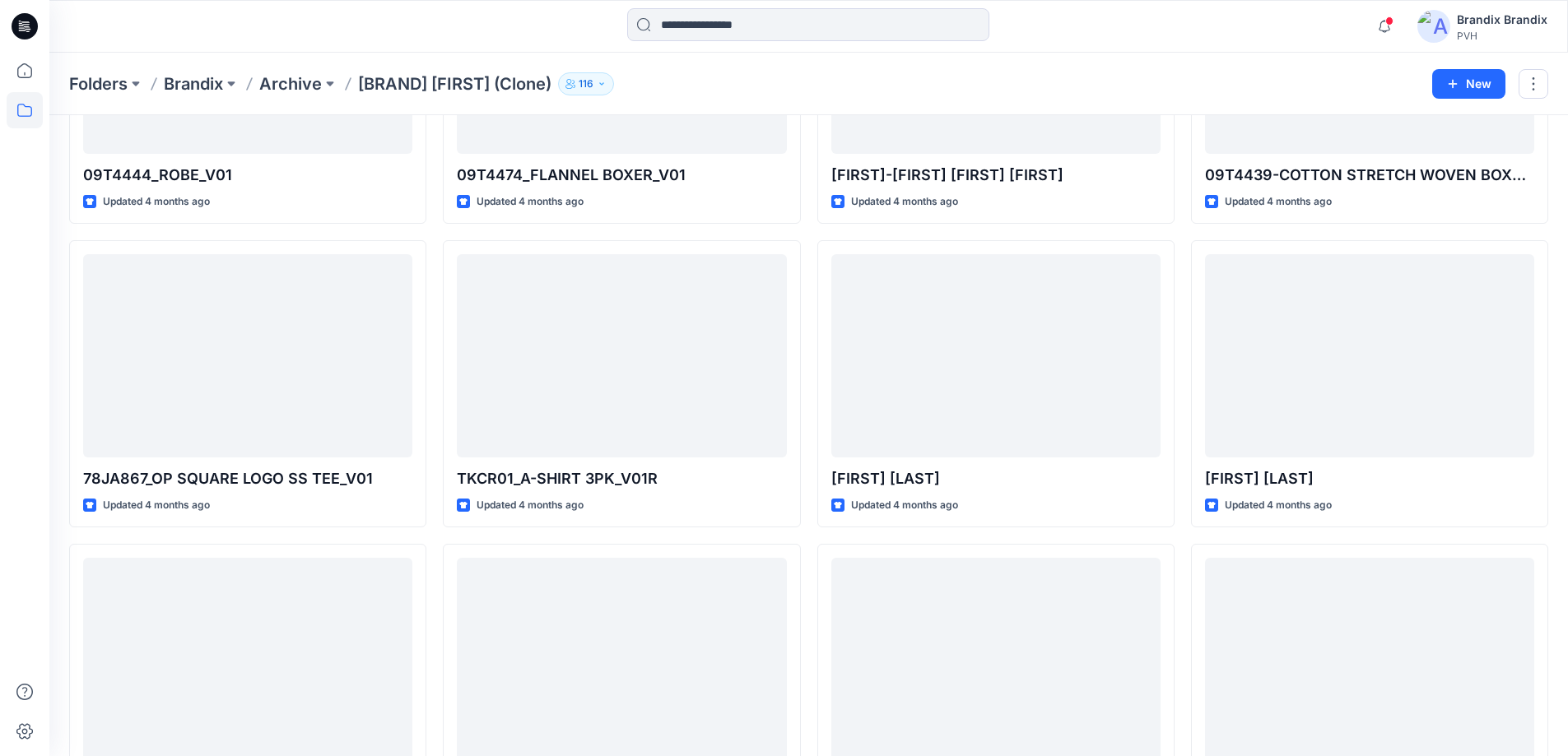 scroll, scrollTop: 0, scrollLeft: 0, axis: both 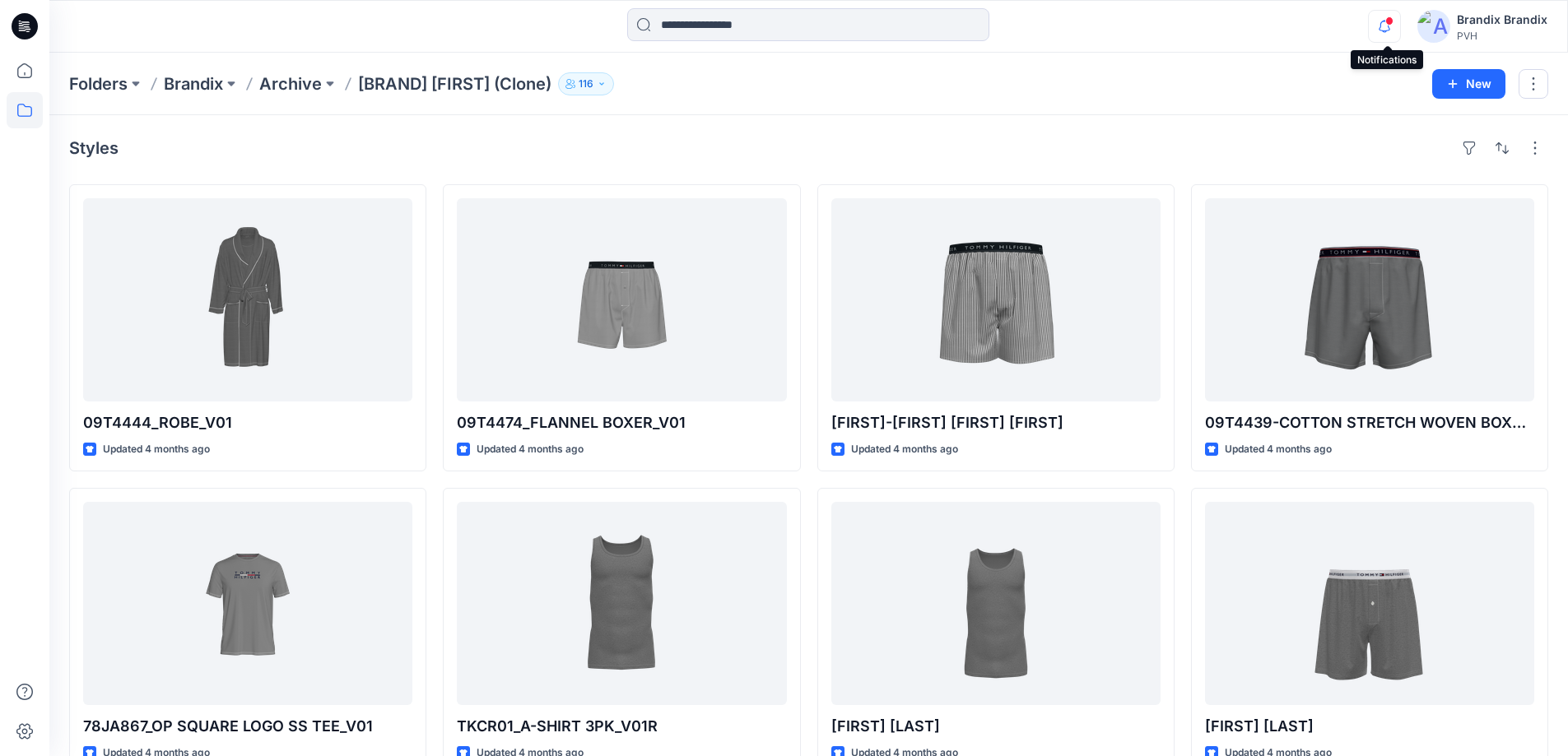 click 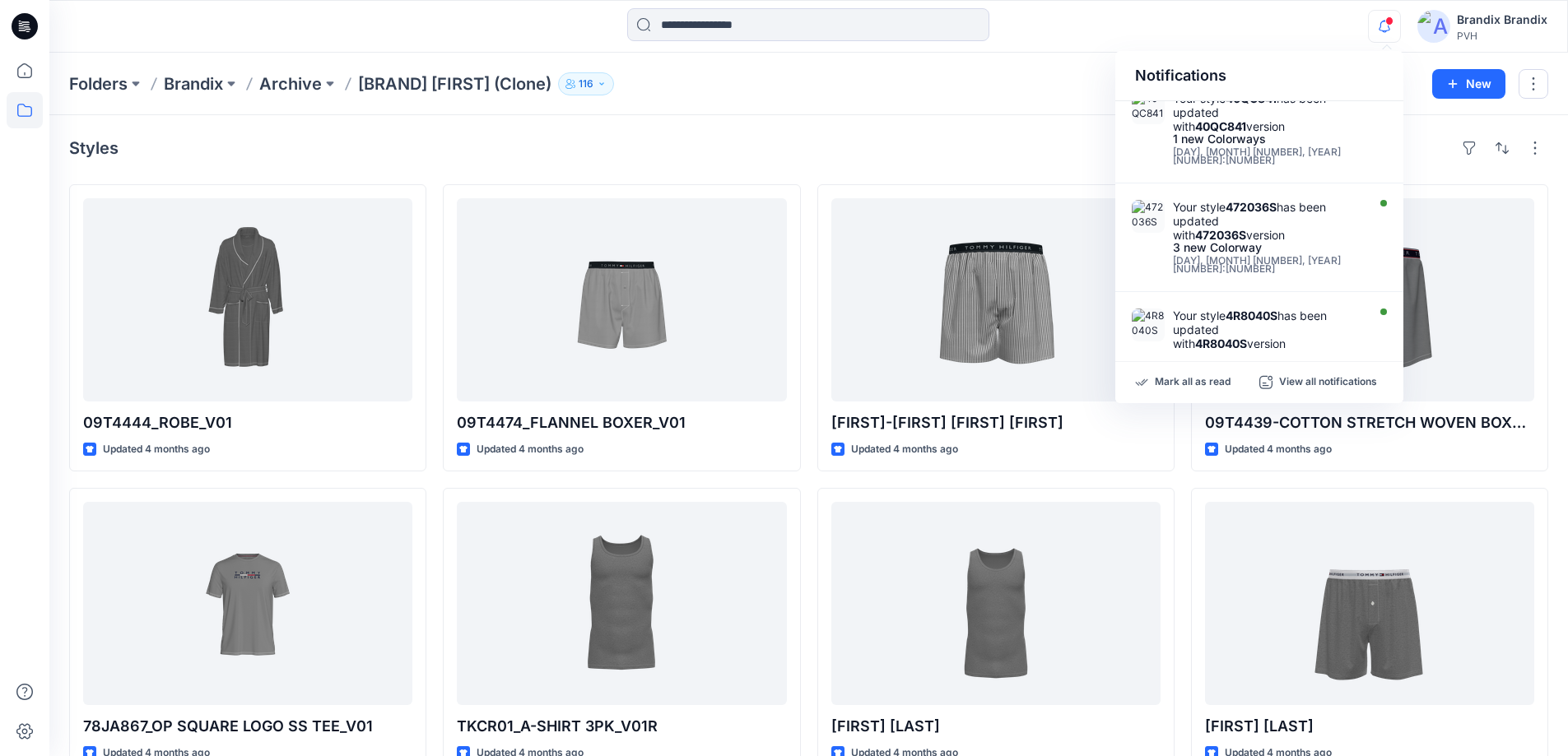 scroll, scrollTop: 0, scrollLeft: 0, axis: both 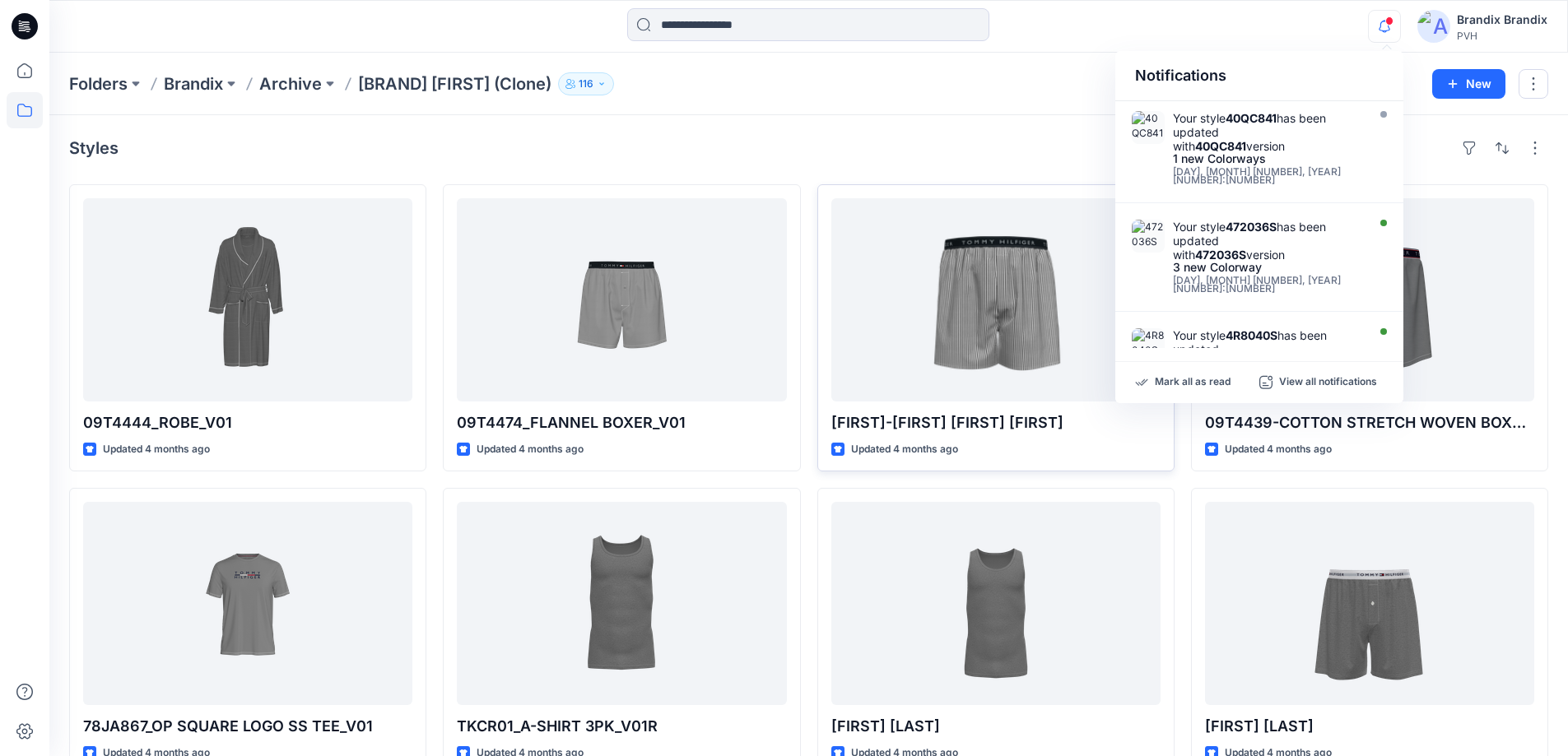 drag, startPoint x: 842, startPoint y: 151, endPoint x: 858, endPoint y: 230, distance: 80.60397 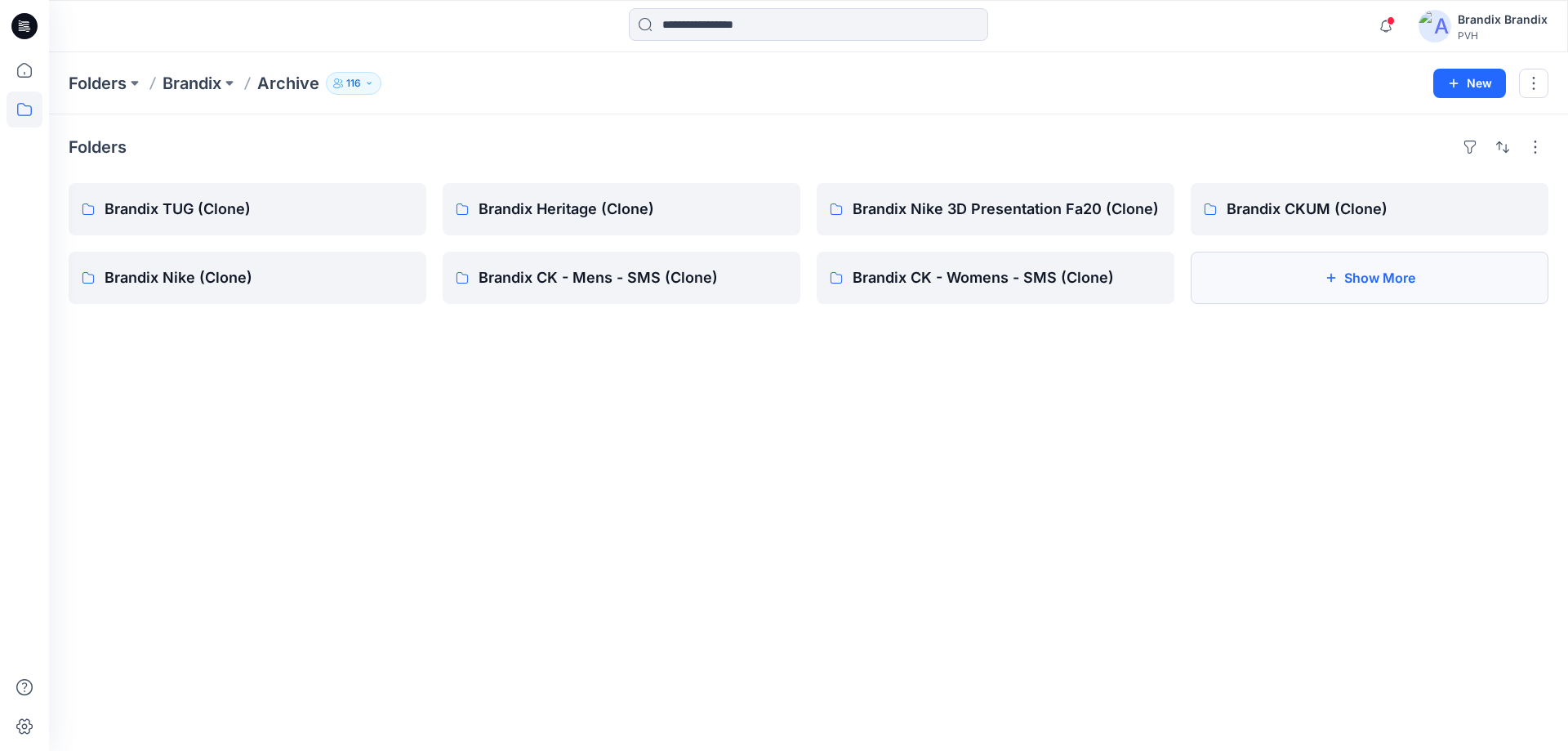 click on "Show More" at bounding box center (1370, 278) 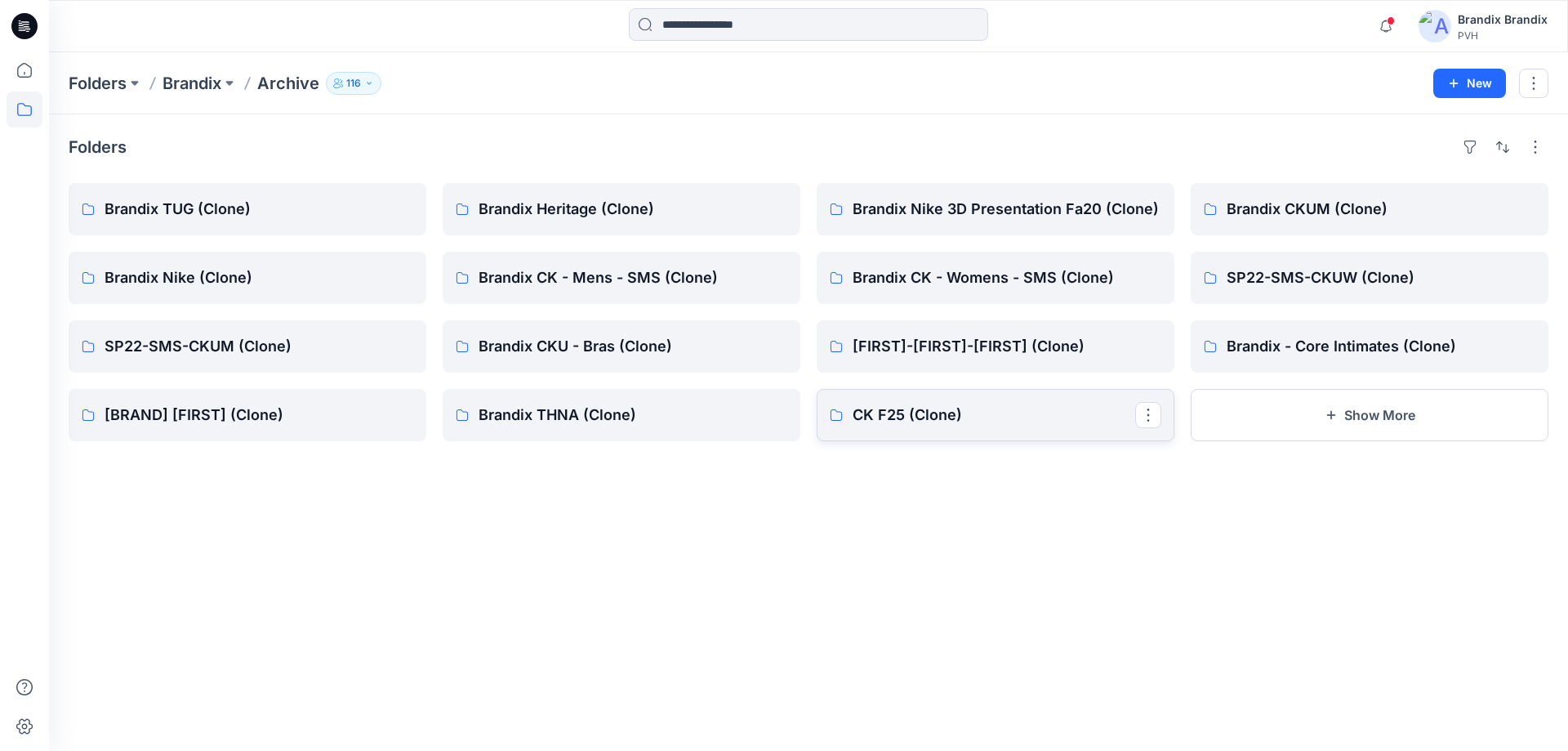 click on "CK F25 (Clone)" at bounding box center [994, 415] 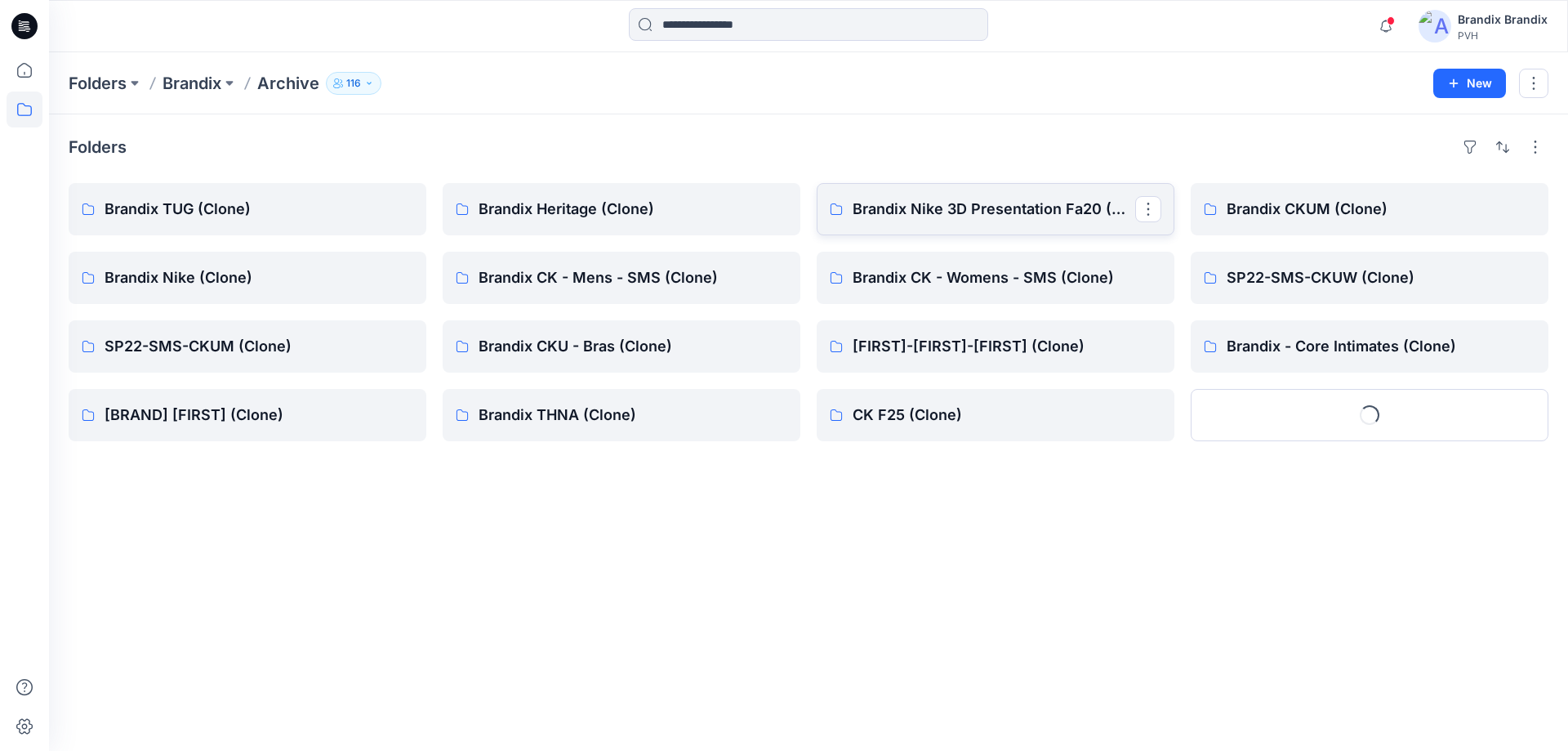 click on "Brandix Nike 3D Presentation Fa20 (Clone)" at bounding box center (996, 209) 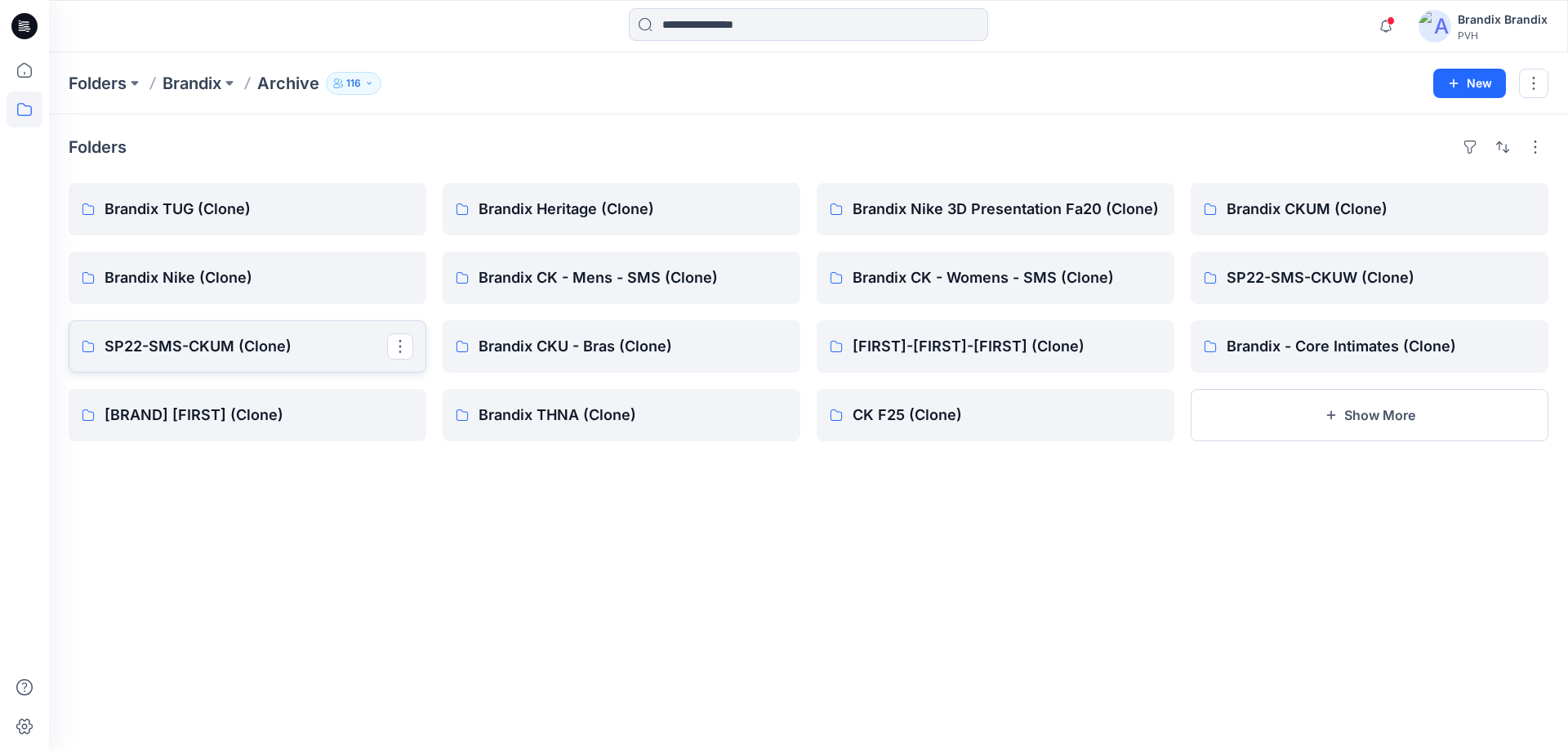 click on "SP22-SMS-CKUM (Clone)" at bounding box center (246, 346) 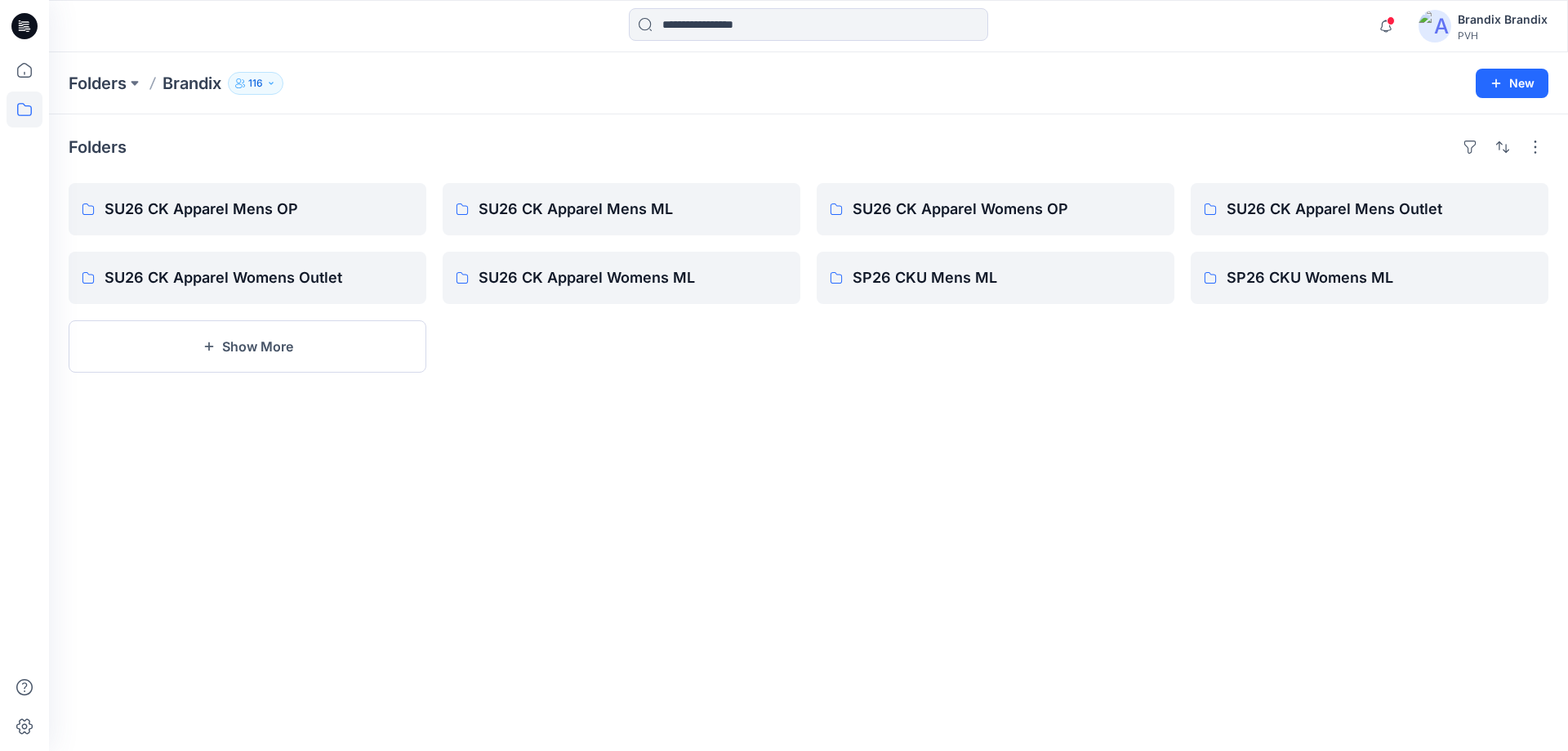 click on "Brandix" at bounding box center (192, 83) 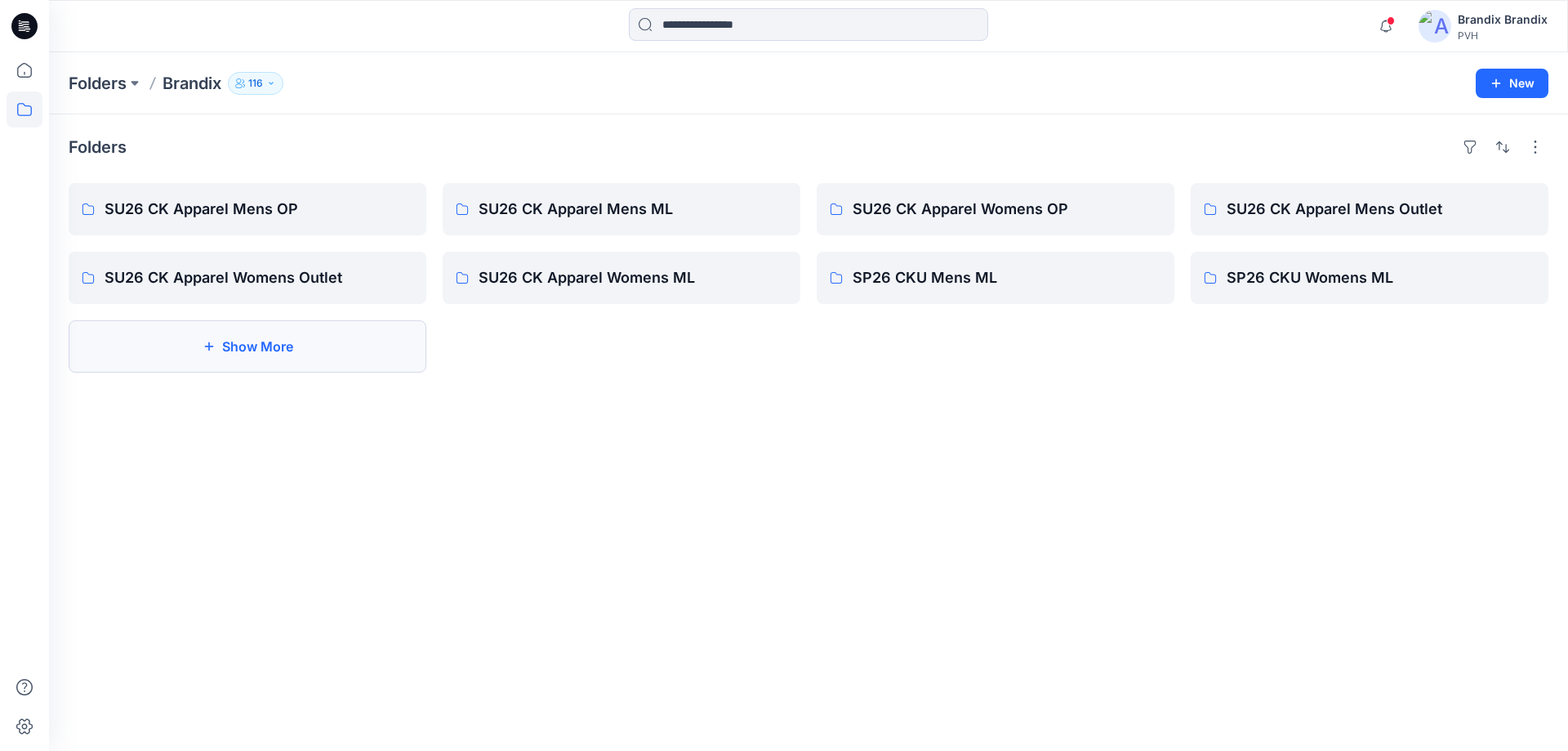 click on "Show More" at bounding box center (247, 346) 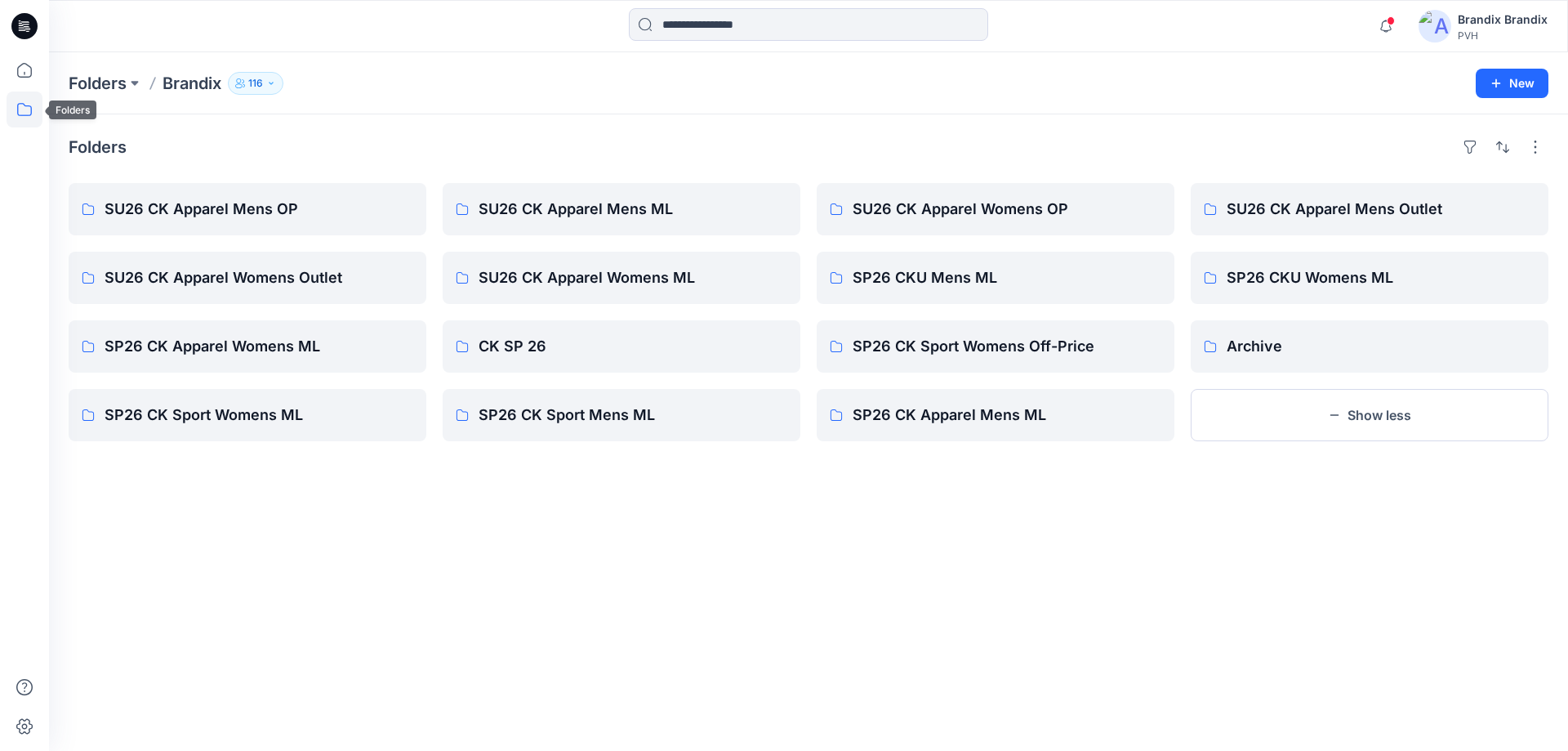 click 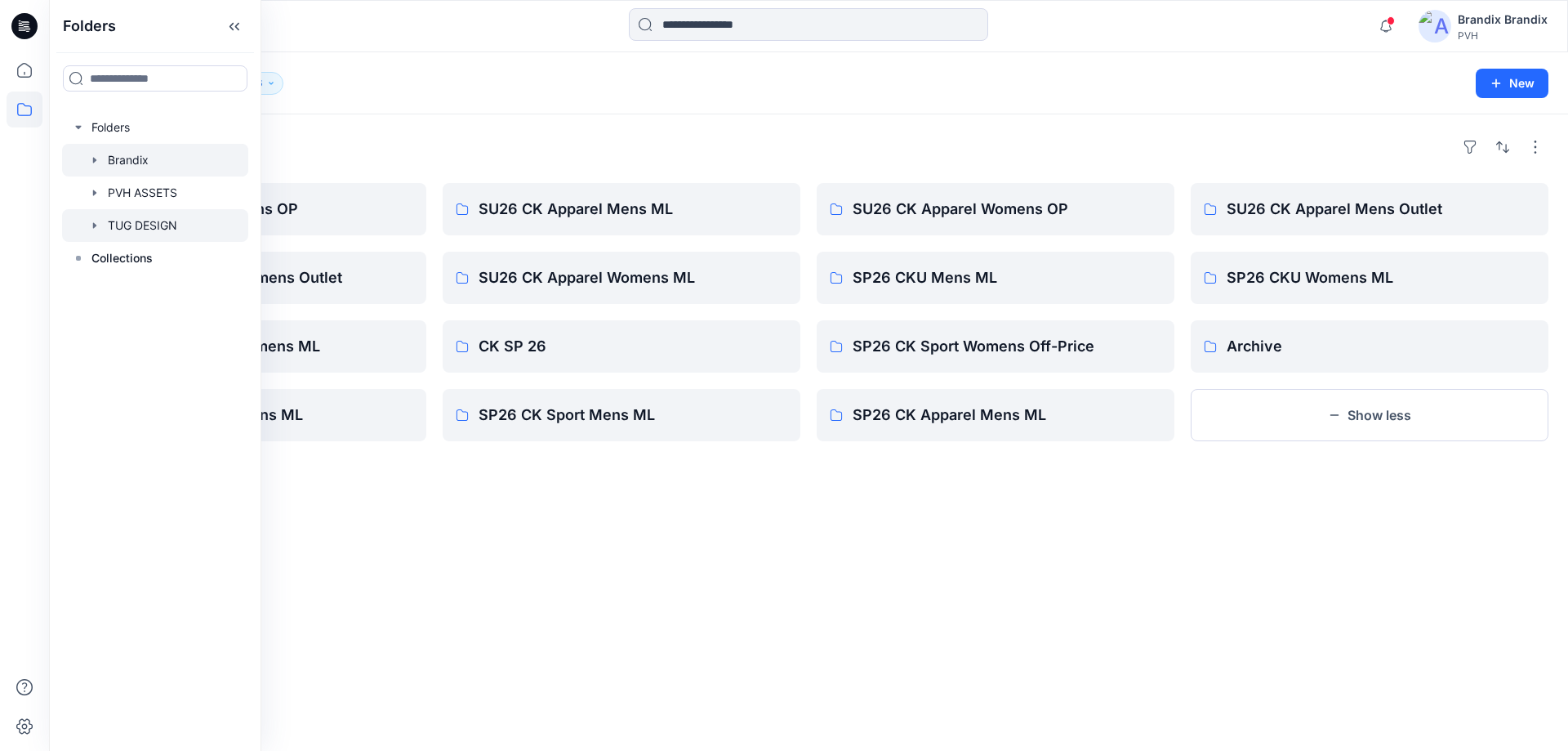 click at bounding box center [155, 226] 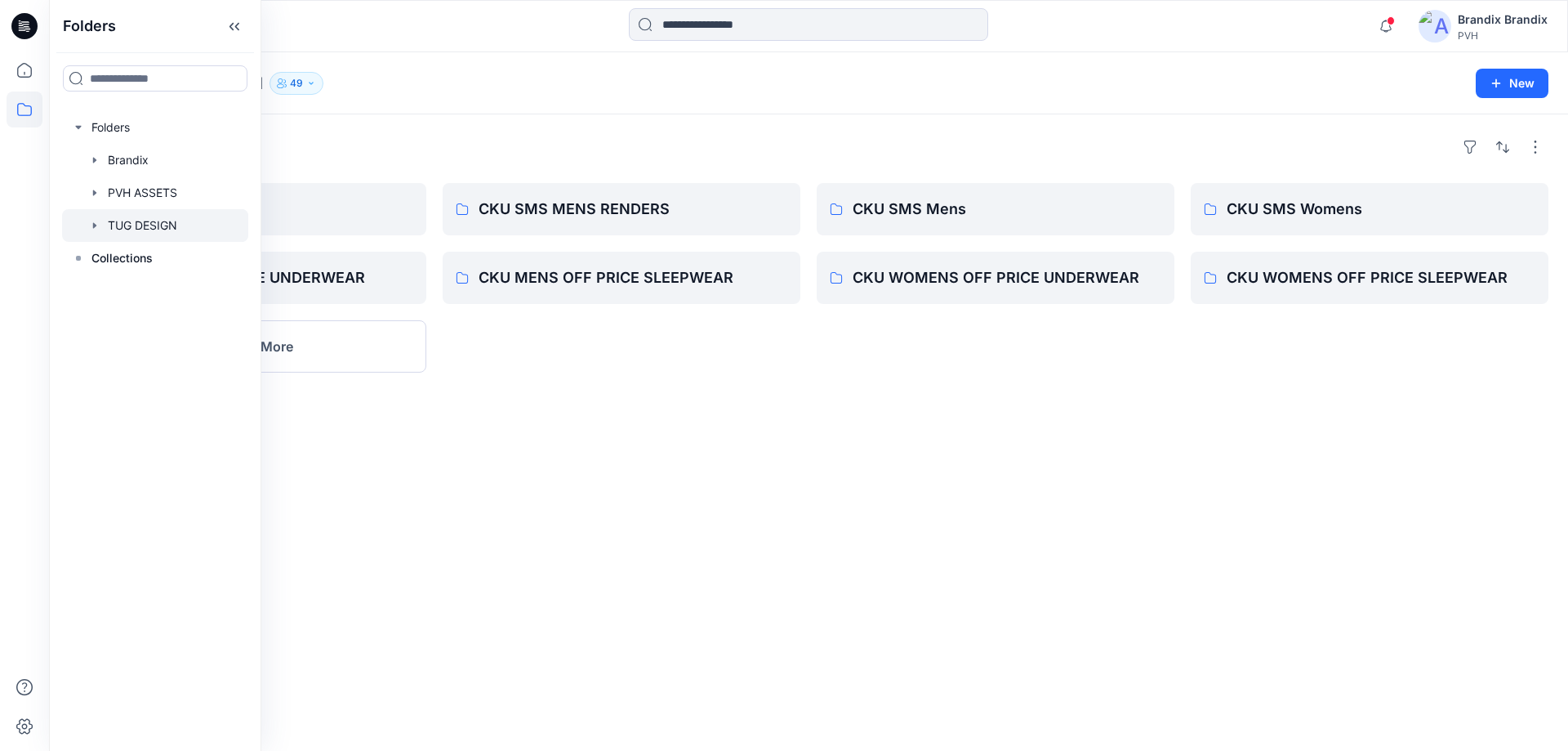 click on "Folders BRA SILHOUETTES CKU MENS OFF PRICE UNDERWEAR Show More CKU SMS MENS RENDERS CKU MENS OFF PRICE SLEEPWEAR CKU SMS Mens CKU WOMENS OFF PRICE UNDERWEAR CKU SMS Womens CKU WOMENS OFF PRICE SLEEPWEAR" at bounding box center (808, 432) 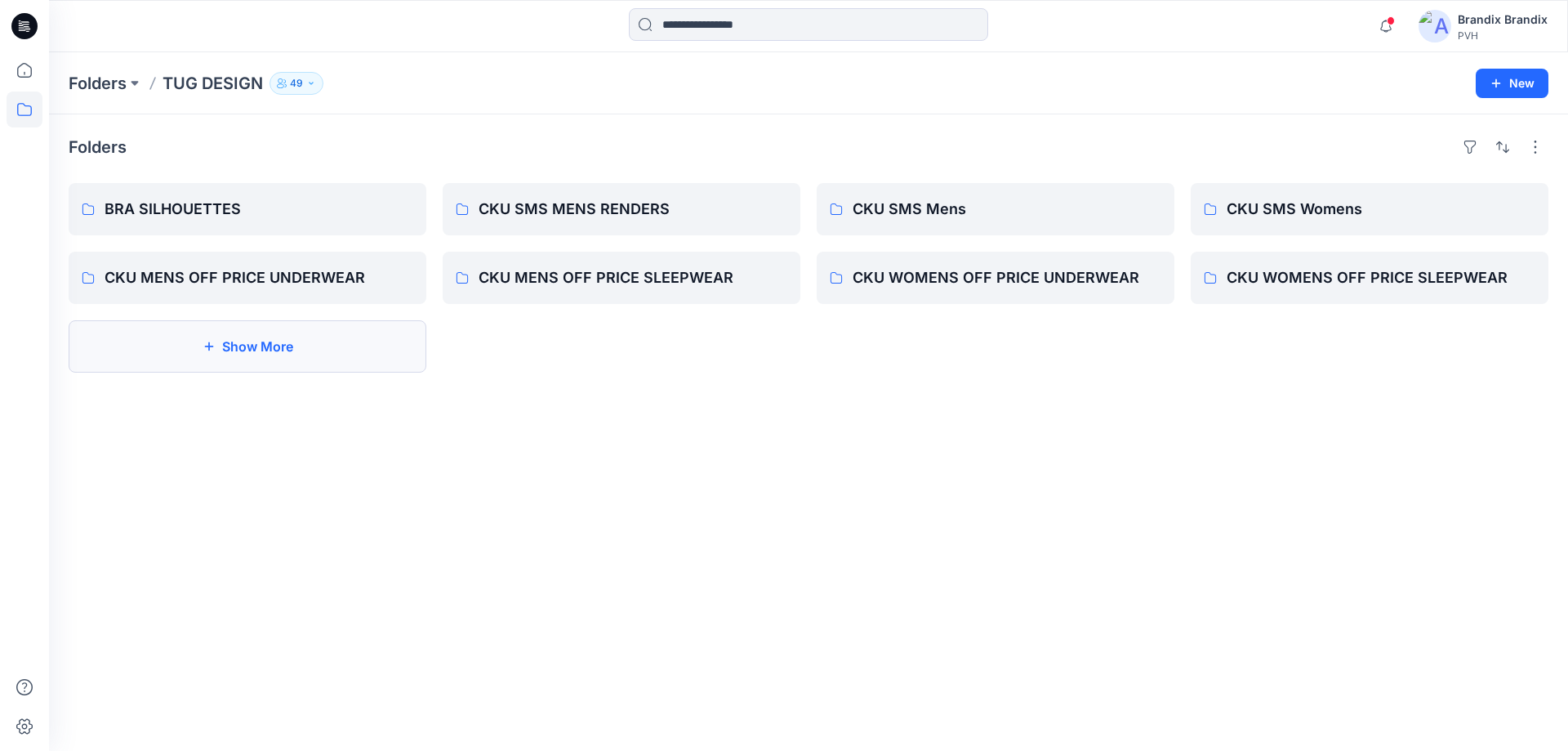 click on "Show More" at bounding box center (247, 346) 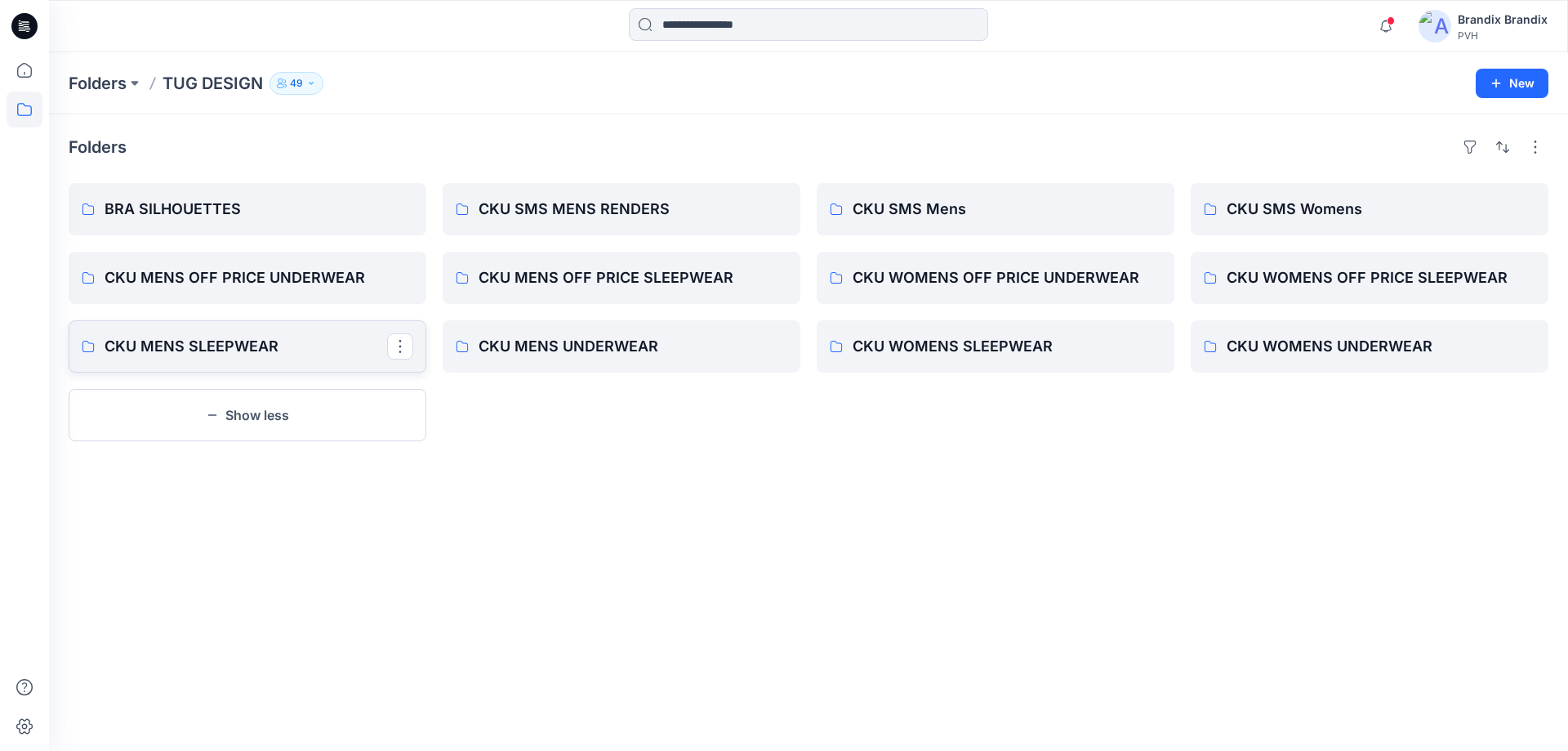 click on "CKU MENS SLEEPWEAR" at bounding box center (246, 346) 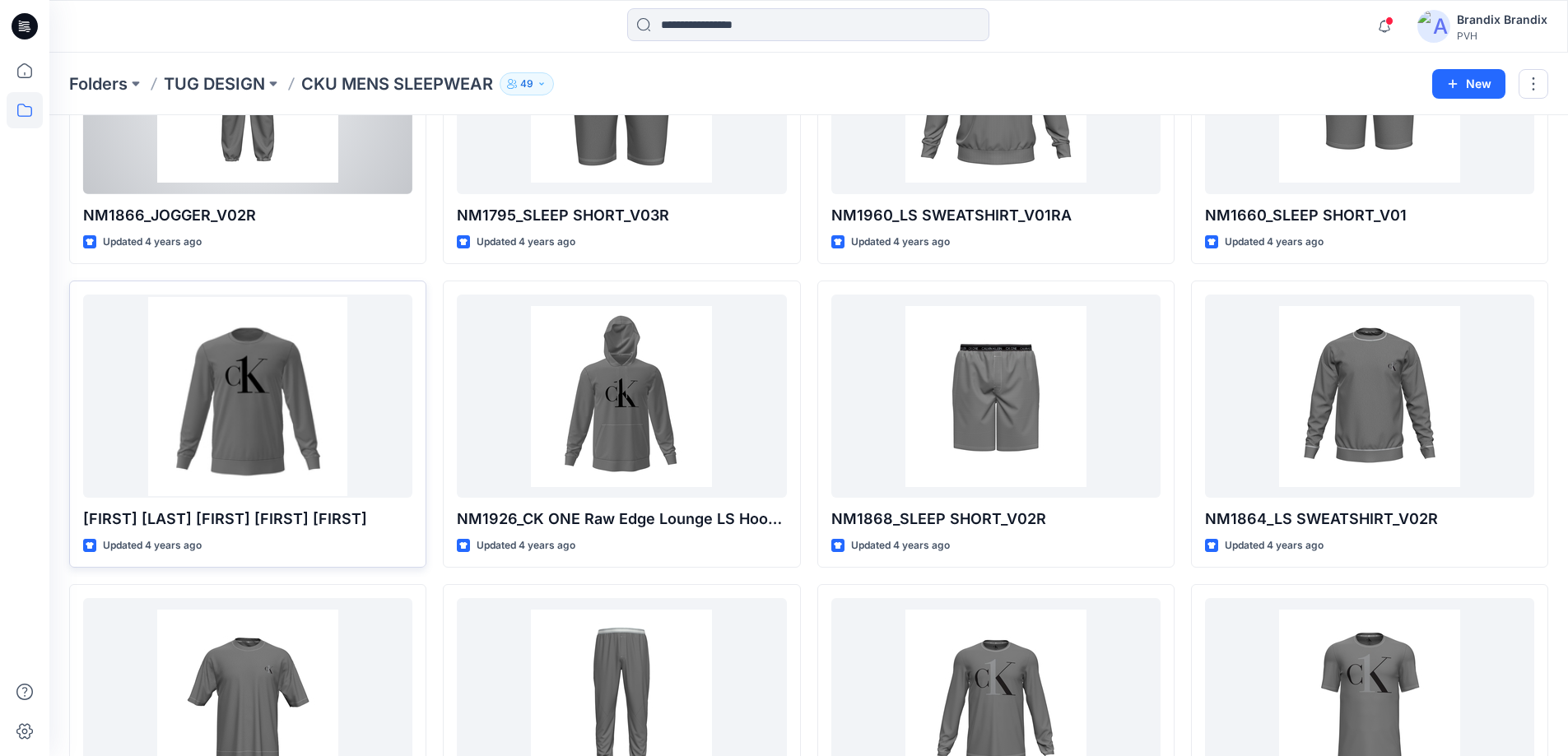 scroll, scrollTop: 247, scrollLeft: 0, axis: vertical 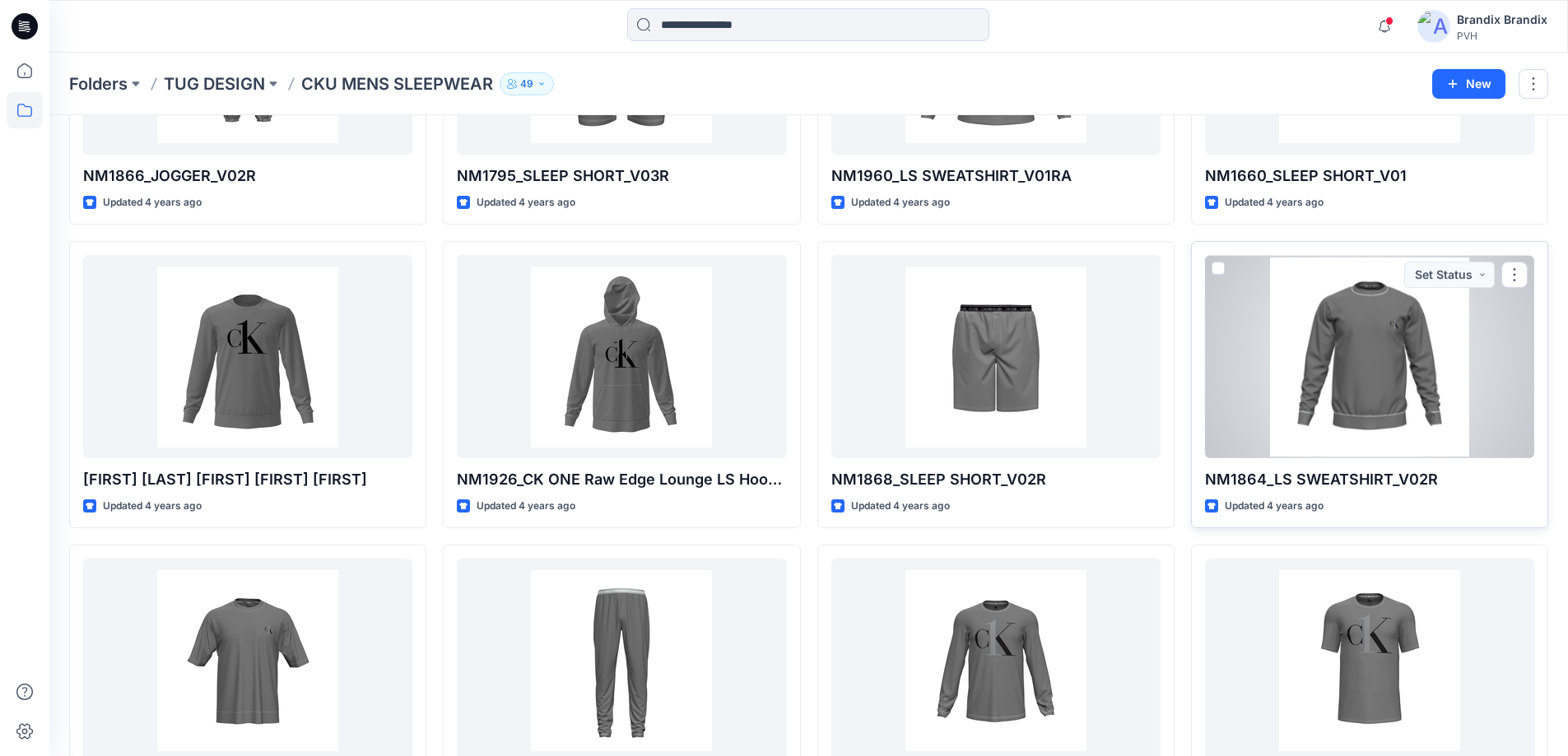 click at bounding box center [1370, 356] 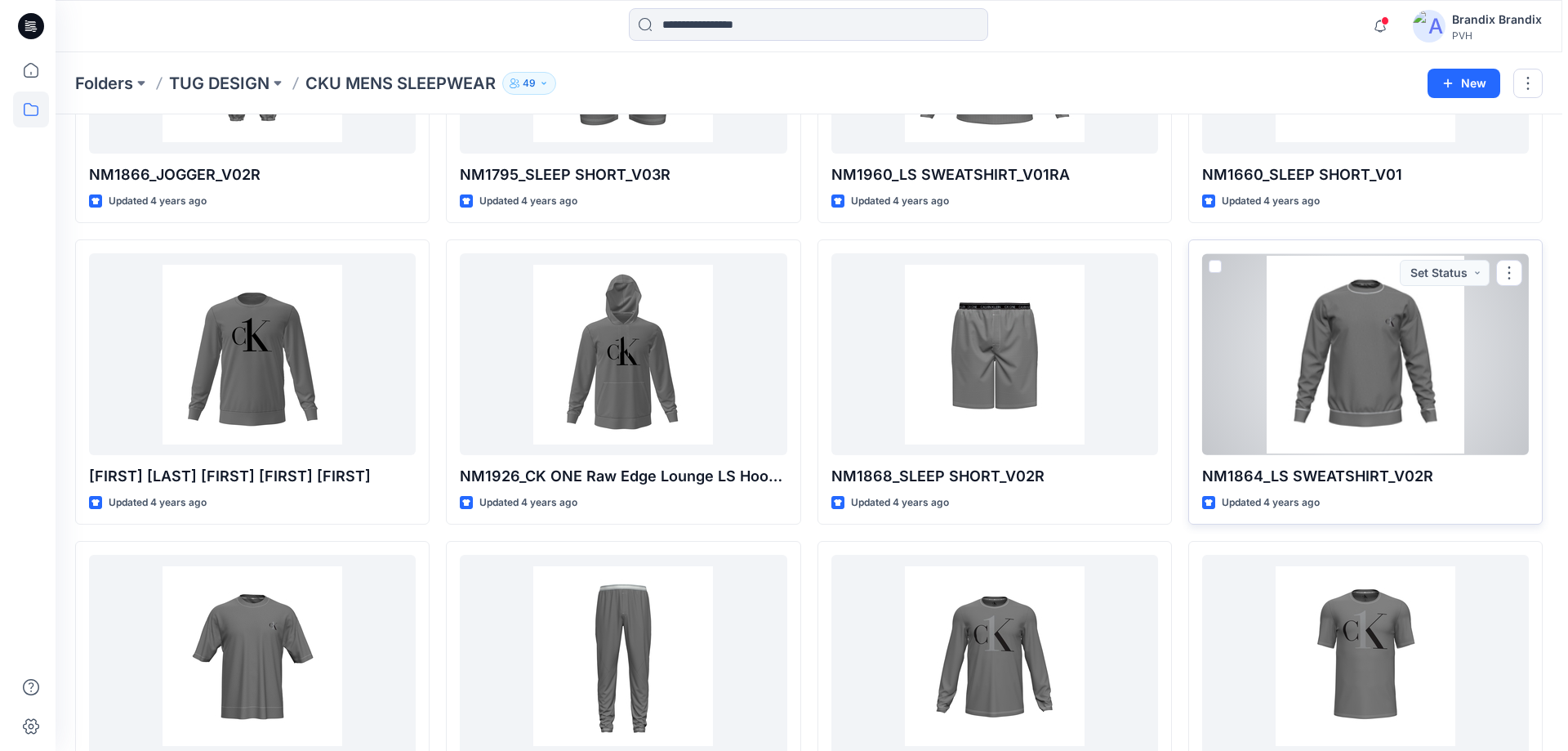 scroll, scrollTop: 0, scrollLeft: 0, axis: both 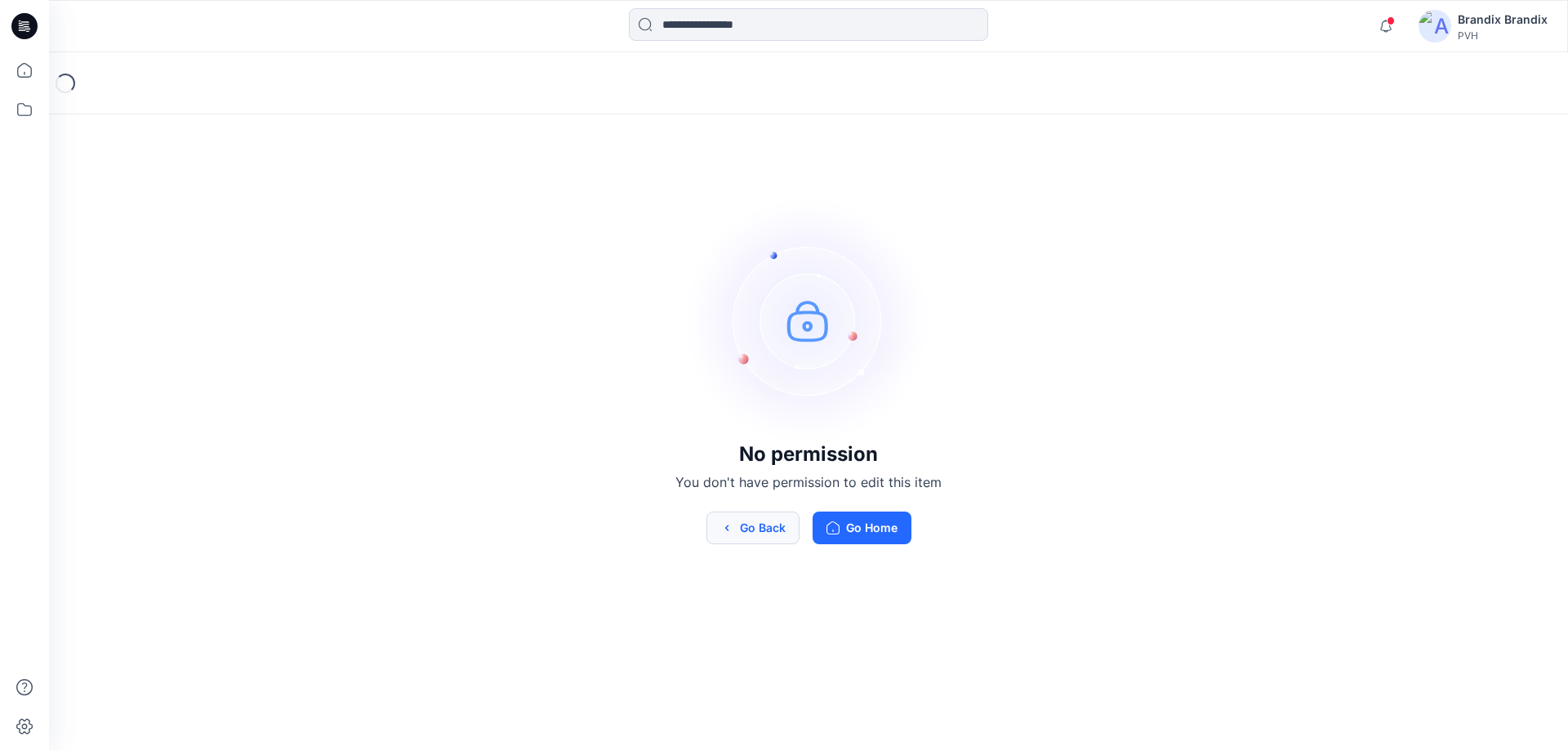 click on "Go Back" at bounding box center (753, 528) 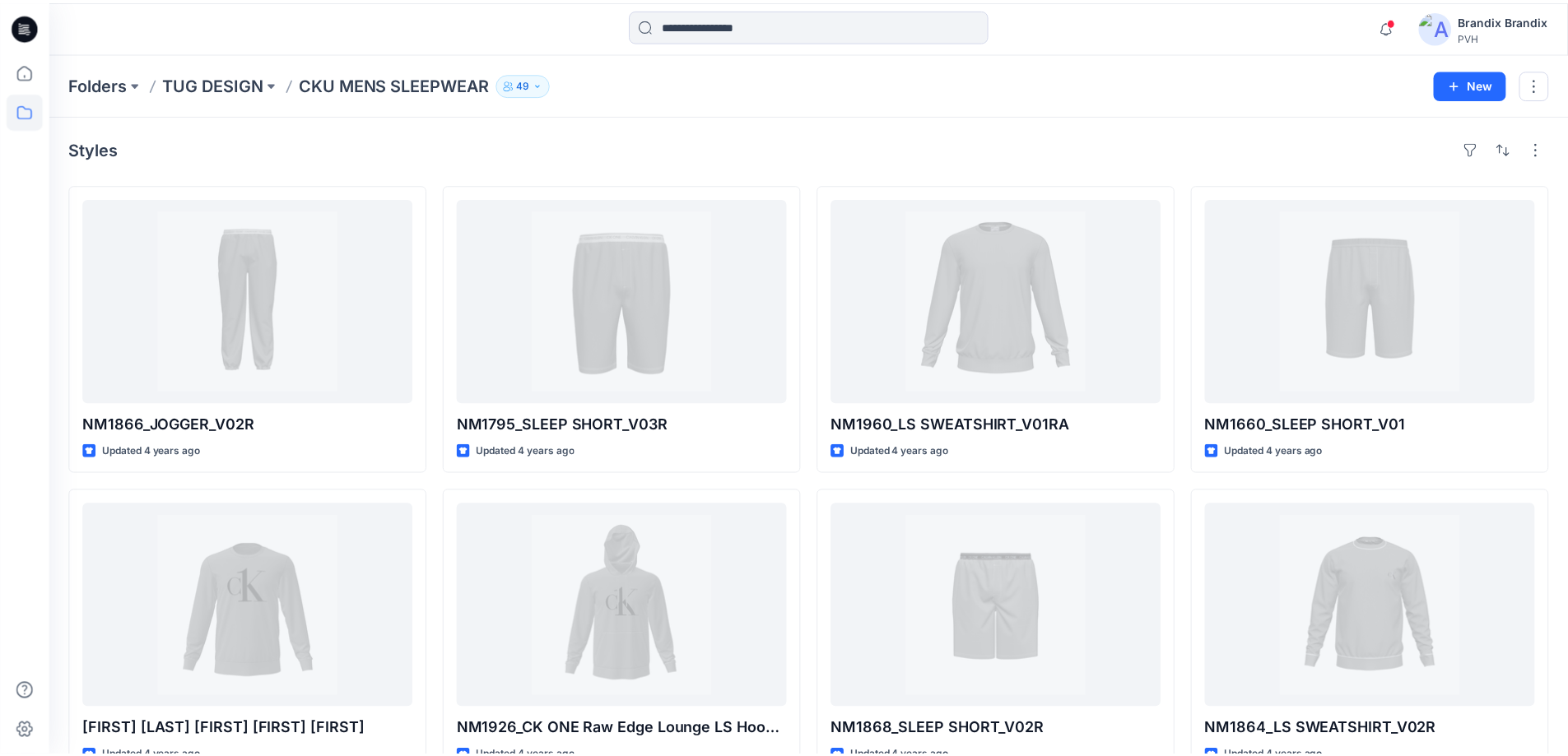 scroll, scrollTop: 247, scrollLeft: 0, axis: vertical 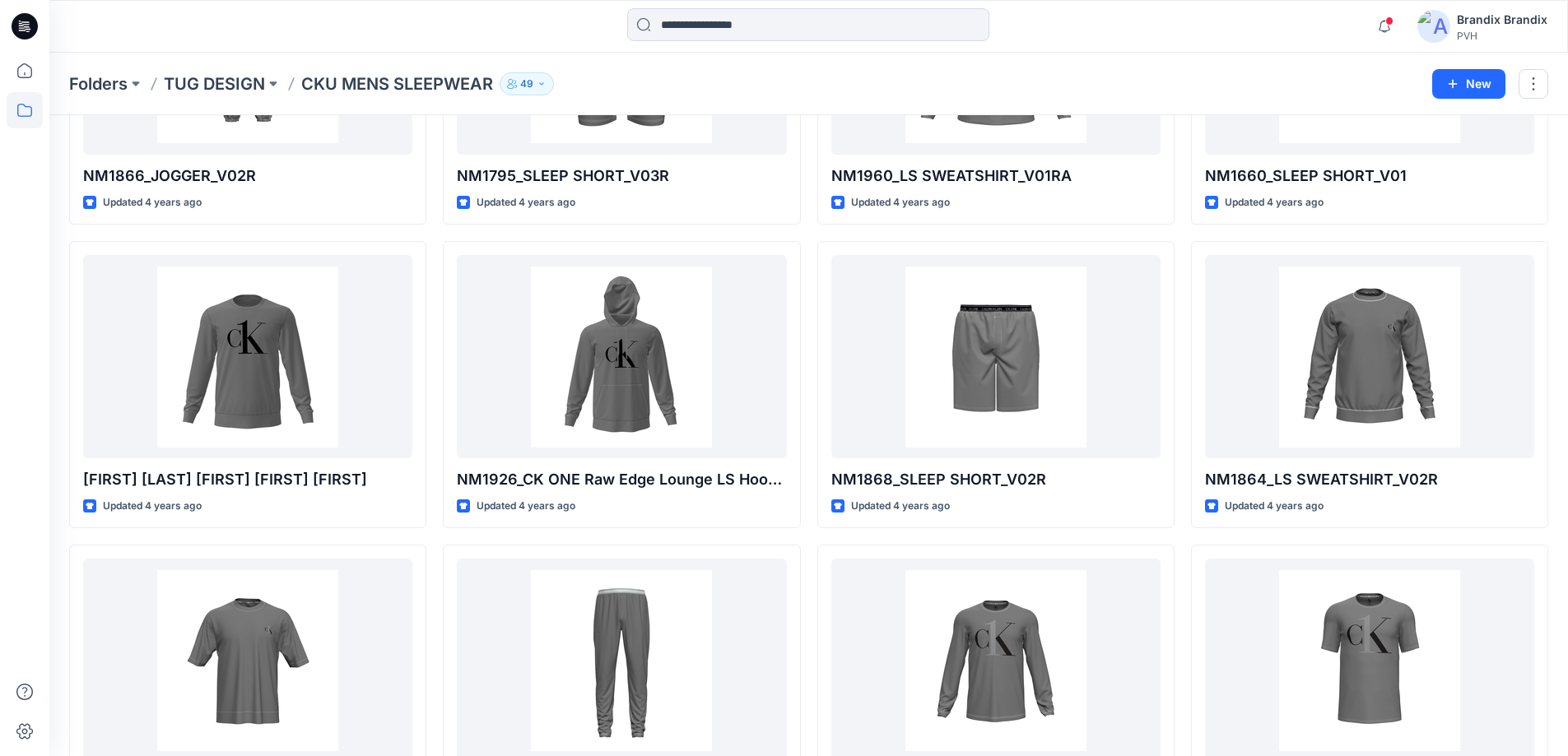 click on "49" at bounding box center [527, 84] 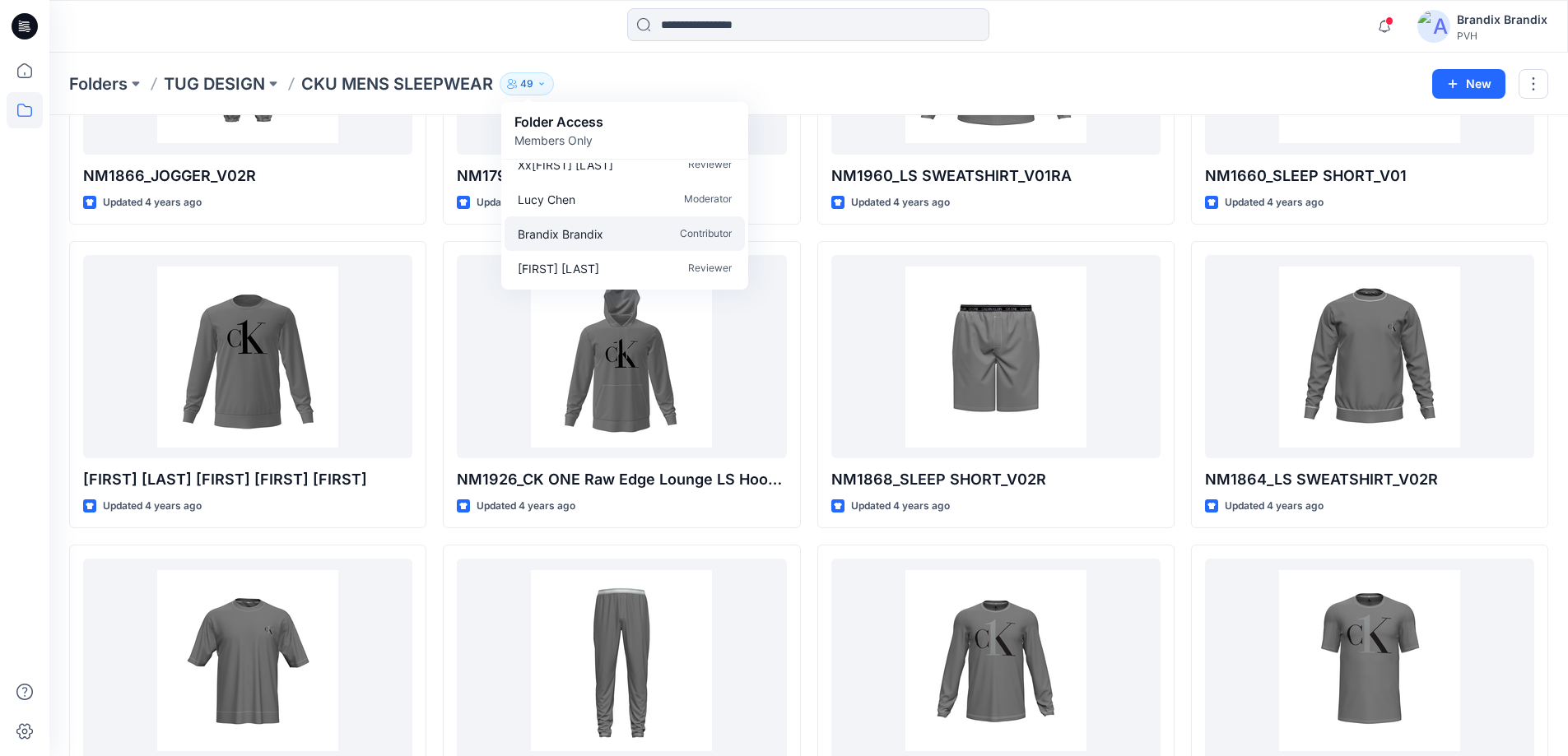 scroll, scrollTop: 82, scrollLeft: 0, axis: vertical 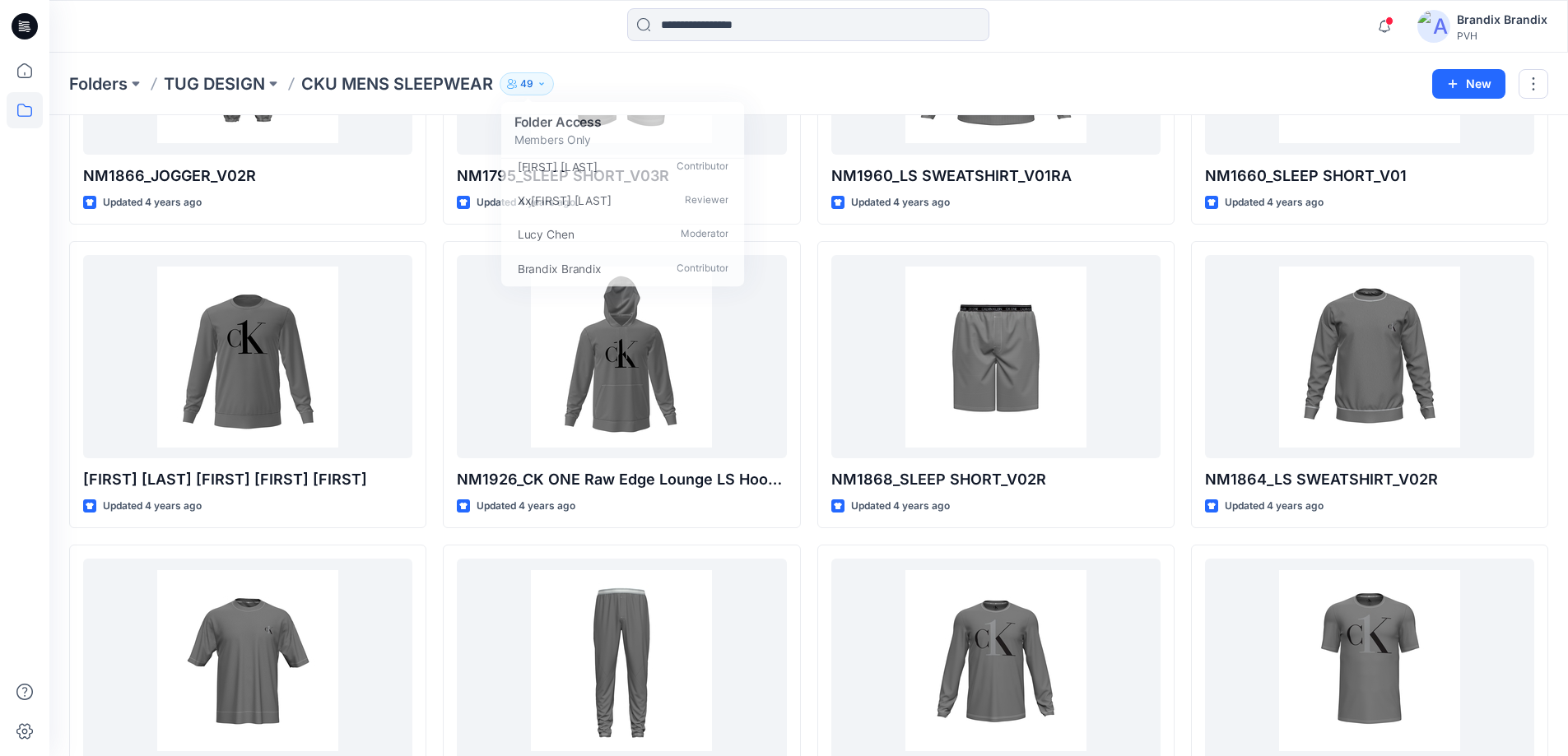 click on "NM1660_SLEEP SHORT_V01 Updated 4 years ago NM1864_LS SWEATSHIRT_V02R Updated 4 years ago NM1903_SS CREW NECK_V01R Updated 5 years ago" at bounding box center (1370, 385) 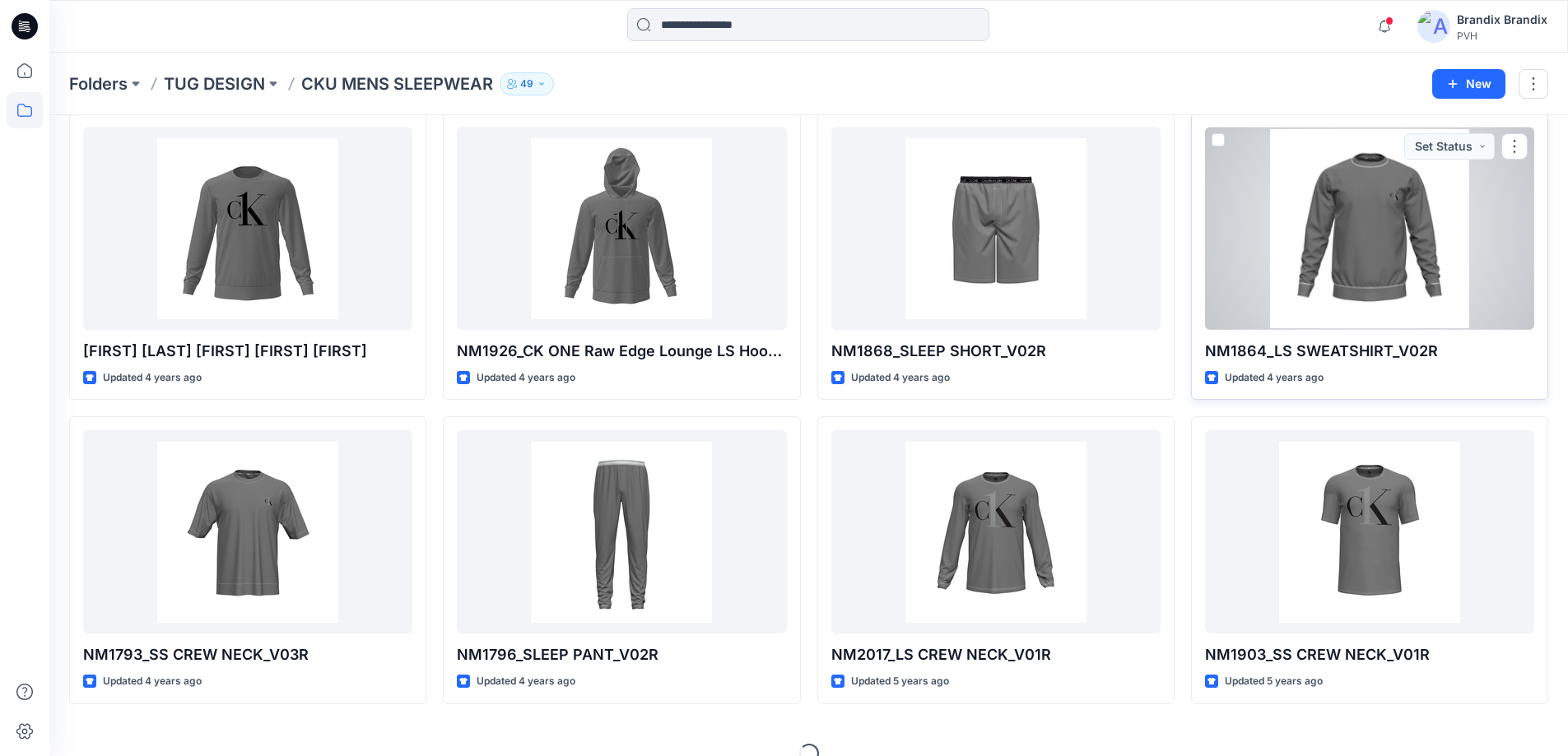 scroll, scrollTop: 402, scrollLeft: 0, axis: vertical 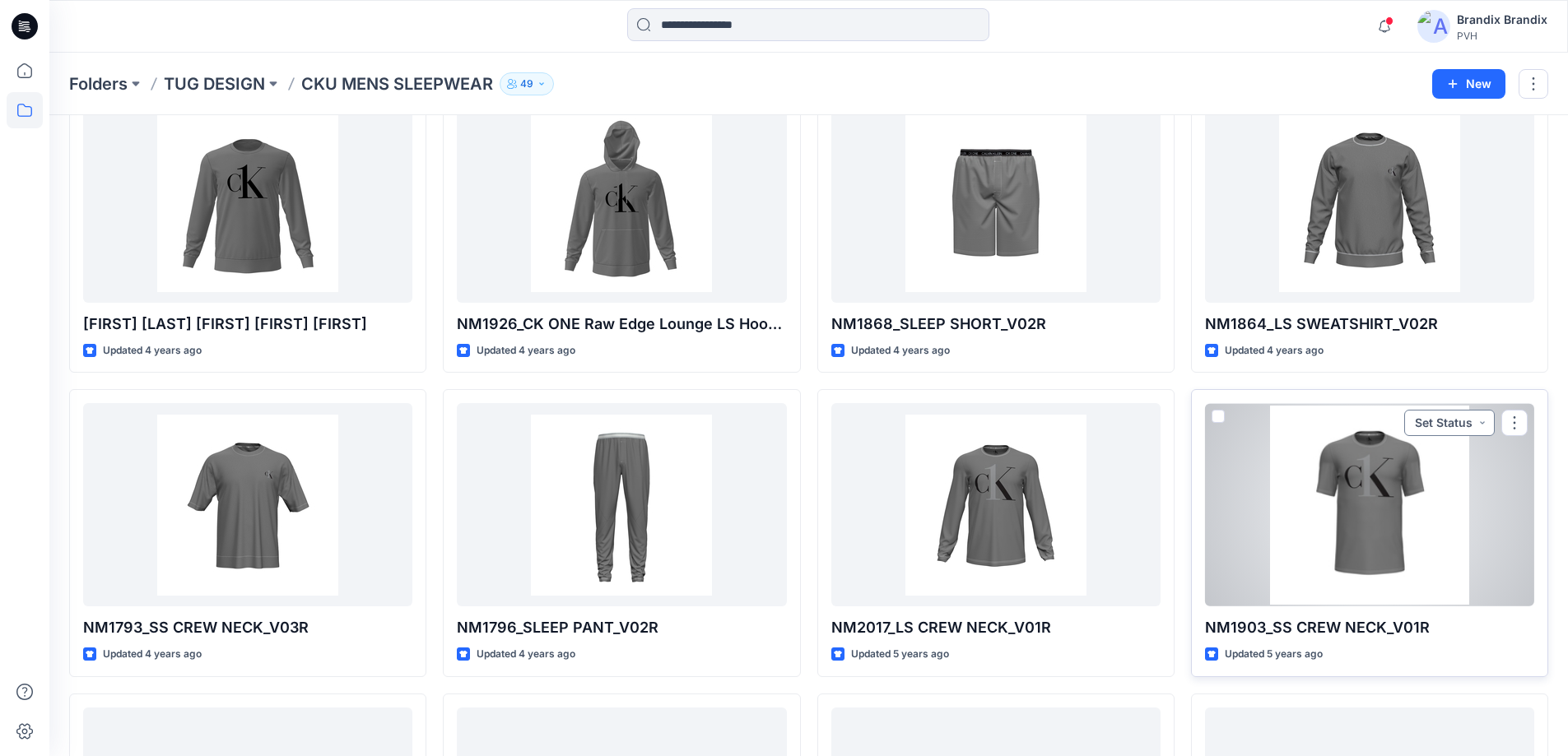 click on "Set Status" at bounding box center (1449, 423) 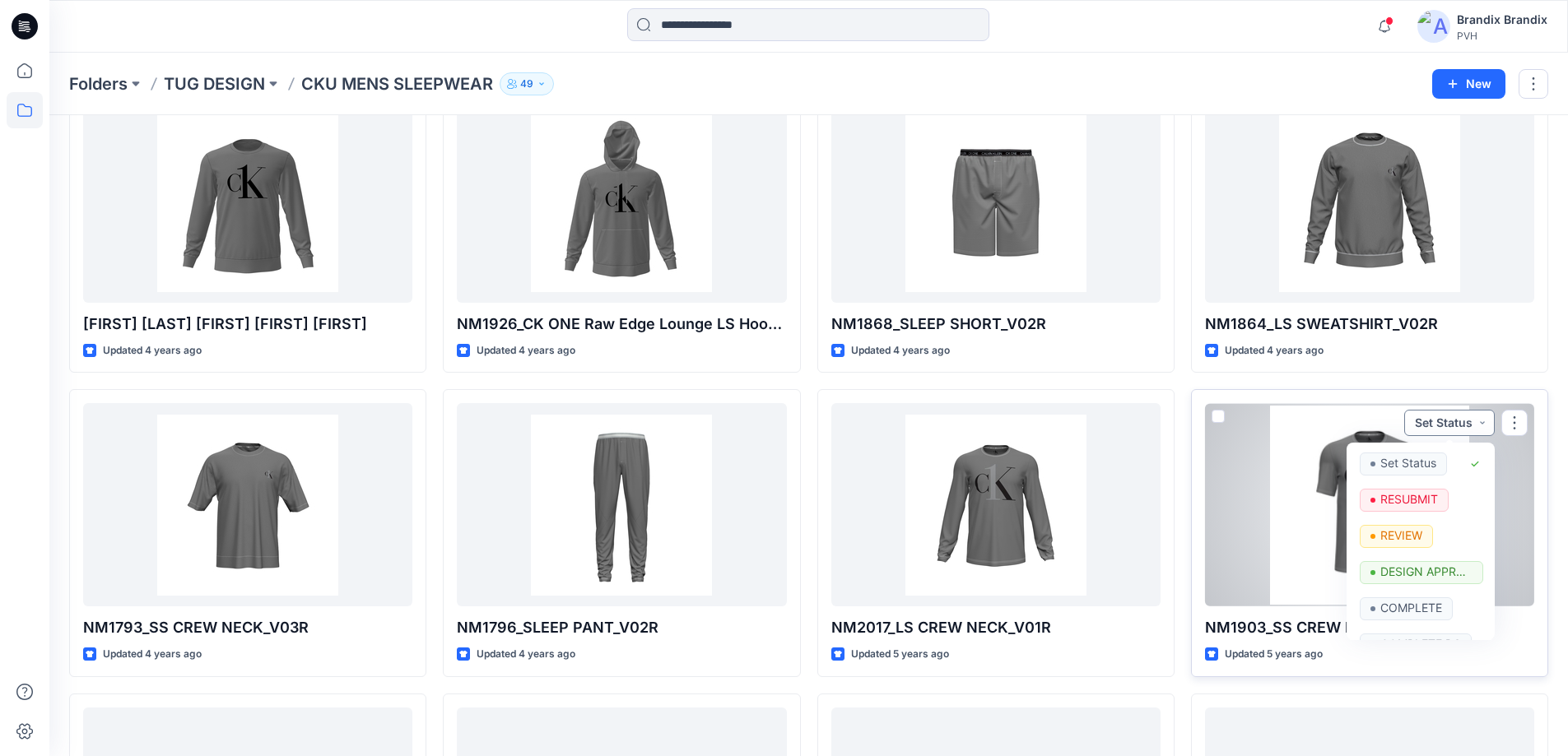 click on "Set Status" at bounding box center (1449, 423) 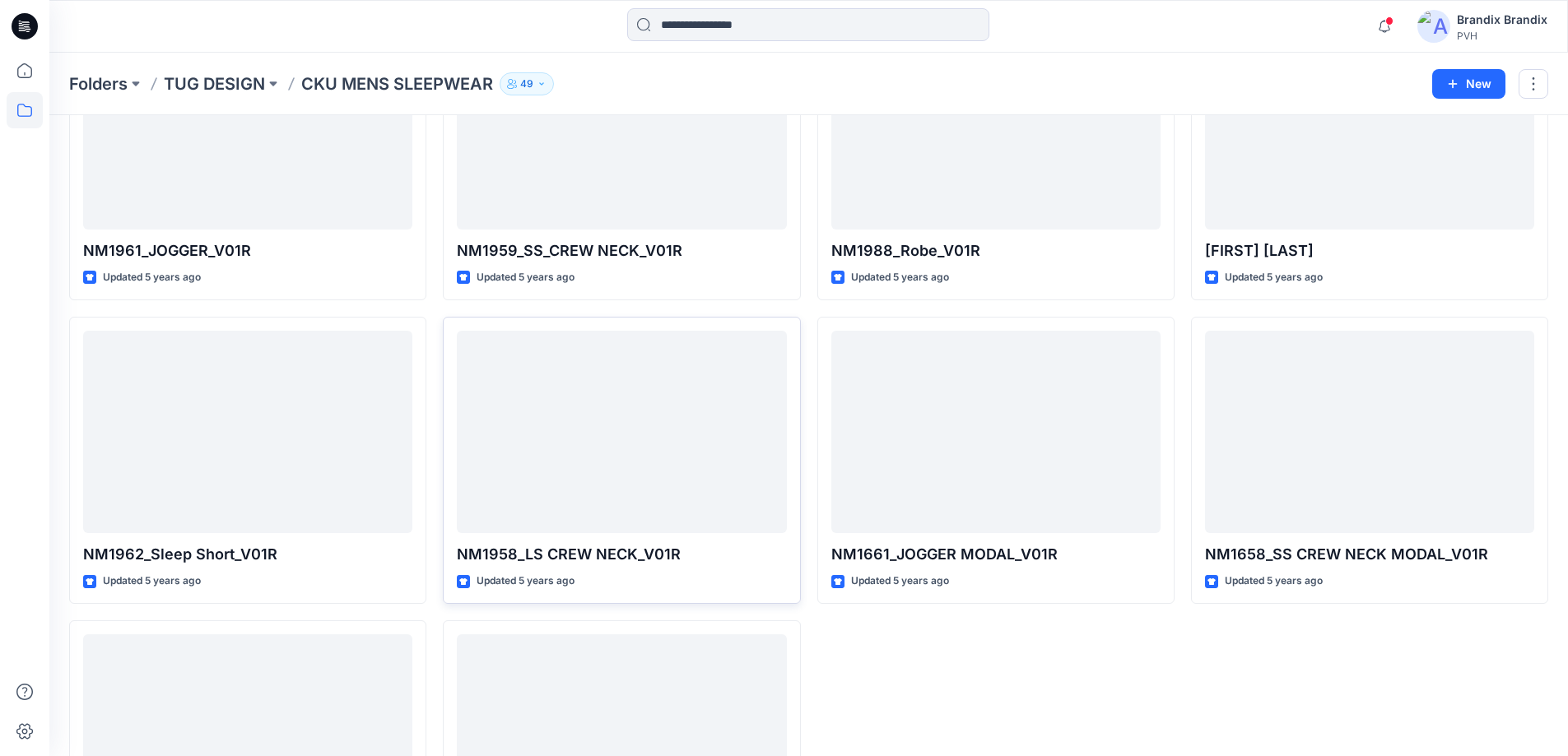 scroll, scrollTop: 1007, scrollLeft: 0, axis: vertical 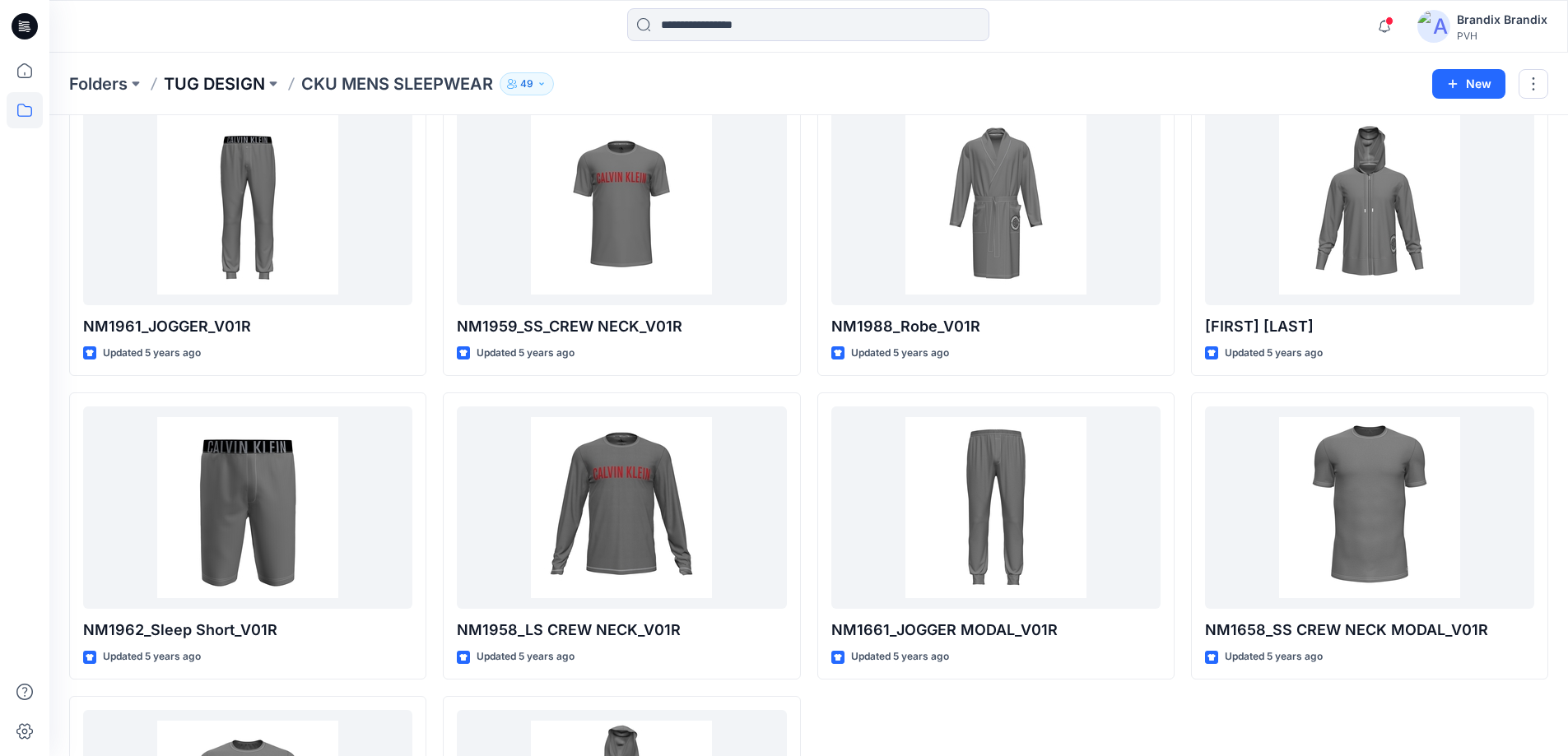 click on "TUG DESIGN" at bounding box center (214, 84) 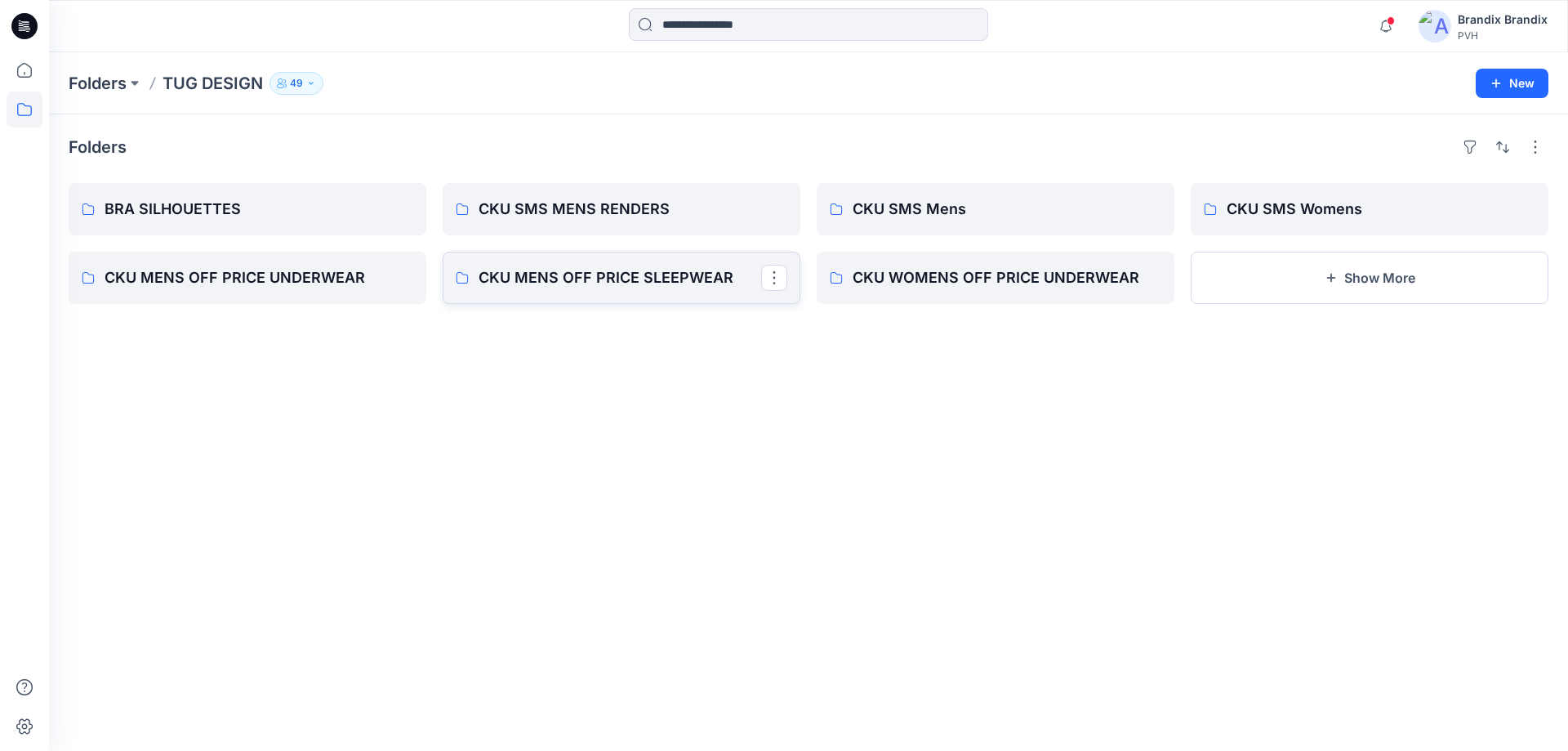 click on "CKU MENS OFF PRICE SLEEPWEAR" at bounding box center [620, 278] 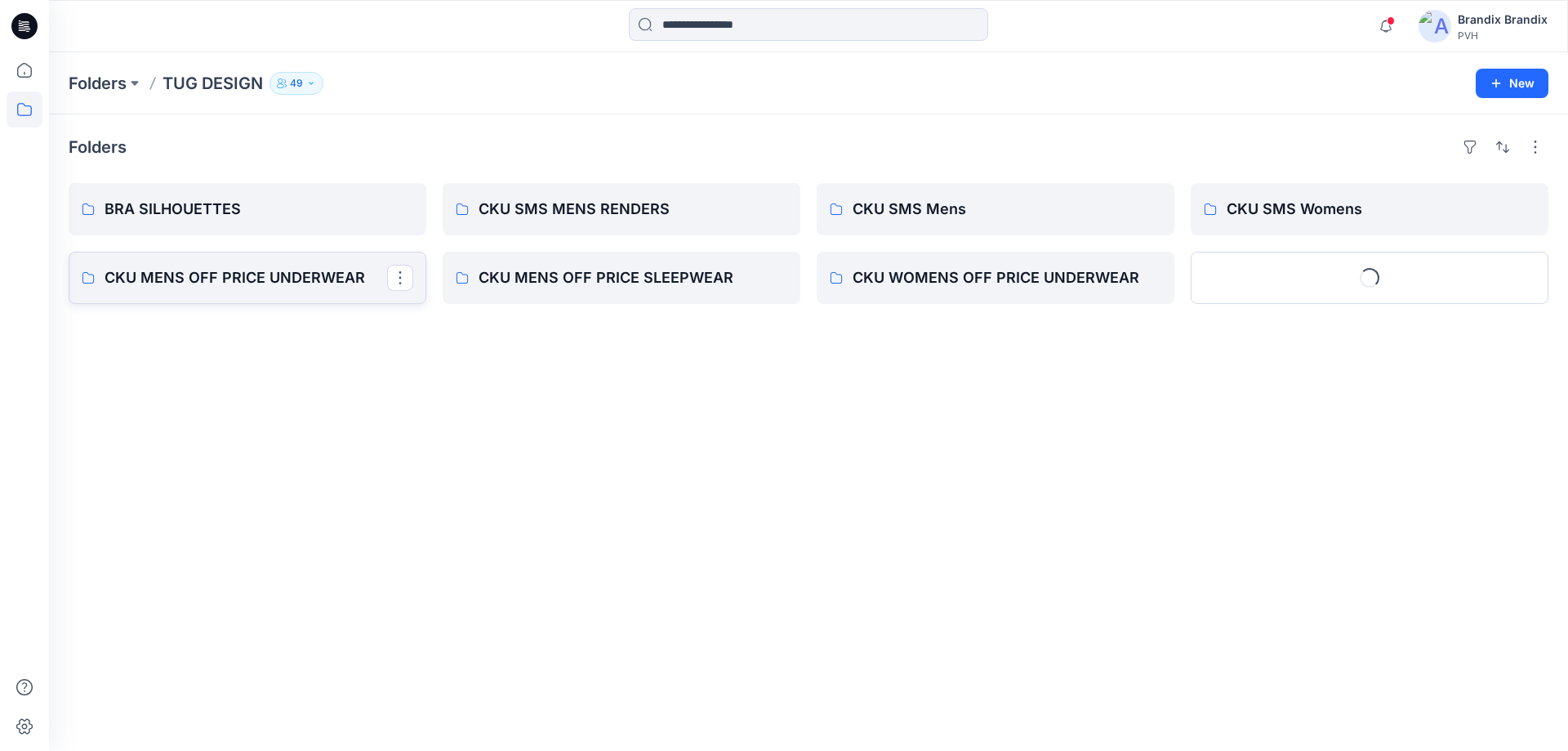 click on "CKU MENS OFF PRICE UNDERWEAR" at bounding box center (246, 278) 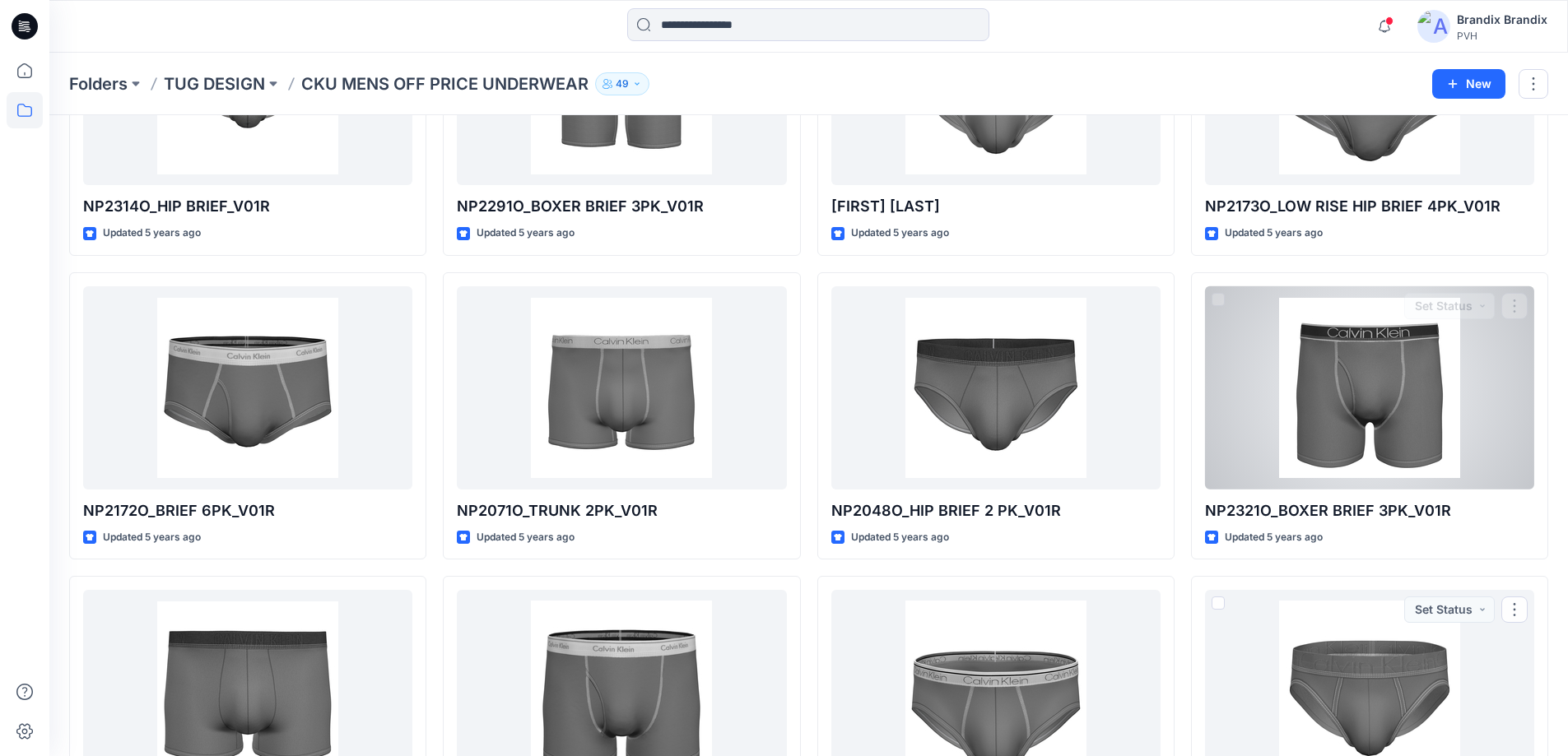 scroll, scrollTop: 1425, scrollLeft: 0, axis: vertical 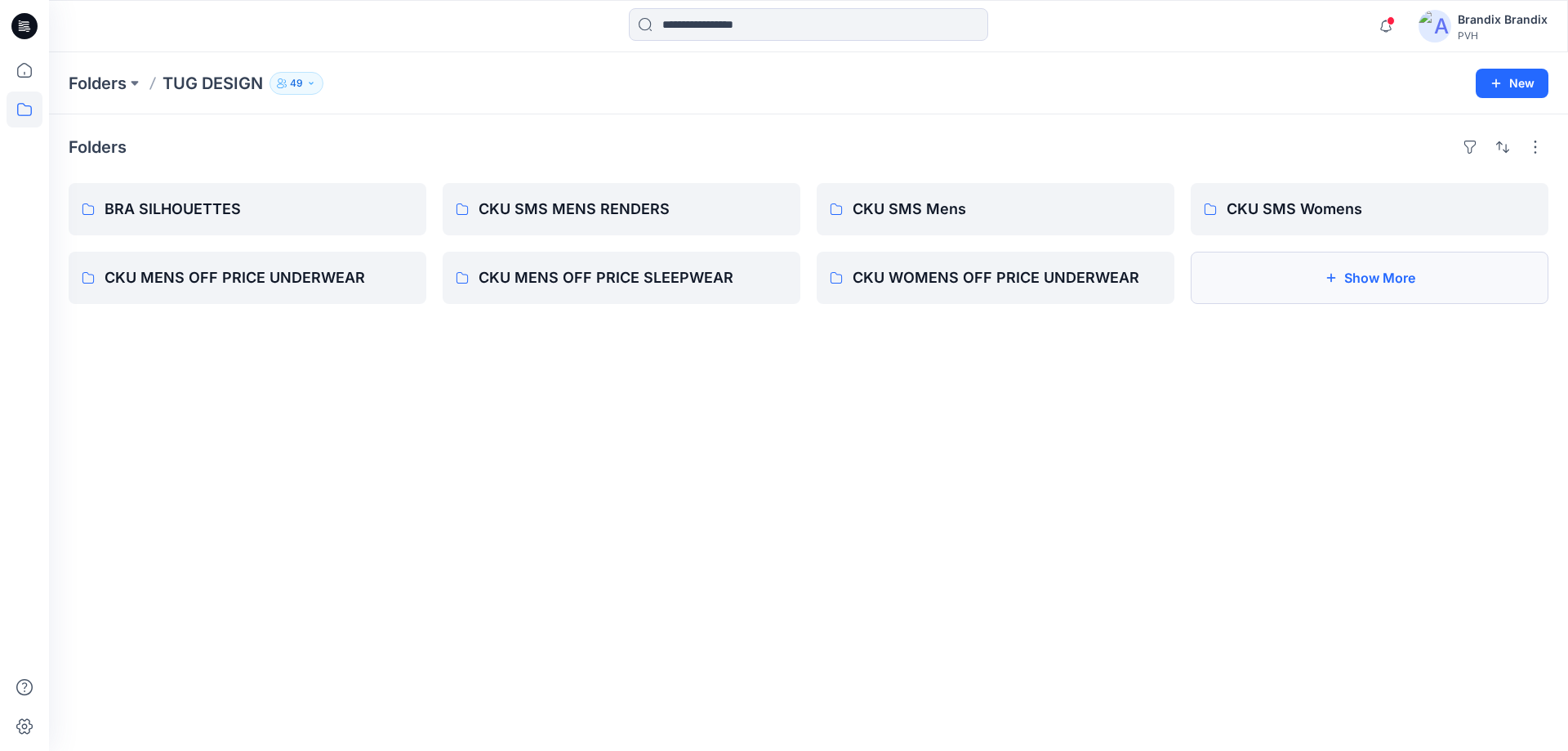 click on "Show More" at bounding box center [1370, 278] 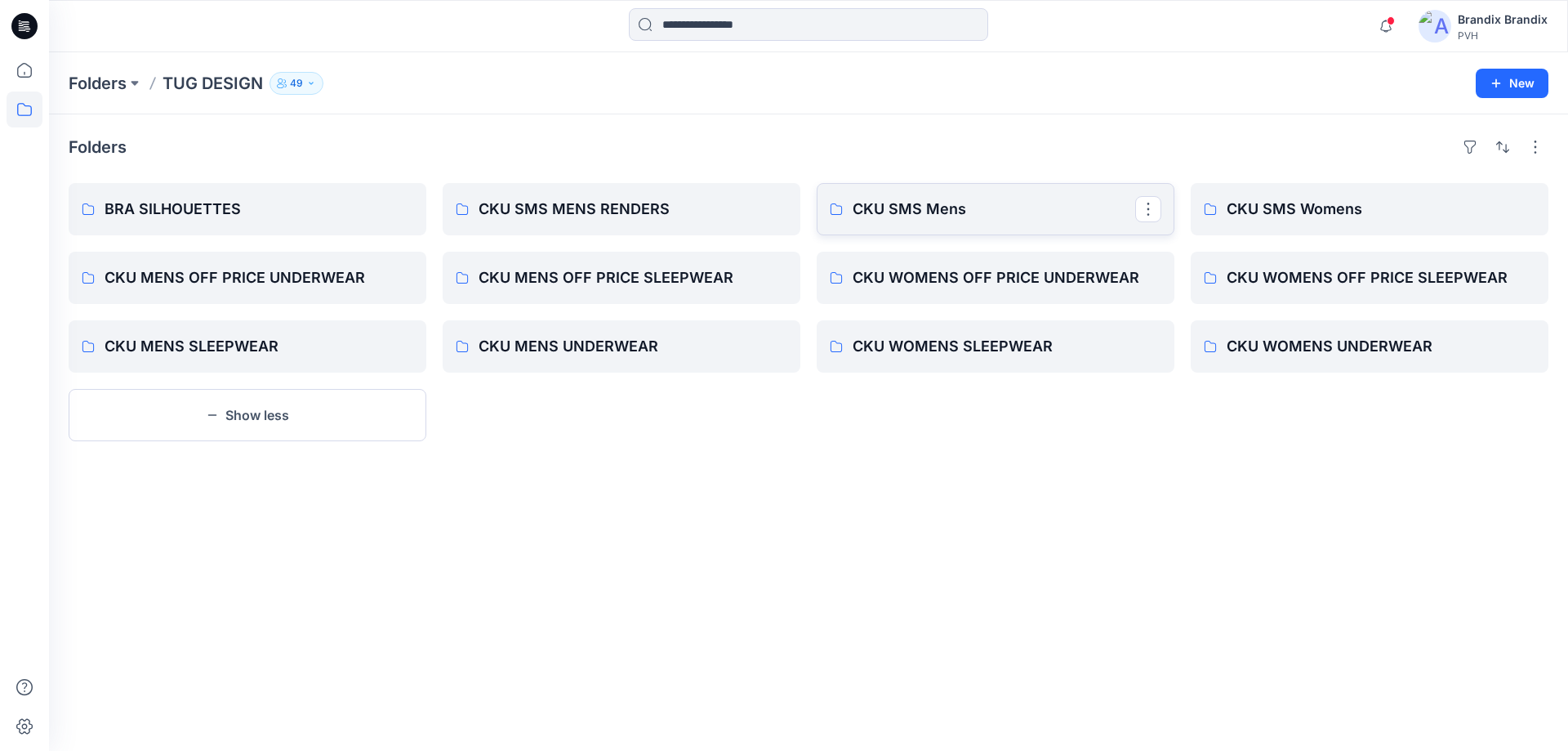 click on "CKU SMS Mens" at bounding box center (994, 209) 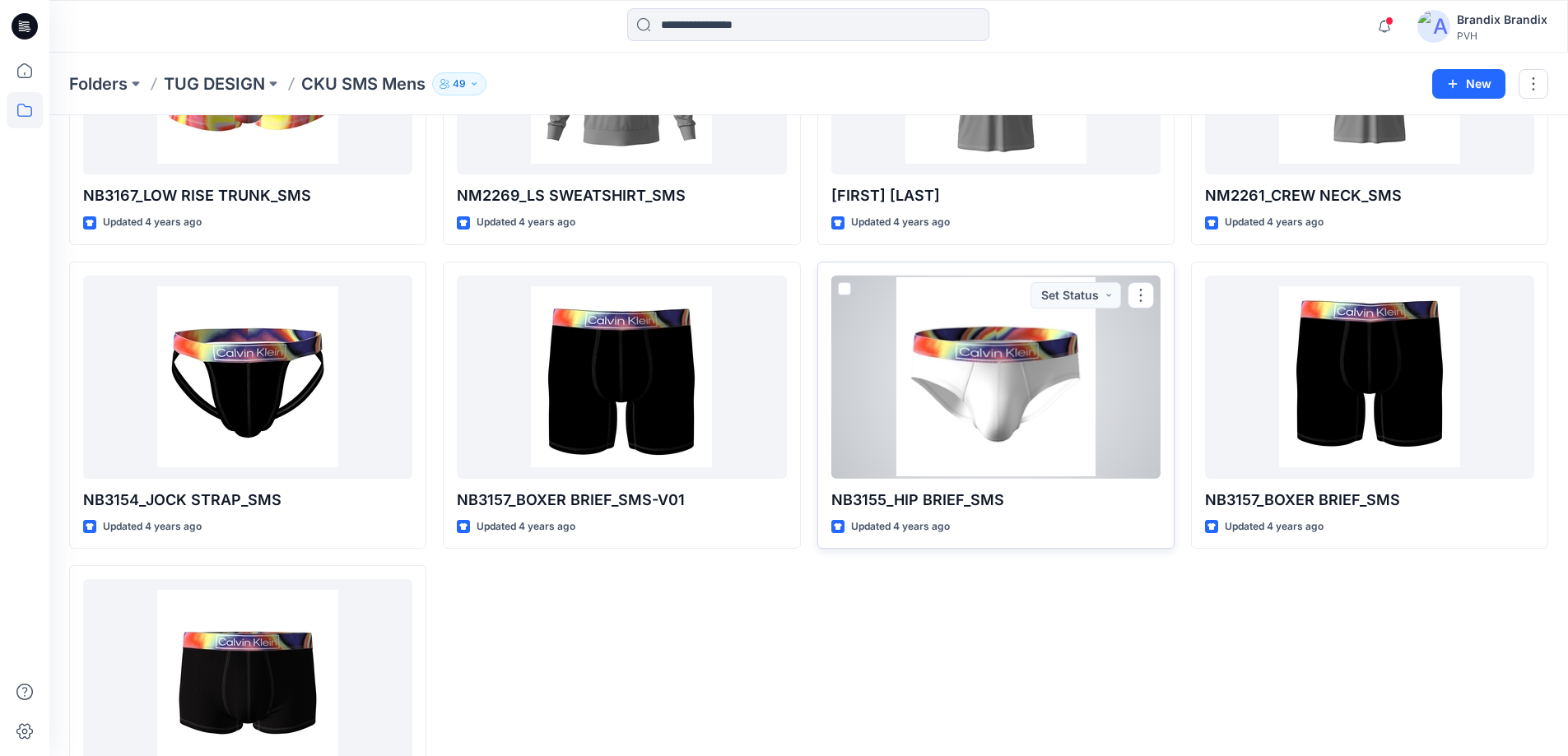 scroll, scrollTop: 6417, scrollLeft: 0, axis: vertical 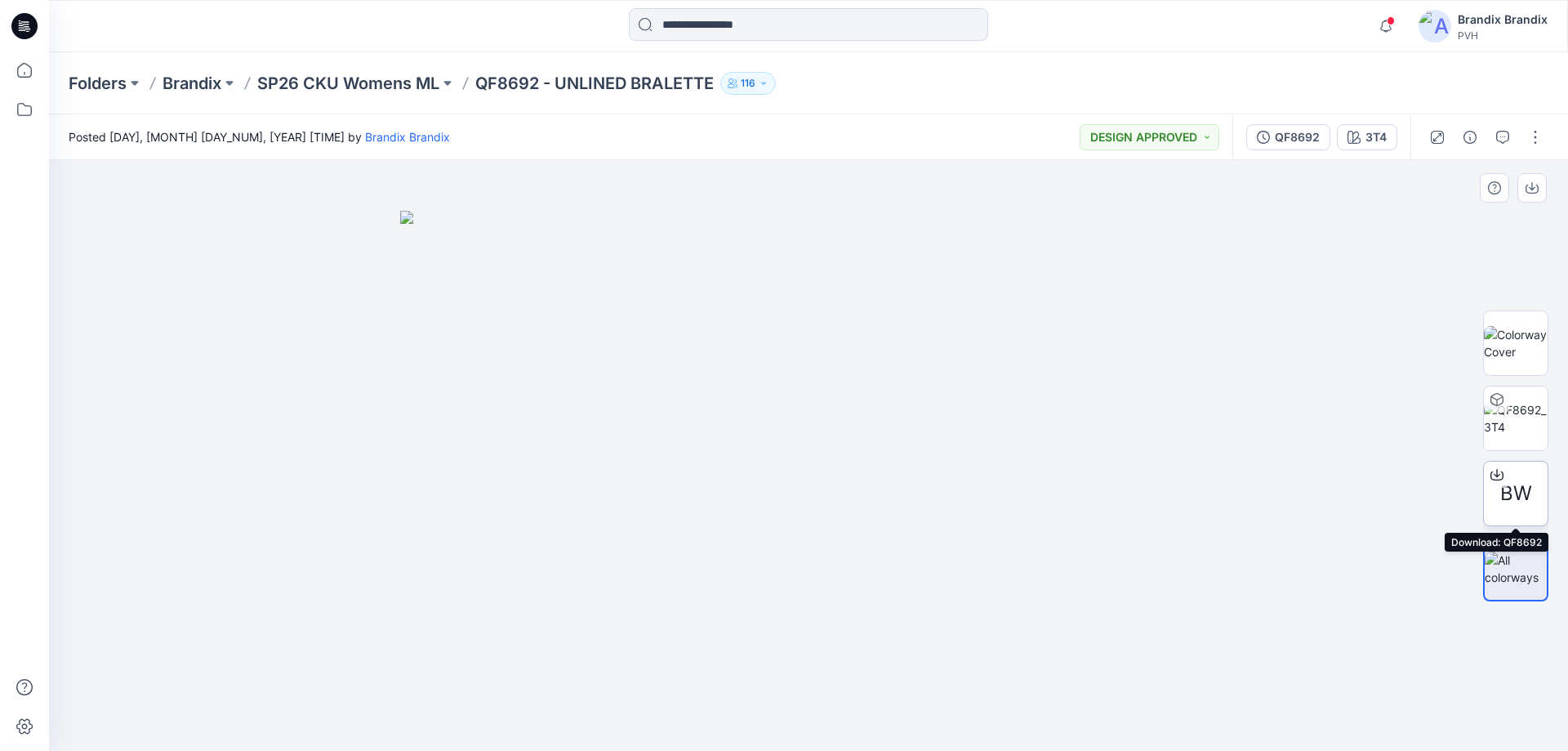 click on "BW" at bounding box center (1516, 494) 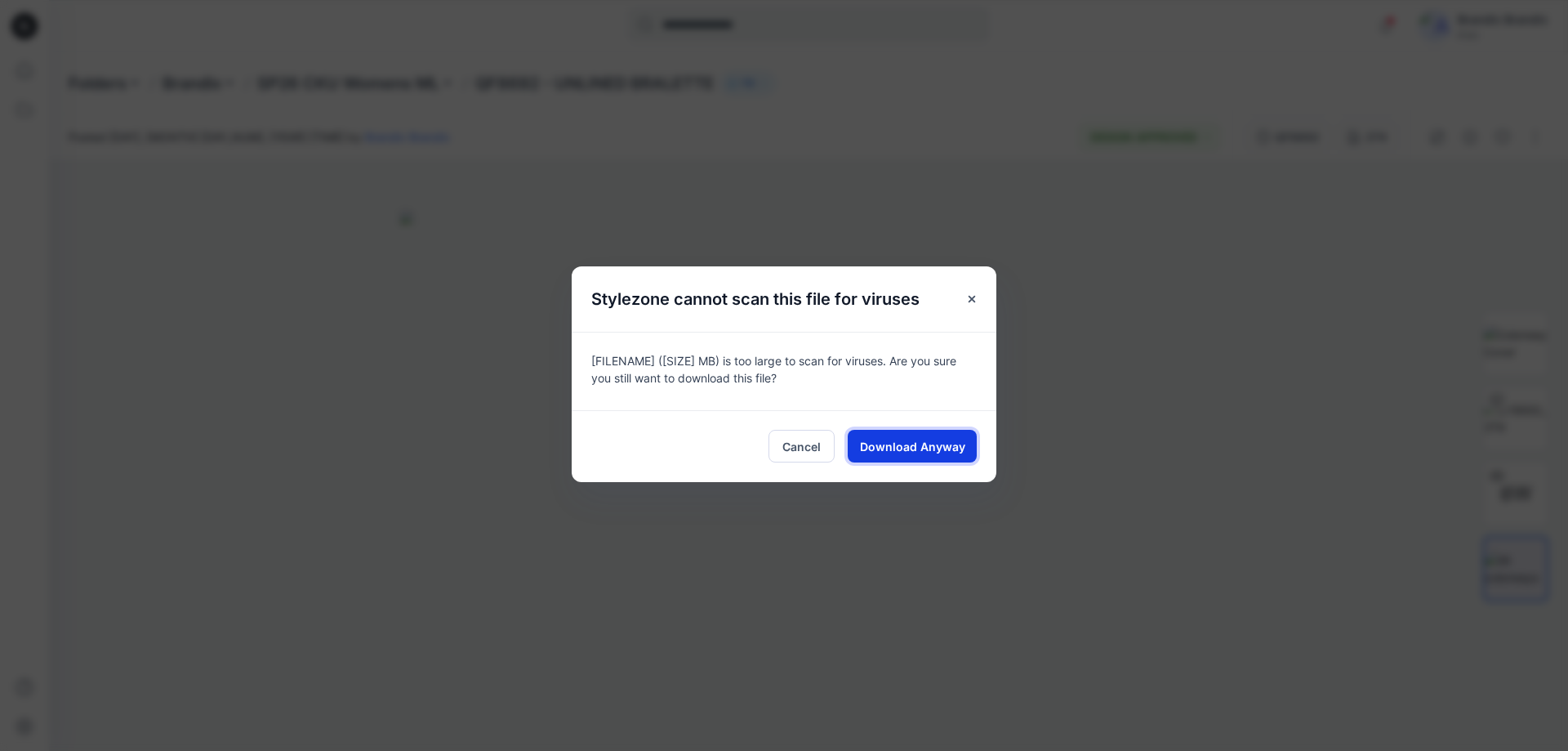 click on "Download Anyway" at bounding box center [912, 446] 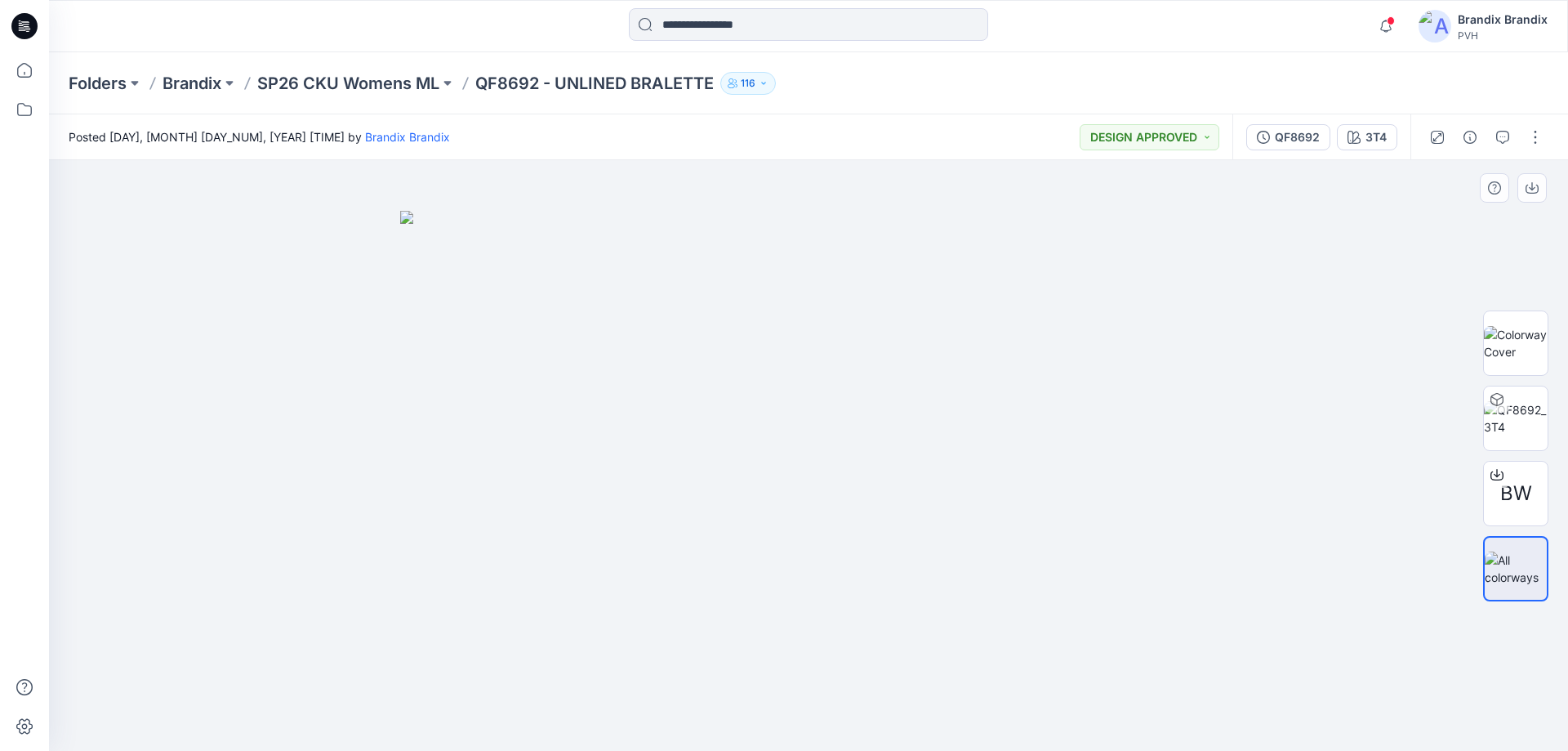 drag, startPoint x: 397, startPoint y: 376, endPoint x: 510, endPoint y: 291, distance: 141.40014 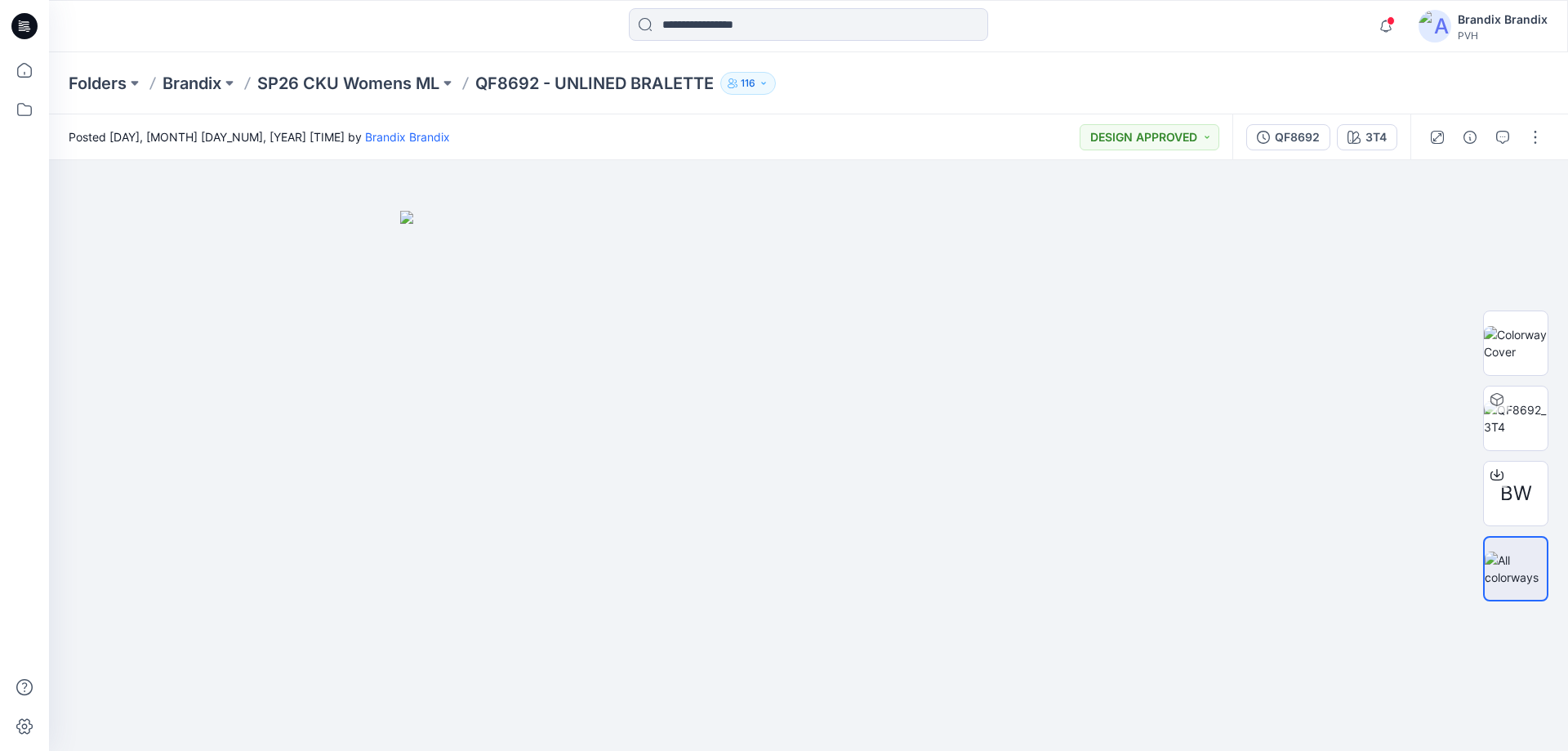 click on "Notifications Your style  40QC841  has been updated  with  40QC841  version 1 new Colorways Tuesday, July 29, 2025 03:33 Your style  472036S  has been updated  with  472036S  version 3 new Colorway Monday, July 28, 2025 09:40 Your style  4R8040S  has been updated  with  4R8040S  version 1 new Colorways Monday, July 28, 2025 04:54 4R8040S  Style has been moved to  SU26 CK Apparel Mens OP  folder. Monday, July 28, 2025 04:43 Your style  40L6771  has been updated  with  40L6771  version 1 new Colorways Monday, July 28, 2025 04:26 Your style  4R8091S  is ready 1 new Colorways Friday, July 25, 2025 11:26 Your style  4R8087S  has been updated  with  4R8087S  version 1 new Colorways Friday, July 25, 2025 11:18 Your style  4R8073S  is ready 1 new Colorways Friday, July 25, 2025 11:02 Your style  4R8069S  is ready 2 new Colorway Friday, July 25, 2025 10:50 Your style  4R8068S  is ready 2 new Colorway Friday, July 25, 2025 10:36 Mark all as read View all notifications Brandix Brandix PVH" at bounding box center [808, 26] 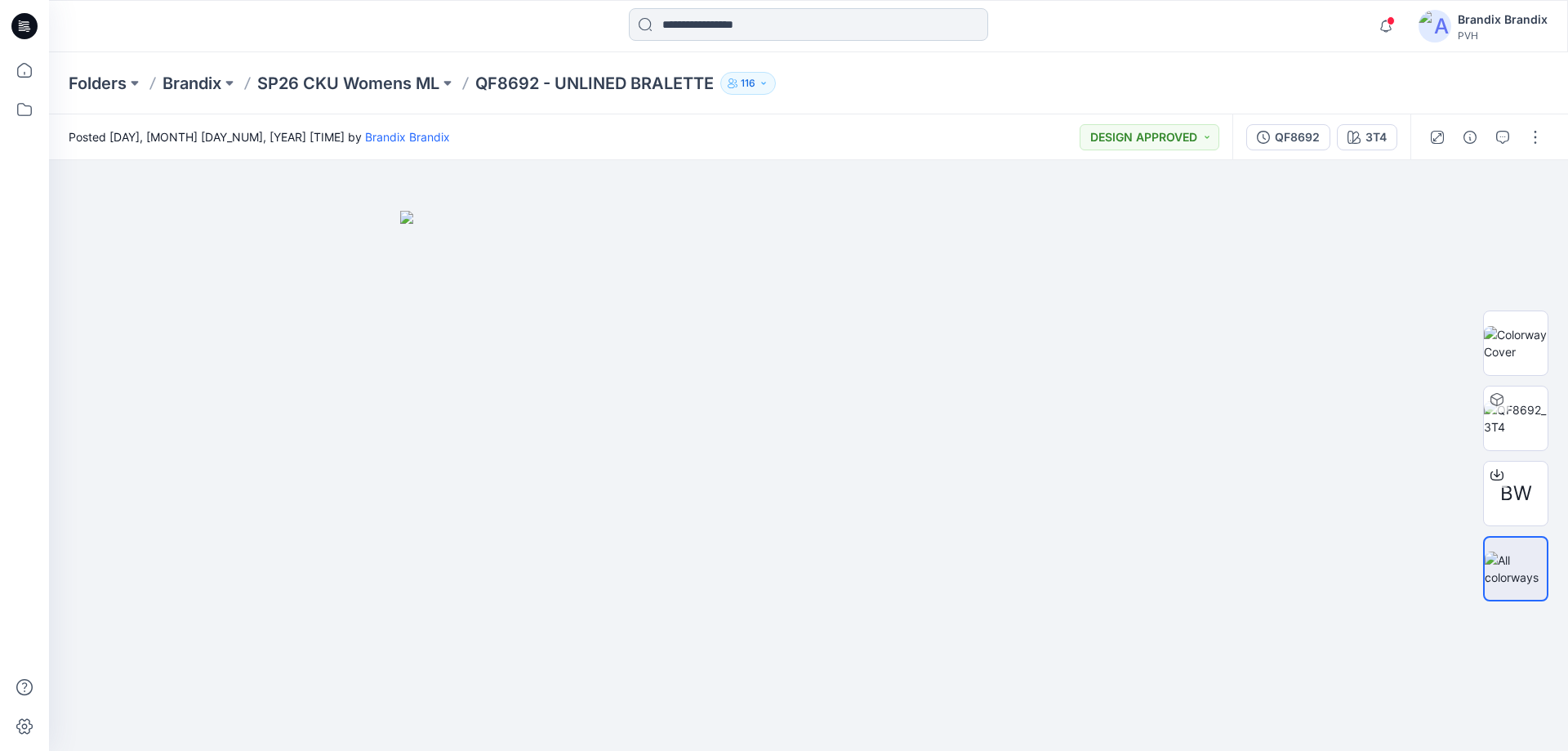 click at bounding box center [808, 25] 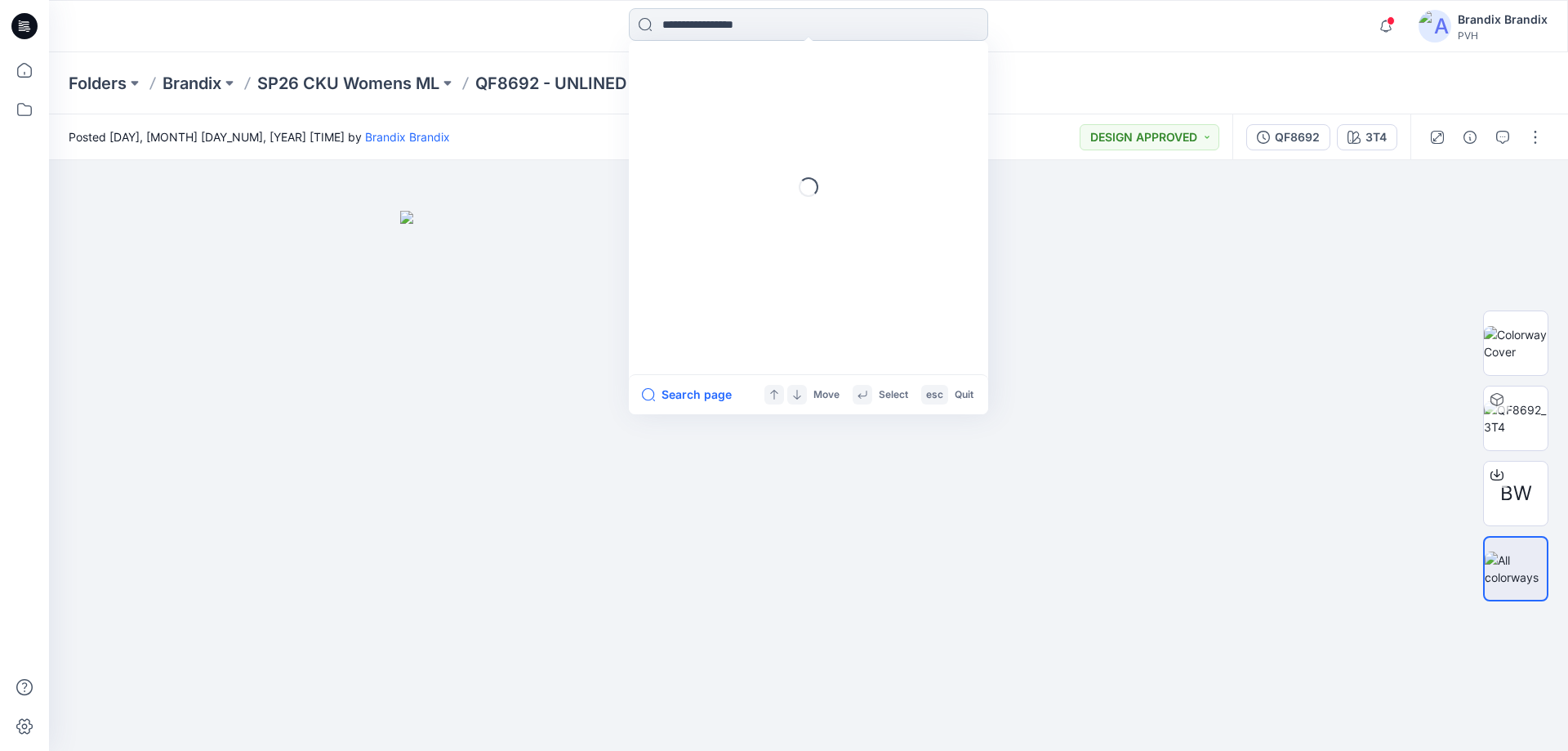 paste on "****" 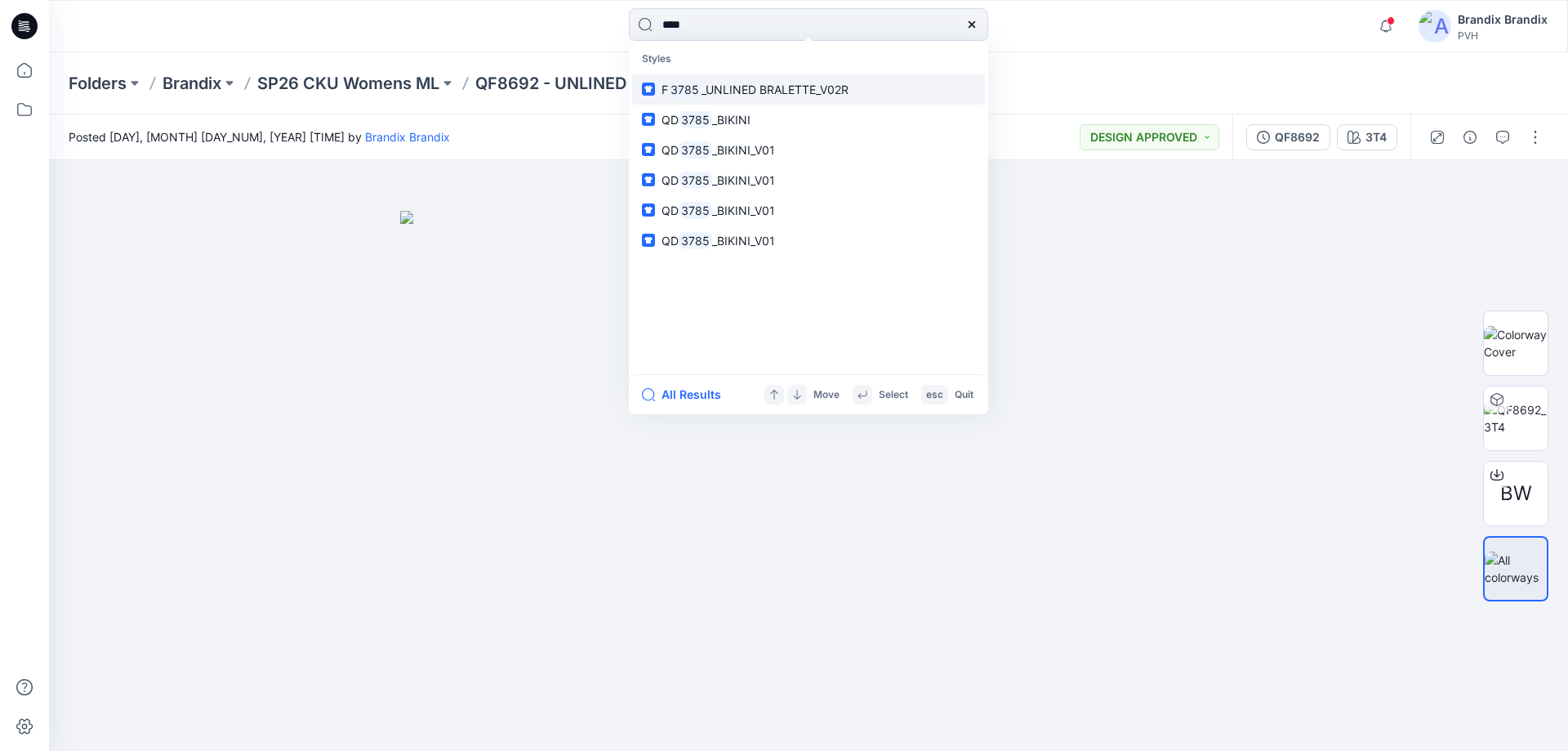 type on "****" 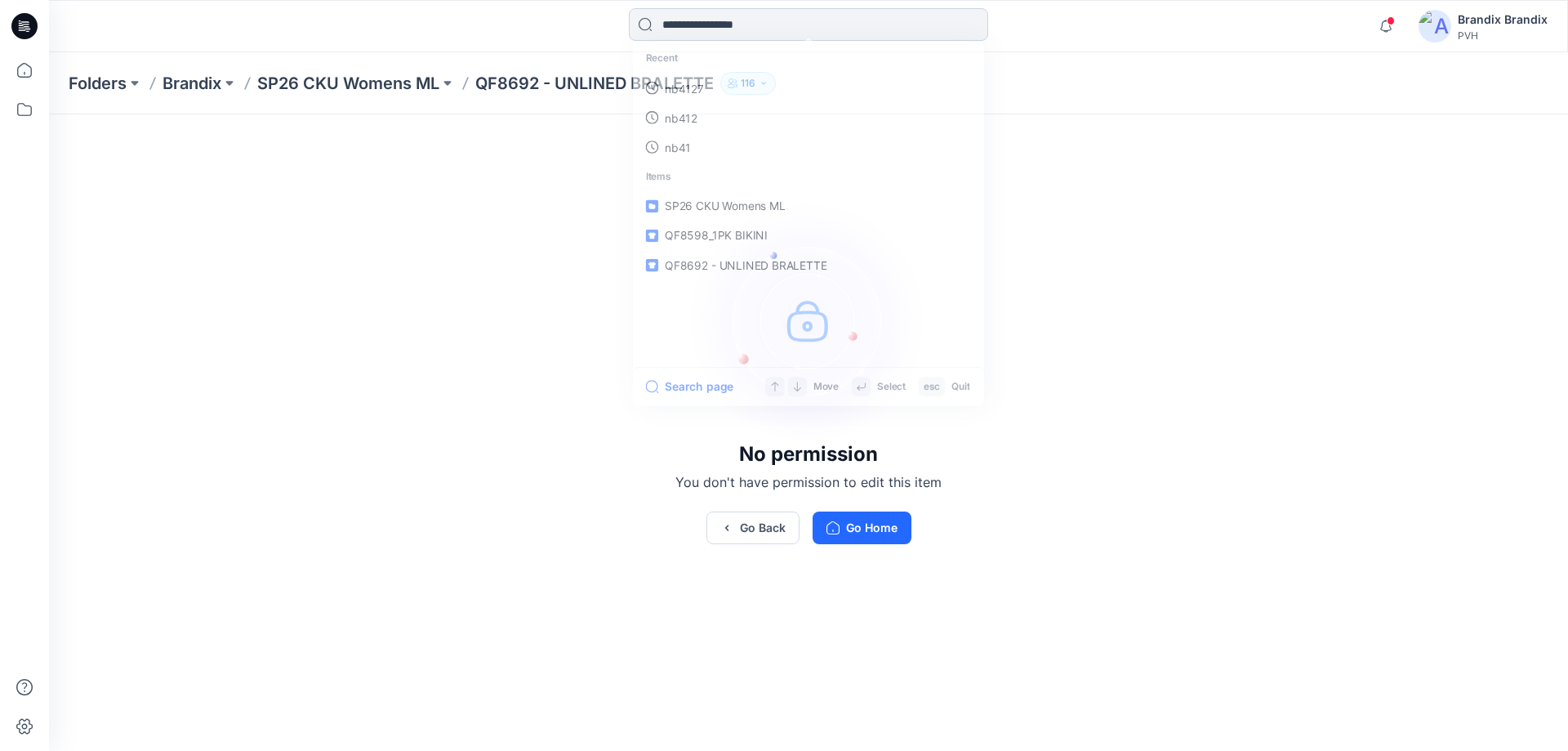 click at bounding box center [808, 25] 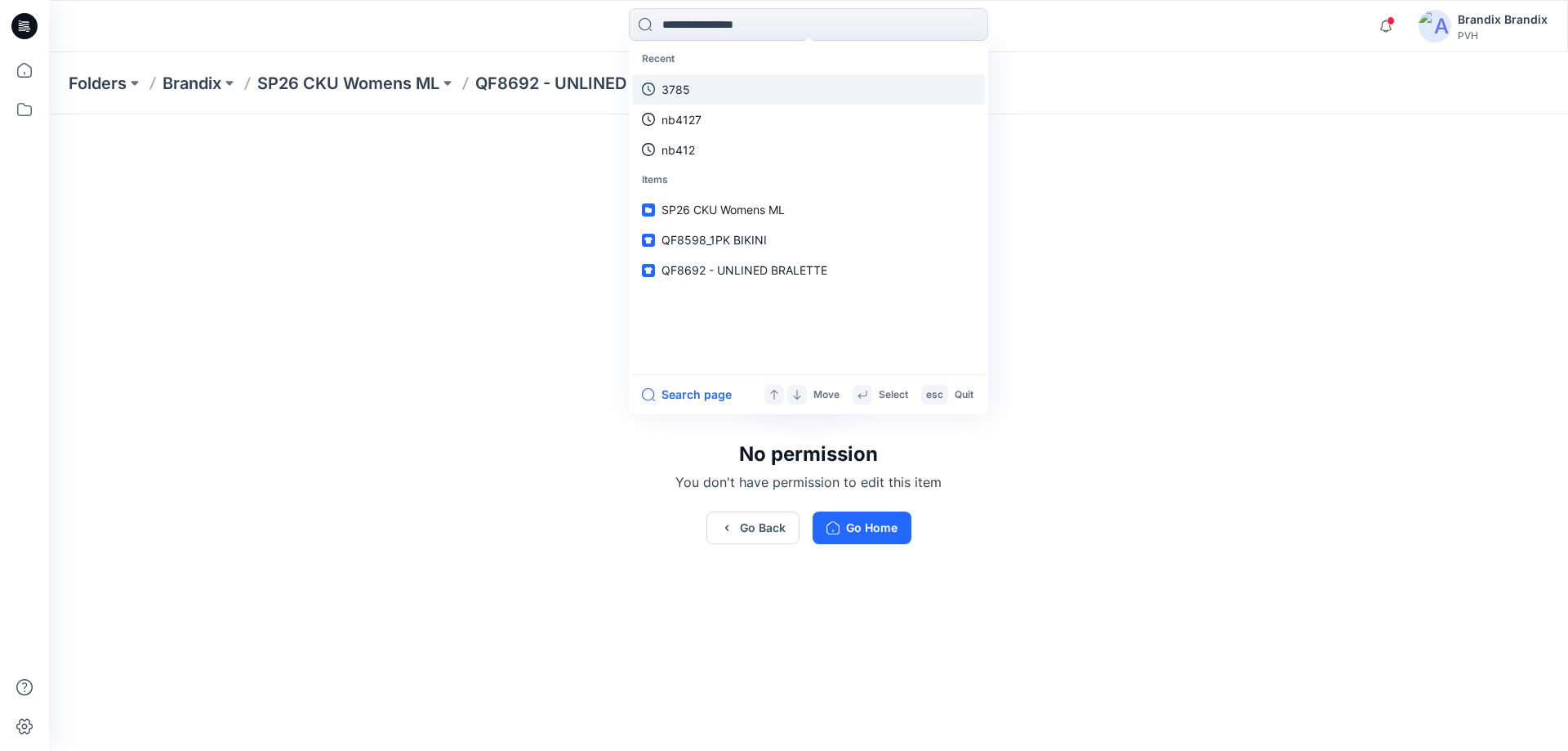 click on "3785" at bounding box center [808, 89] 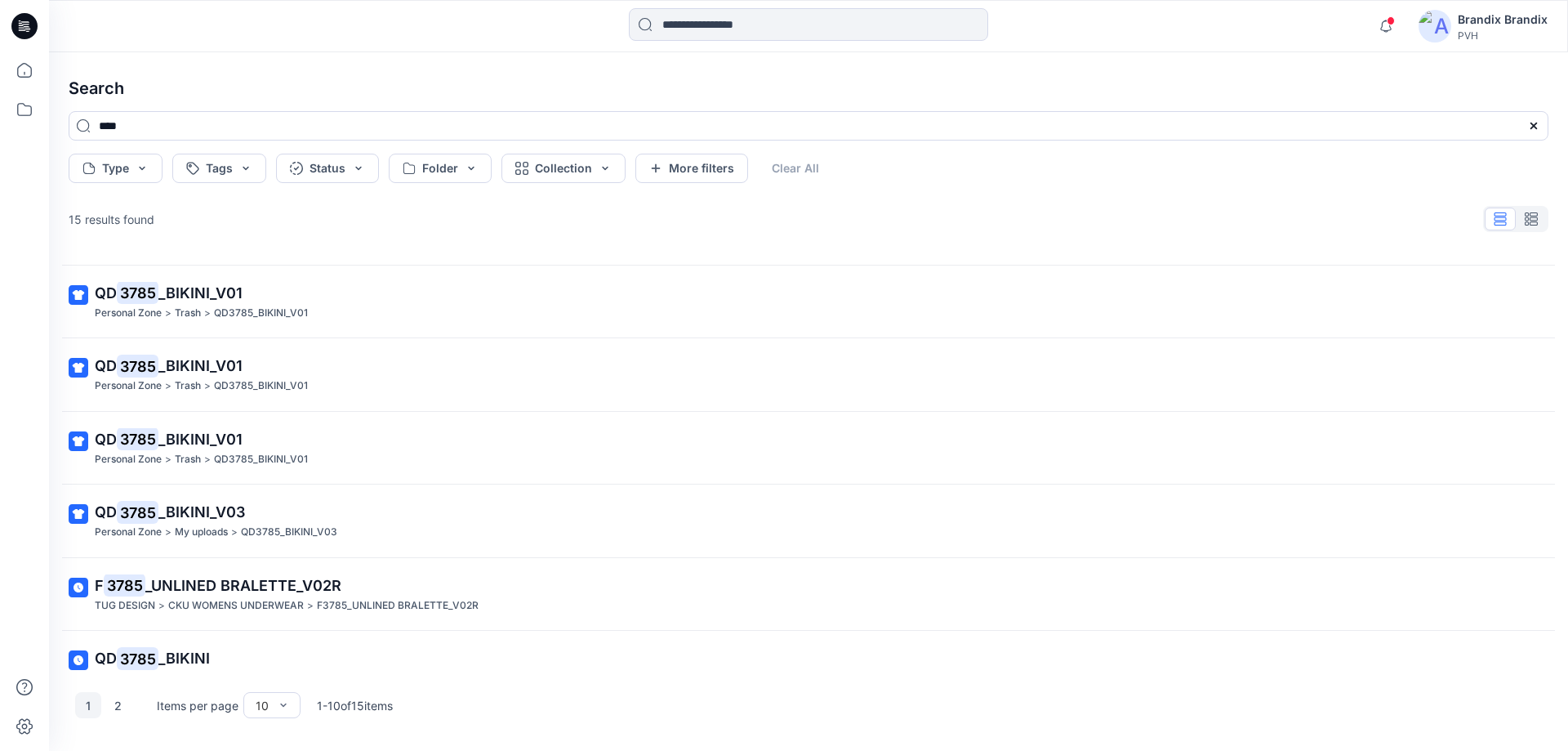 scroll, scrollTop: 245, scrollLeft: 0, axis: vertical 